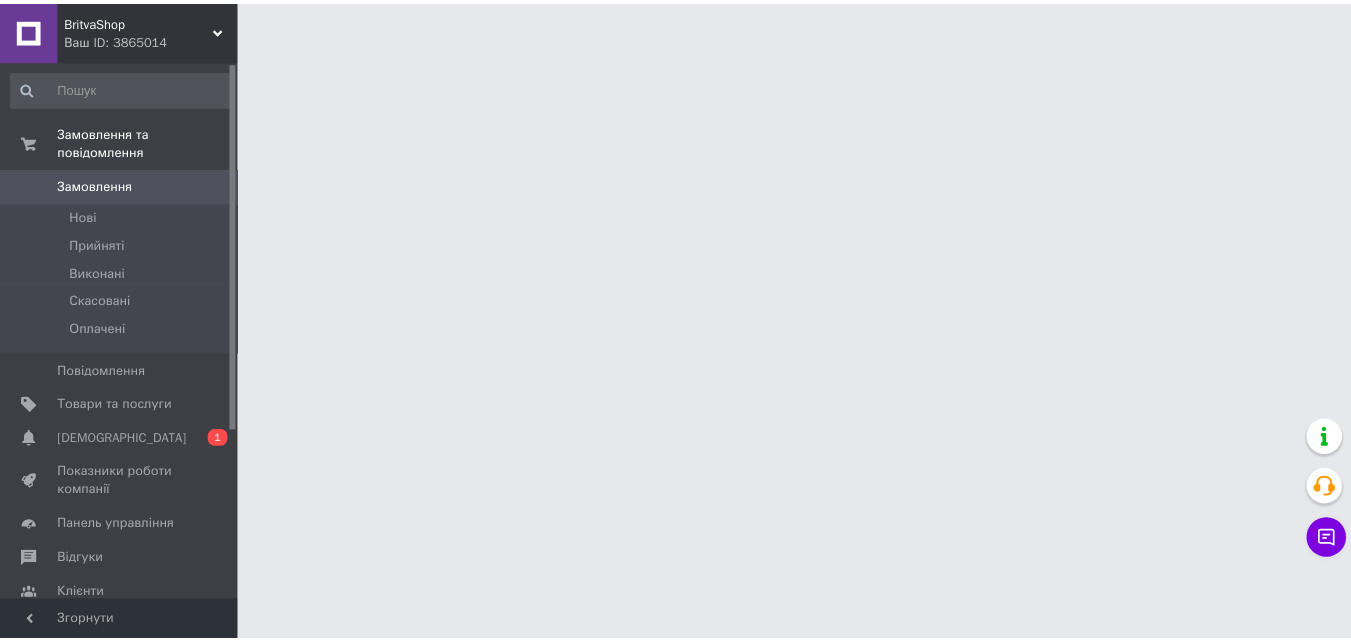 scroll, scrollTop: 0, scrollLeft: 0, axis: both 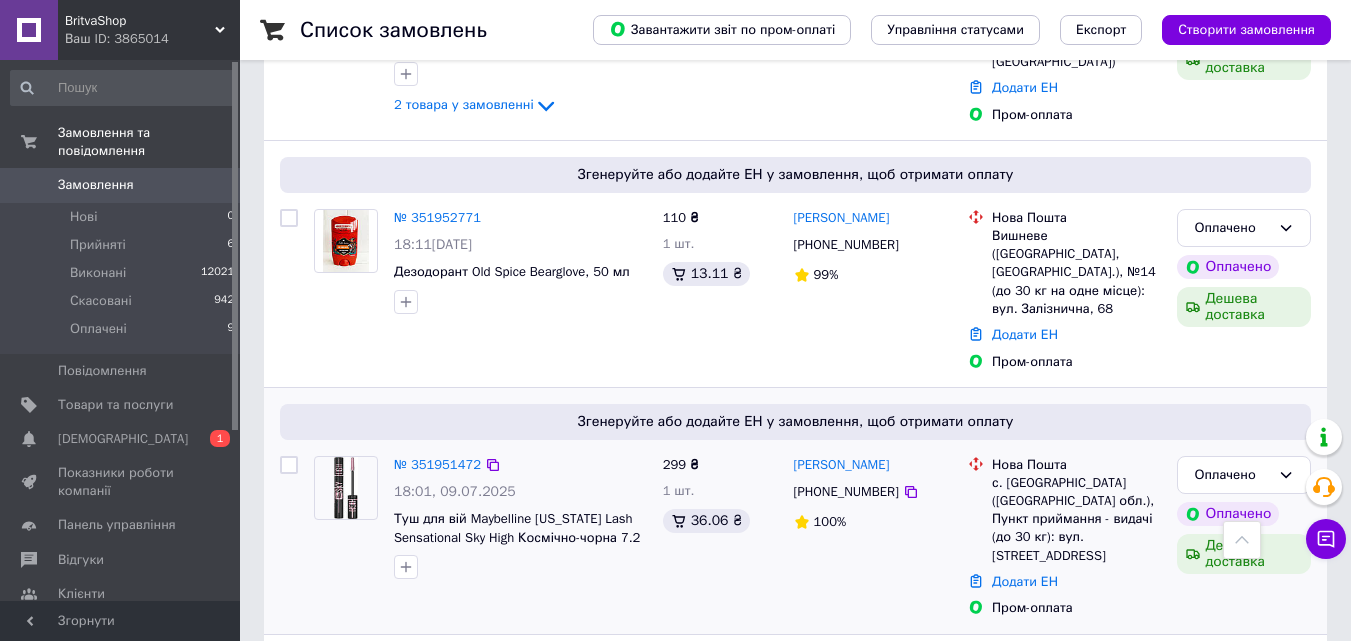 click on "№ 351951472" at bounding box center (437, 465) 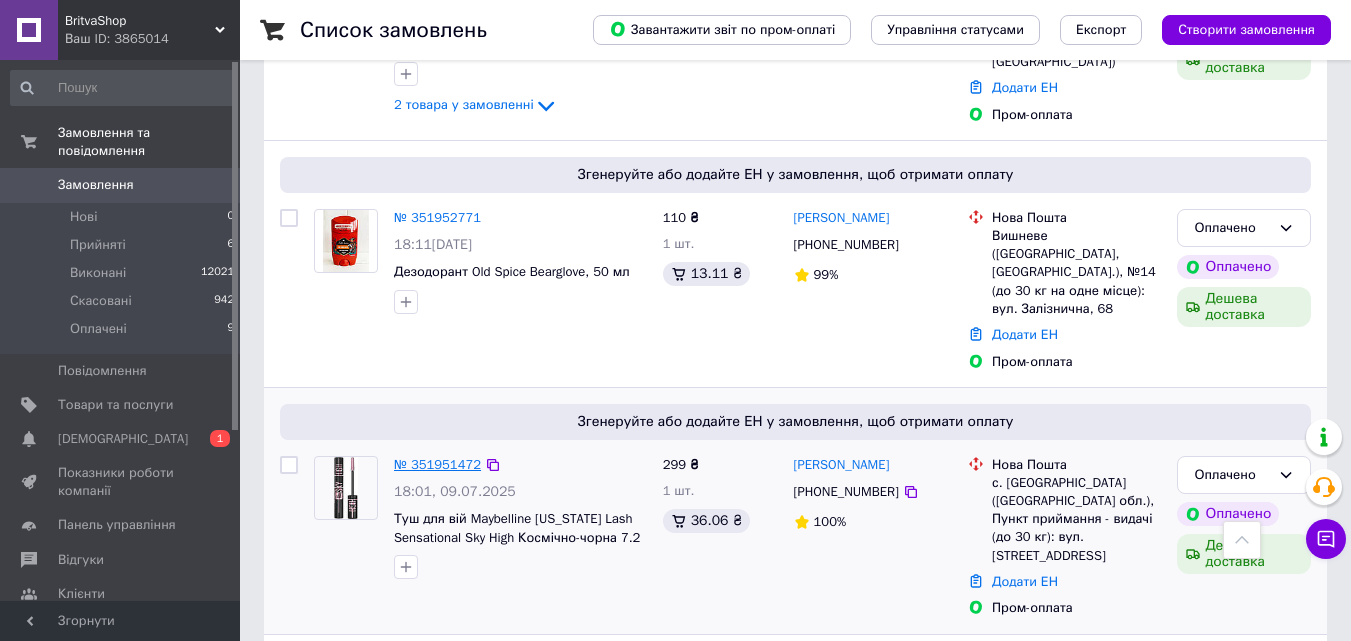 click on "№ 351951472" at bounding box center (437, 464) 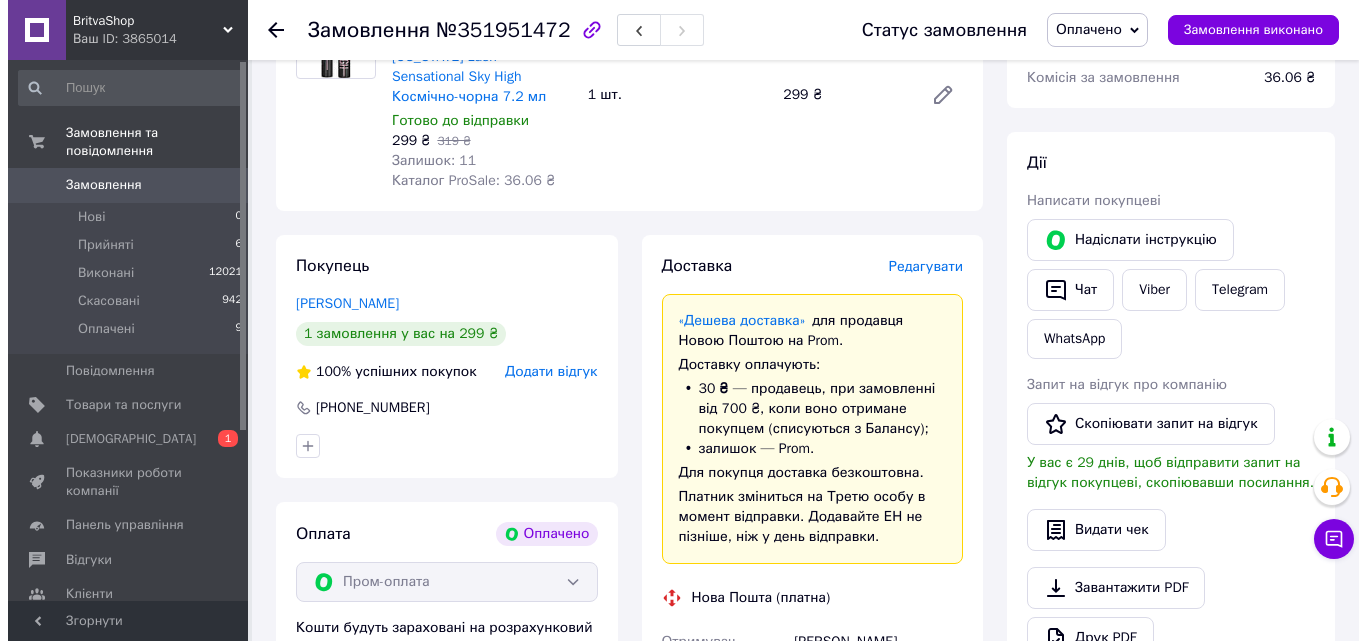 scroll, scrollTop: 100, scrollLeft: 0, axis: vertical 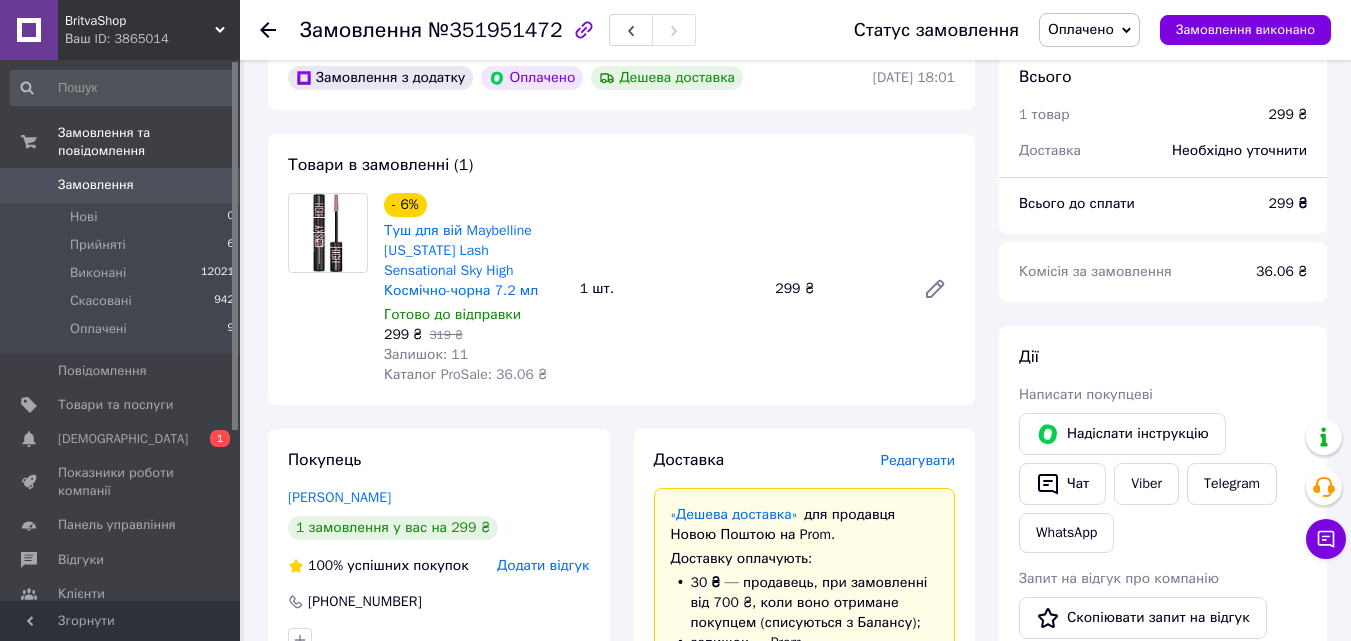 click on "Редагувати" at bounding box center [918, 460] 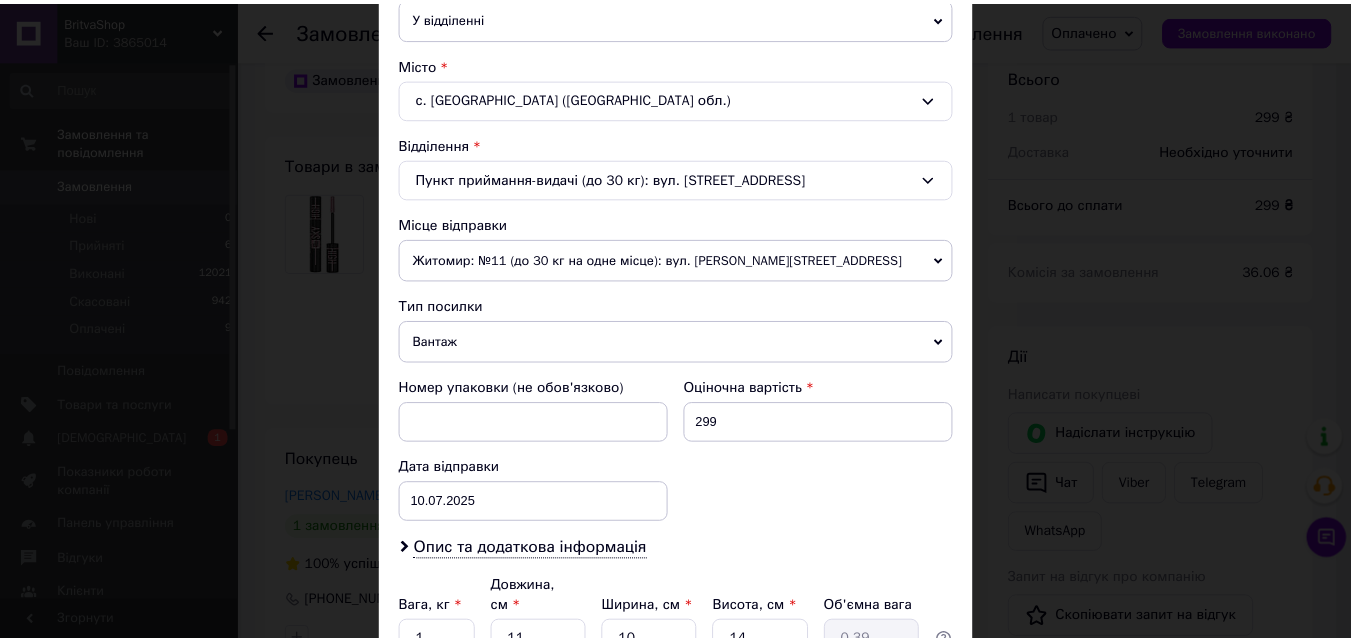 scroll, scrollTop: 687, scrollLeft: 0, axis: vertical 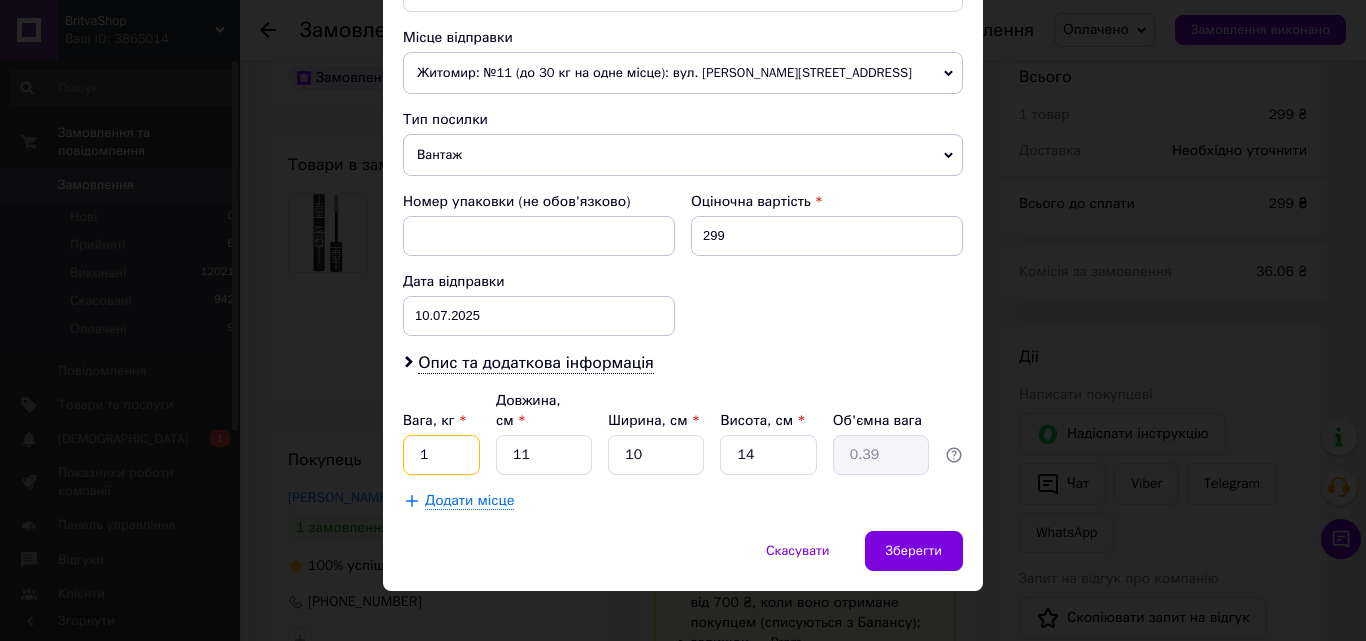 click on "1" at bounding box center [441, 455] 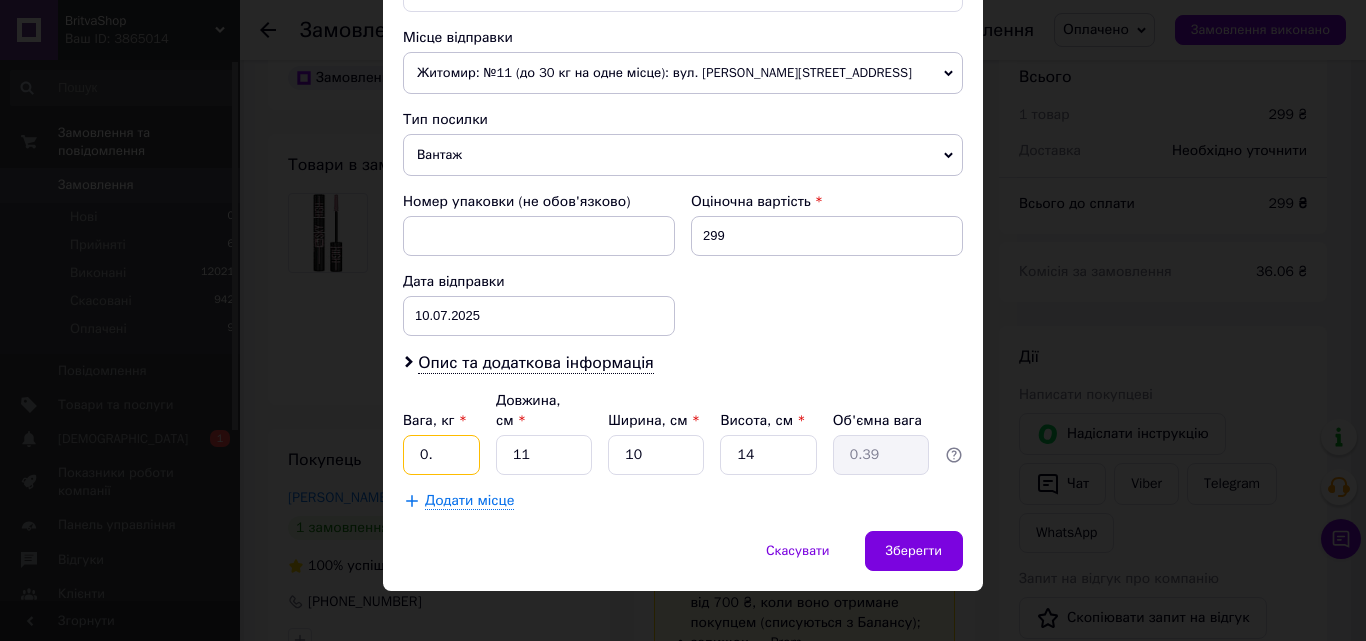 type on "0.5" 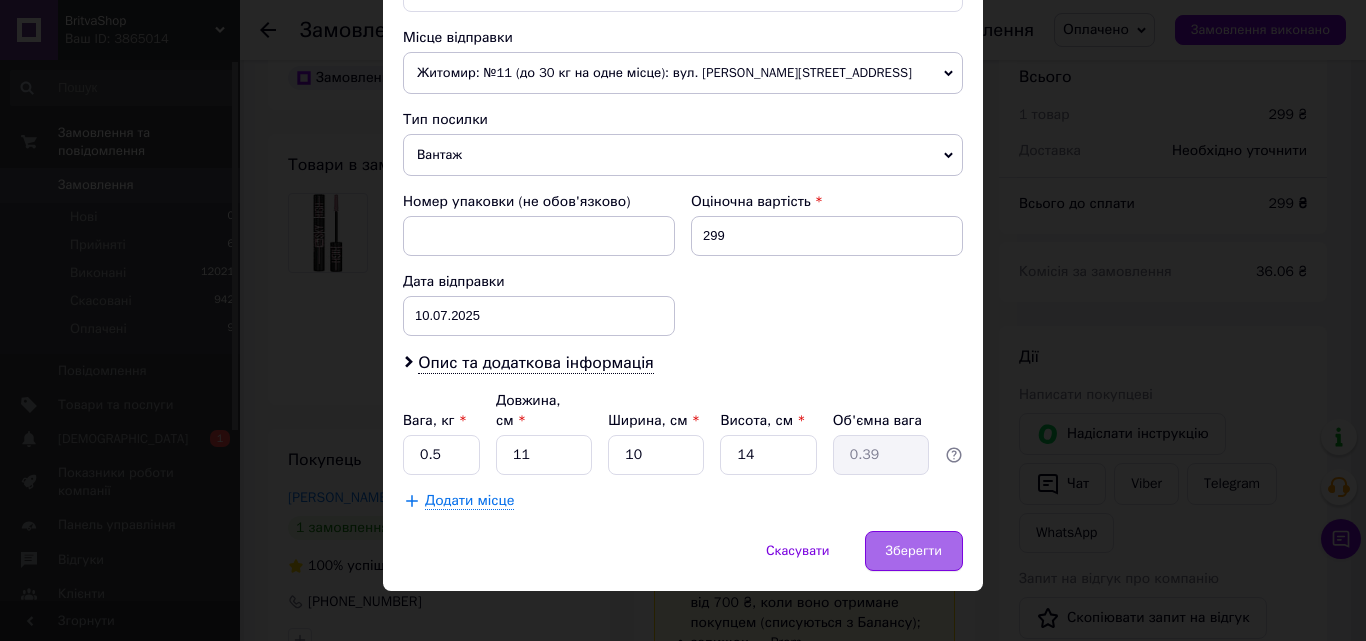 click on "Зберегти" at bounding box center (914, 551) 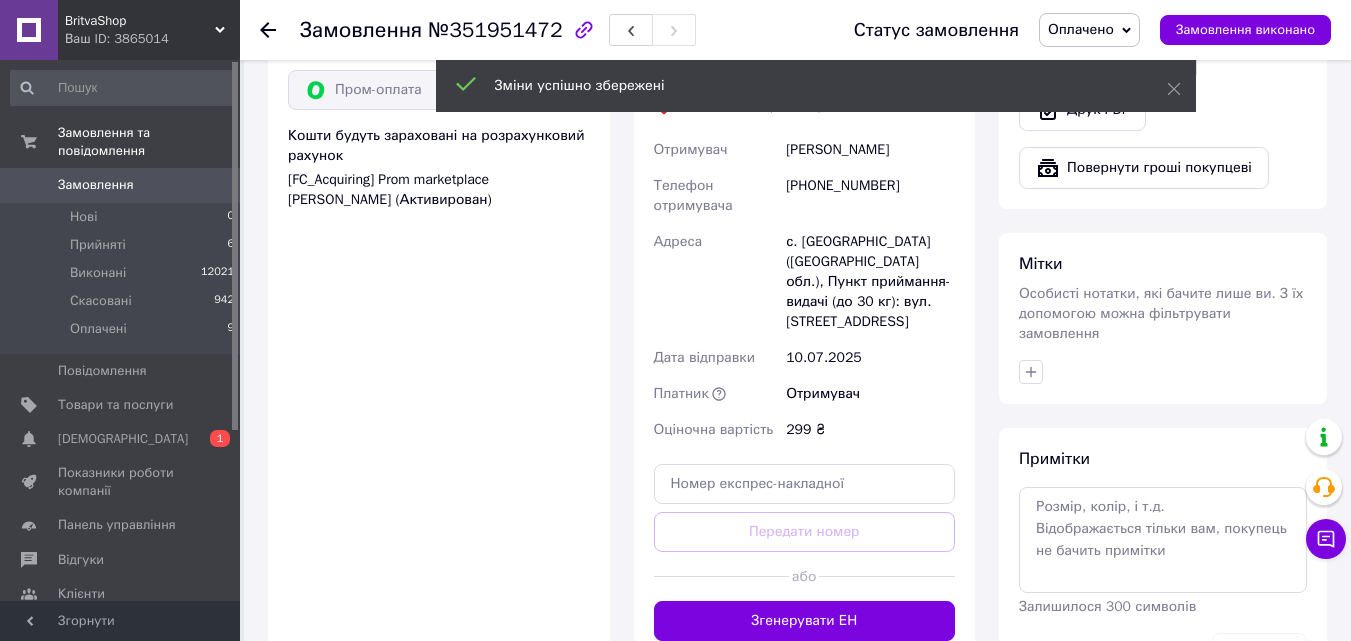 scroll, scrollTop: 900, scrollLeft: 0, axis: vertical 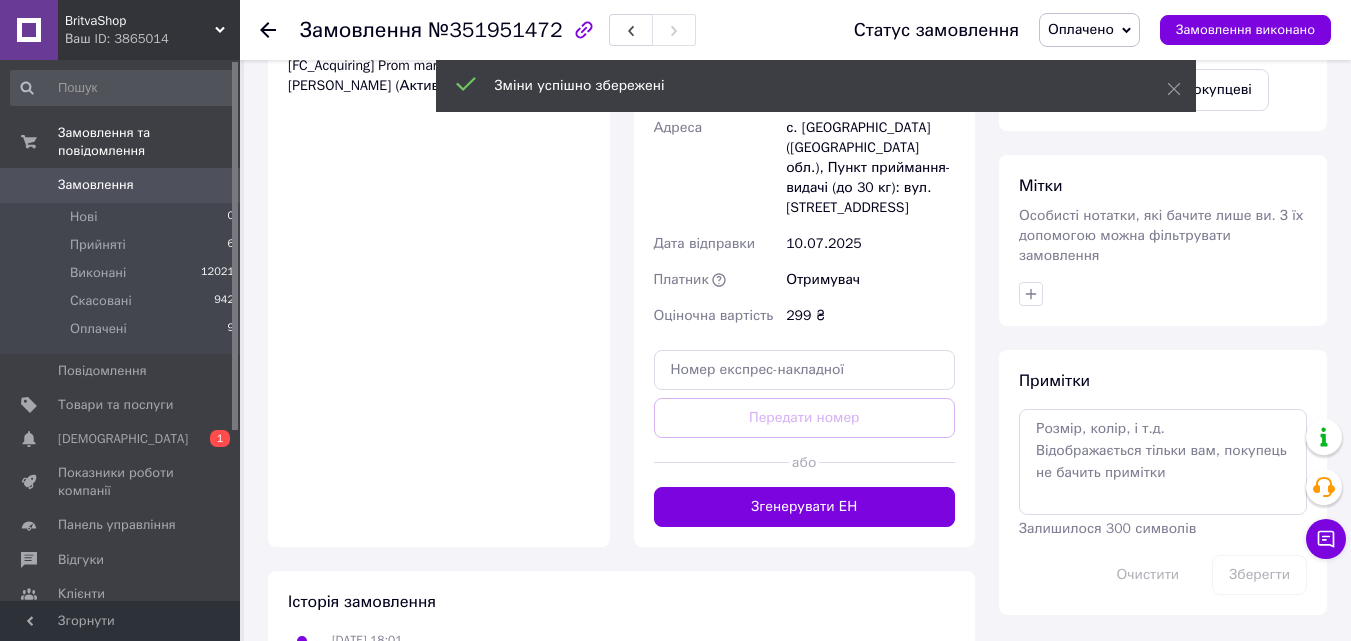 click on "Згенерувати ЕН" at bounding box center (805, 507) 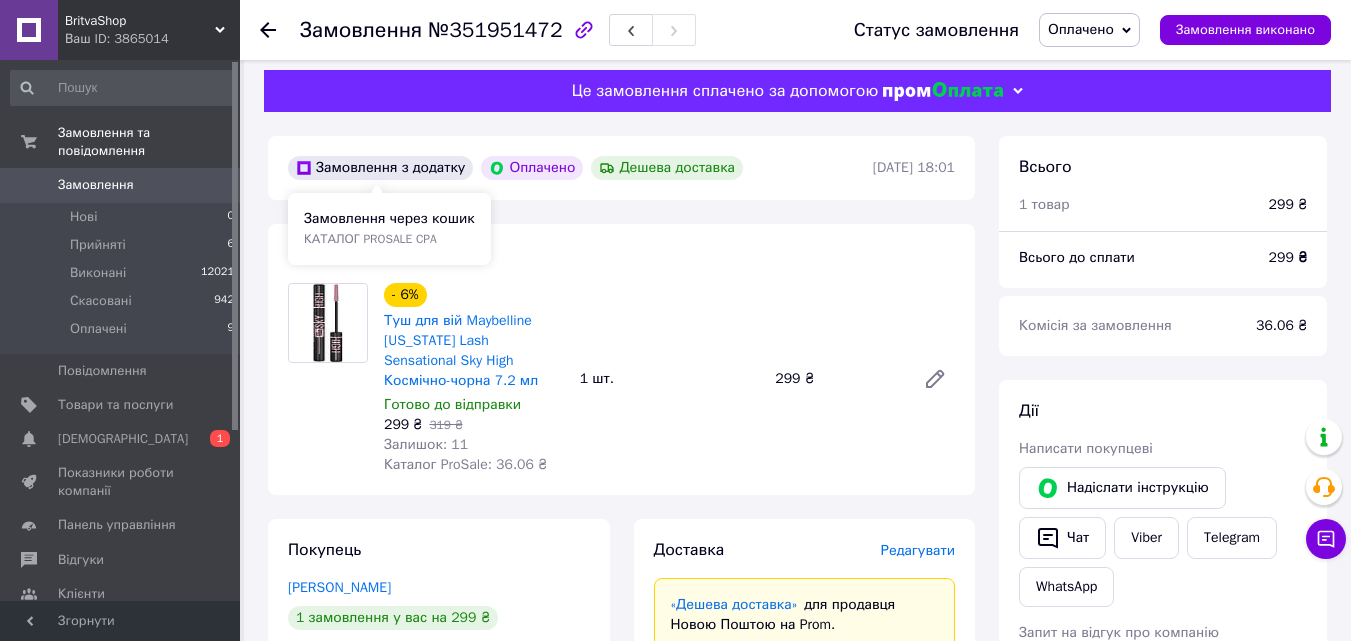 scroll, scrollTop: 0, scrollLeft: 0, axis: both 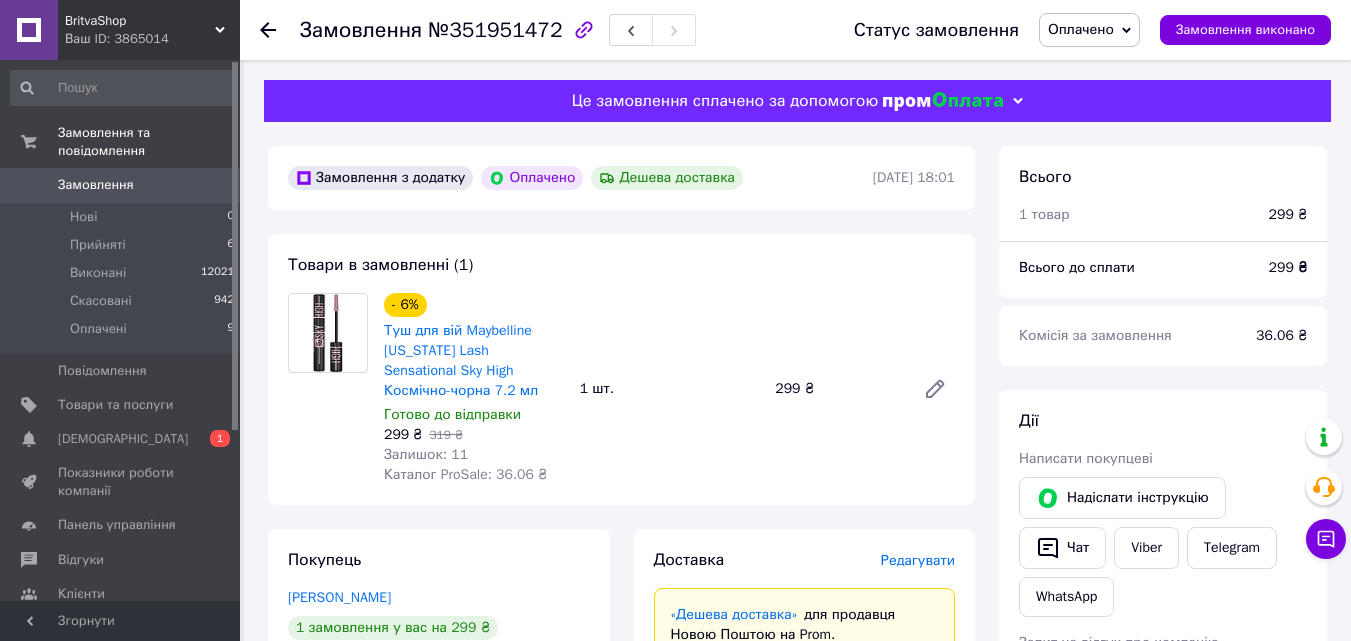 click 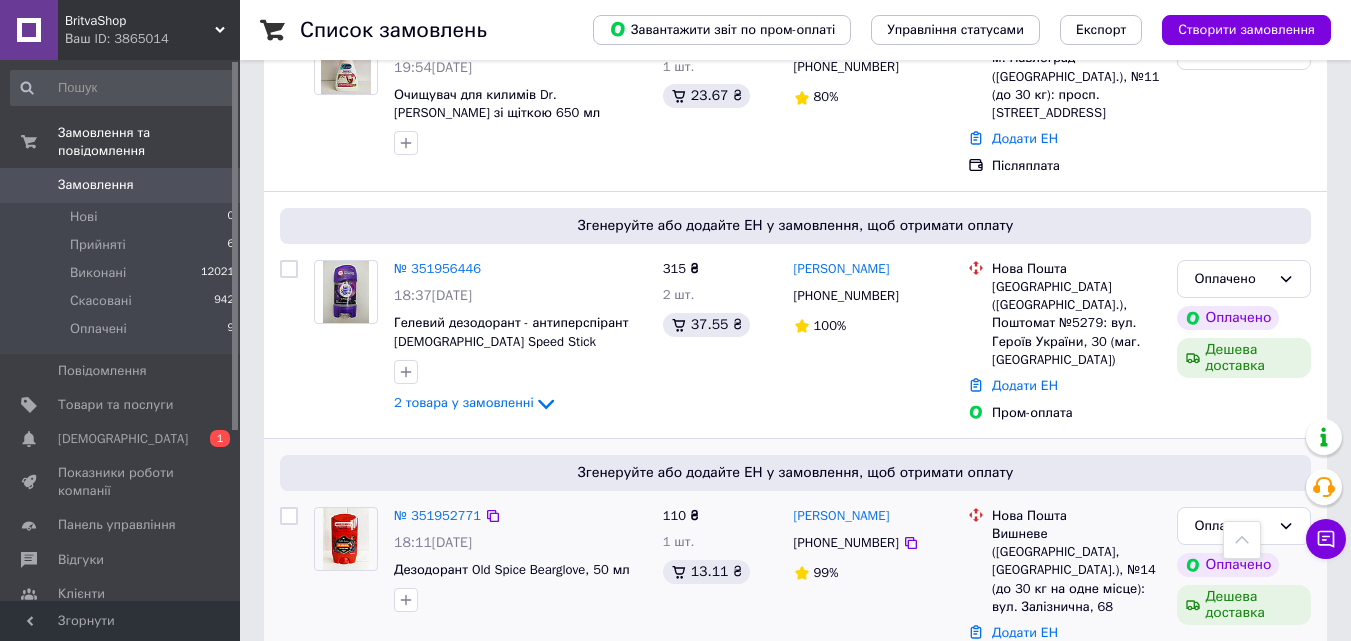 scroll, scrollTop: 2300, scrollLeft: 0, axis: vertical 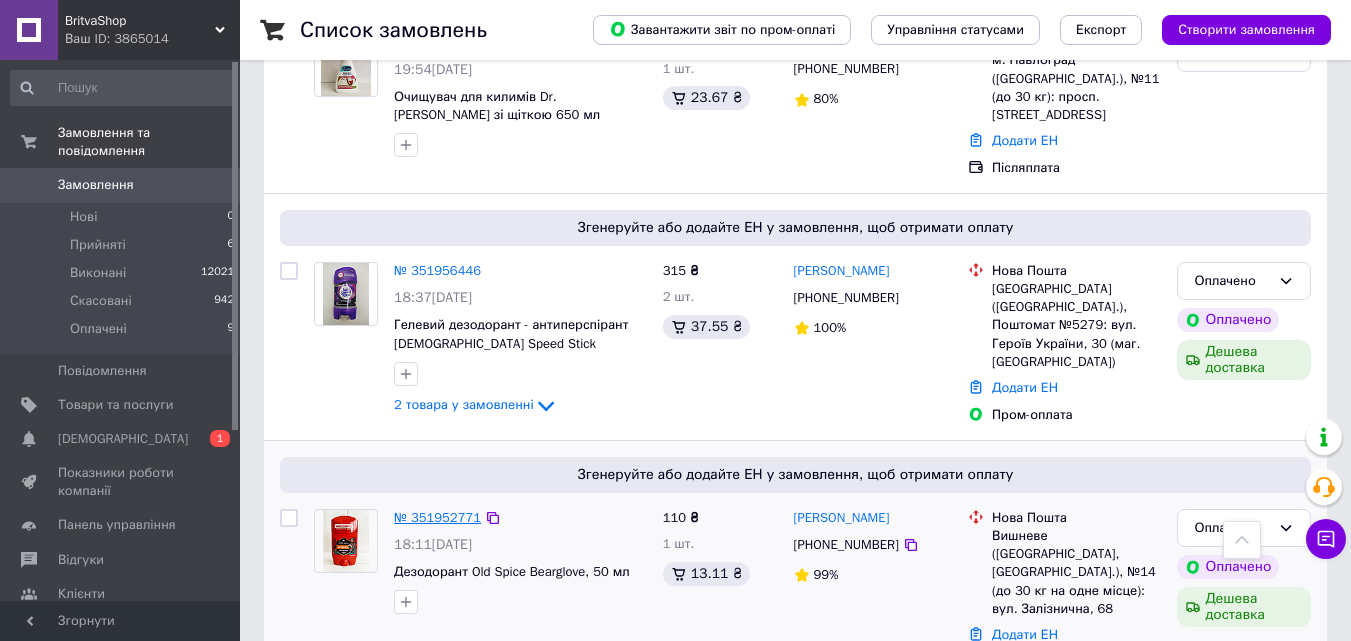 click on "№ 351952771" at bounding box center (437, 517) 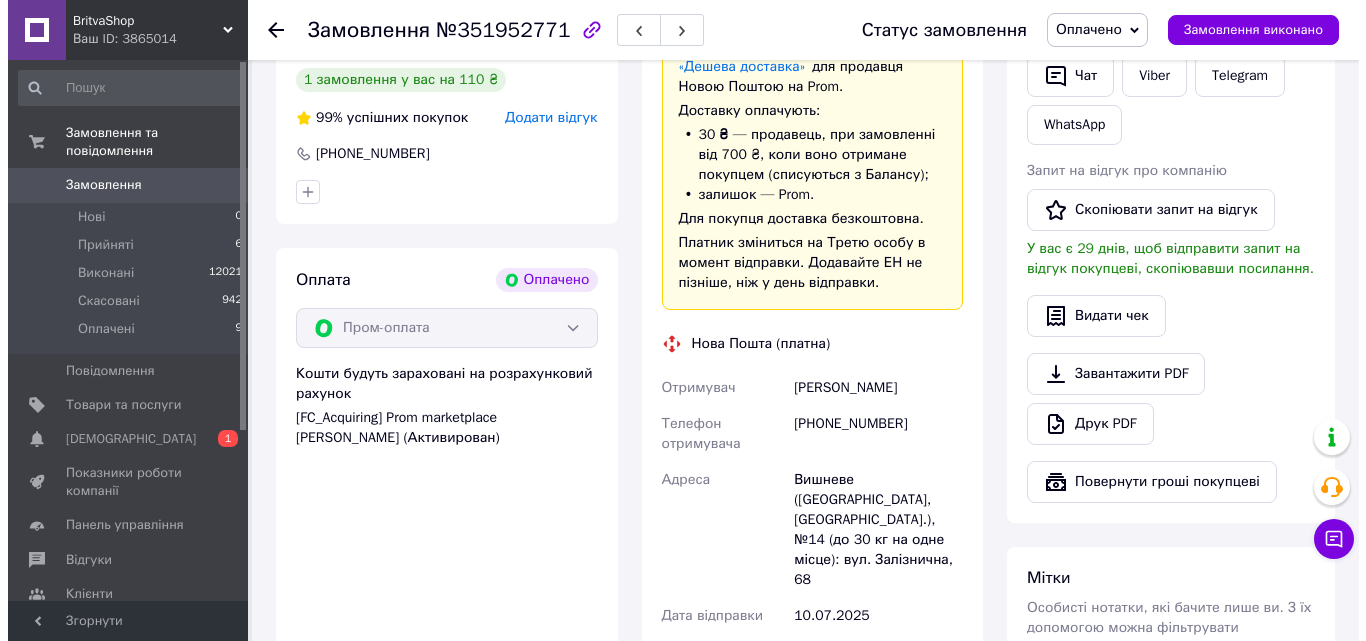 scroll, scrollTop: 209, scrollLeft: 0, axis: vertical 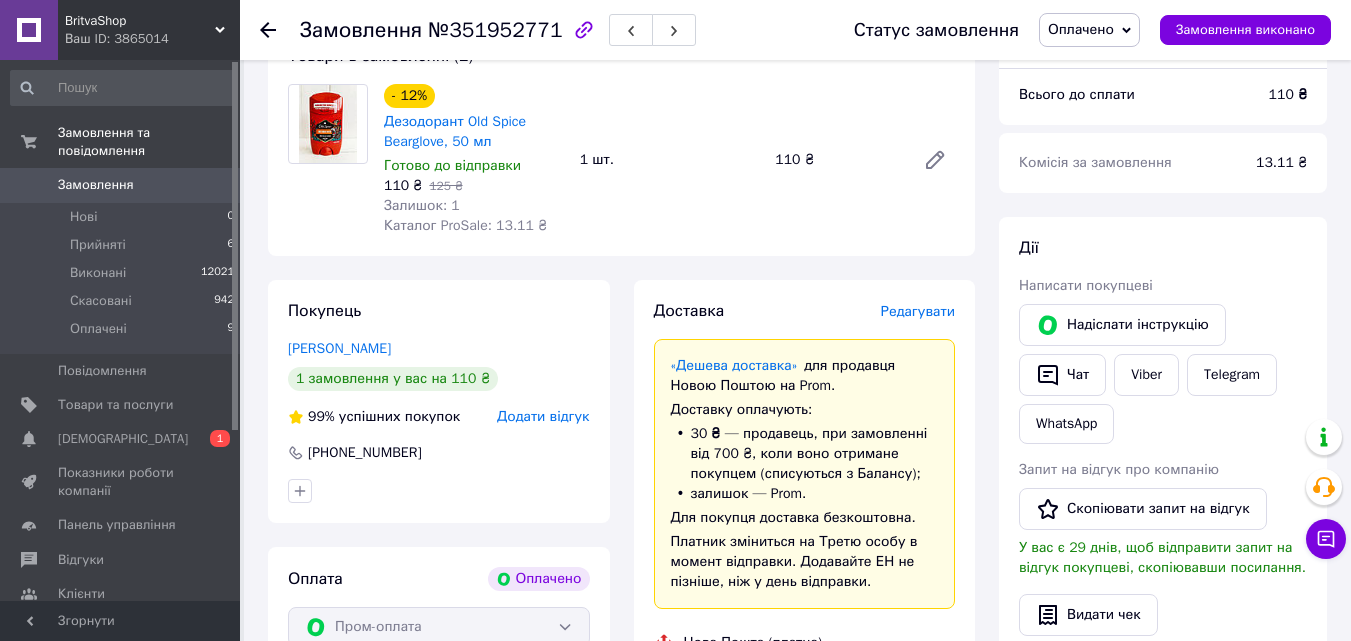 click on "Редагувати" at bounding box center (918, 311) 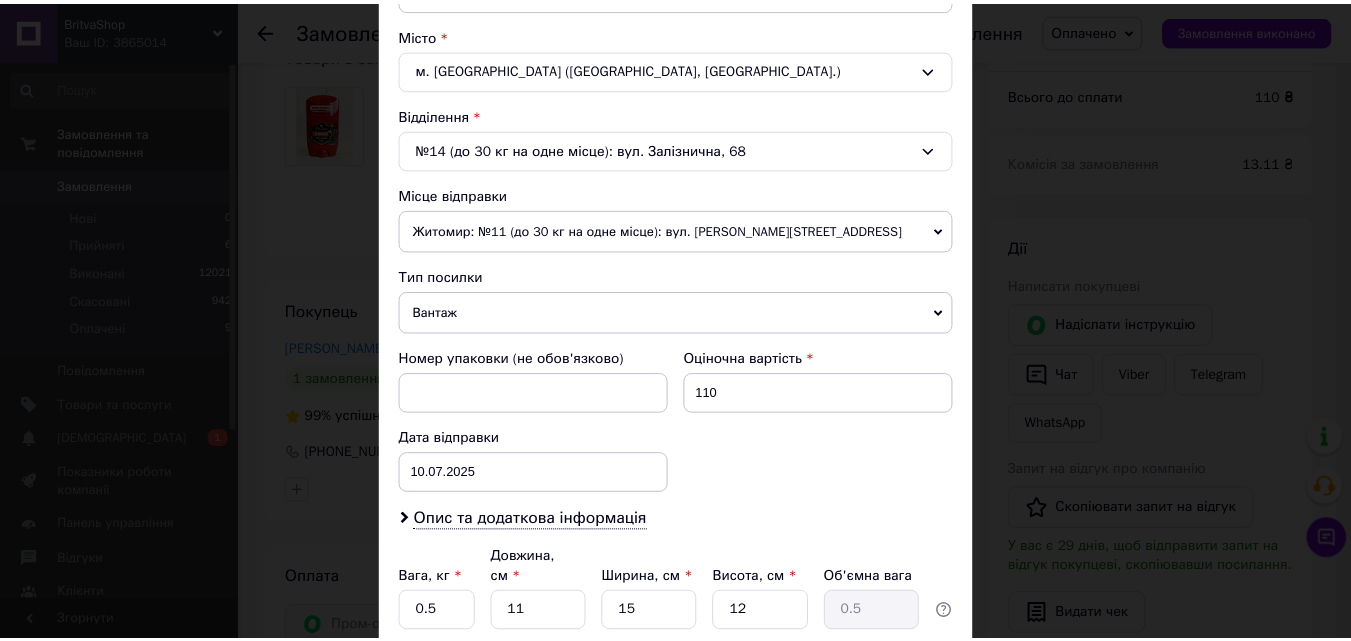 scroll, scrollTop: 687, scrollLeft: 0, axis: vertical 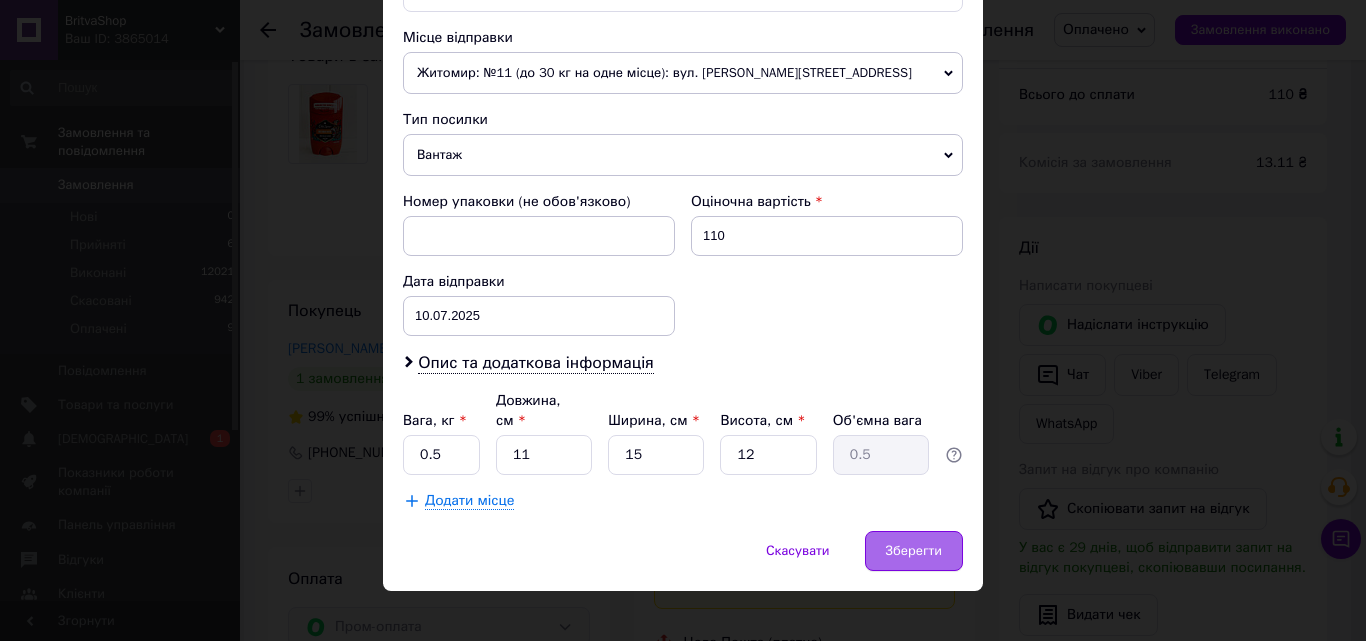 click on "Зберегти" at bounding box center (914, 551) 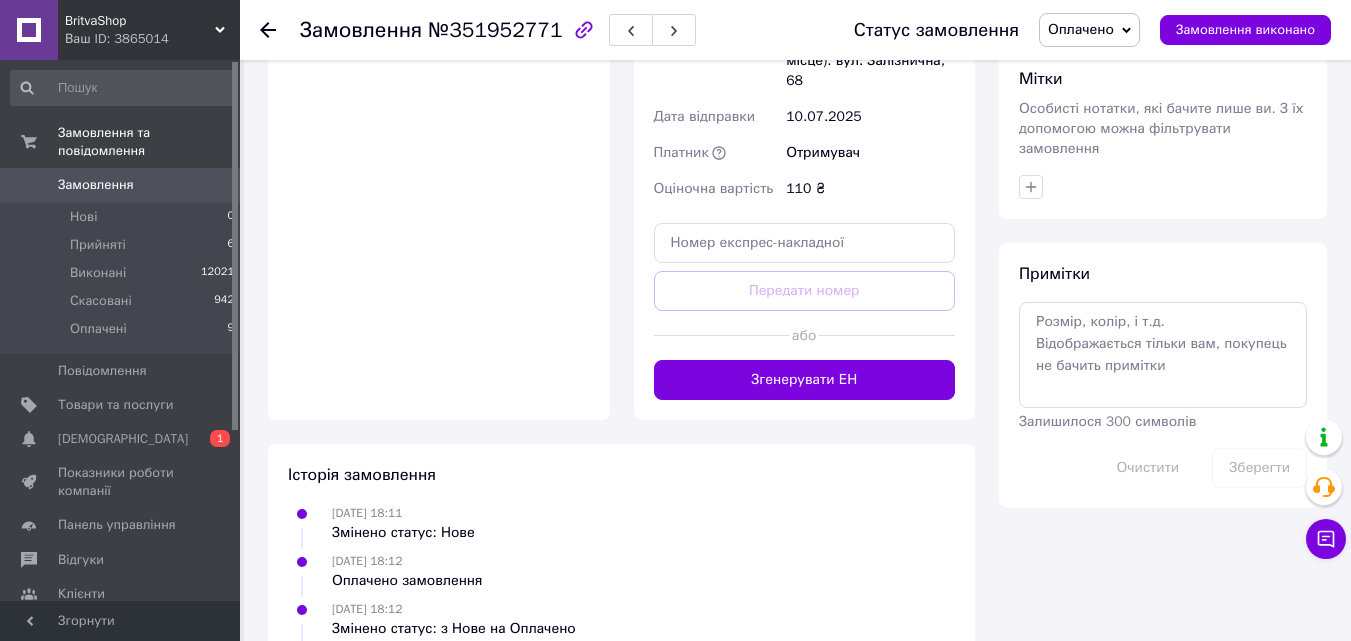 scroll, scrollTop: 1009, scrollLeft: 0, axis: vertical 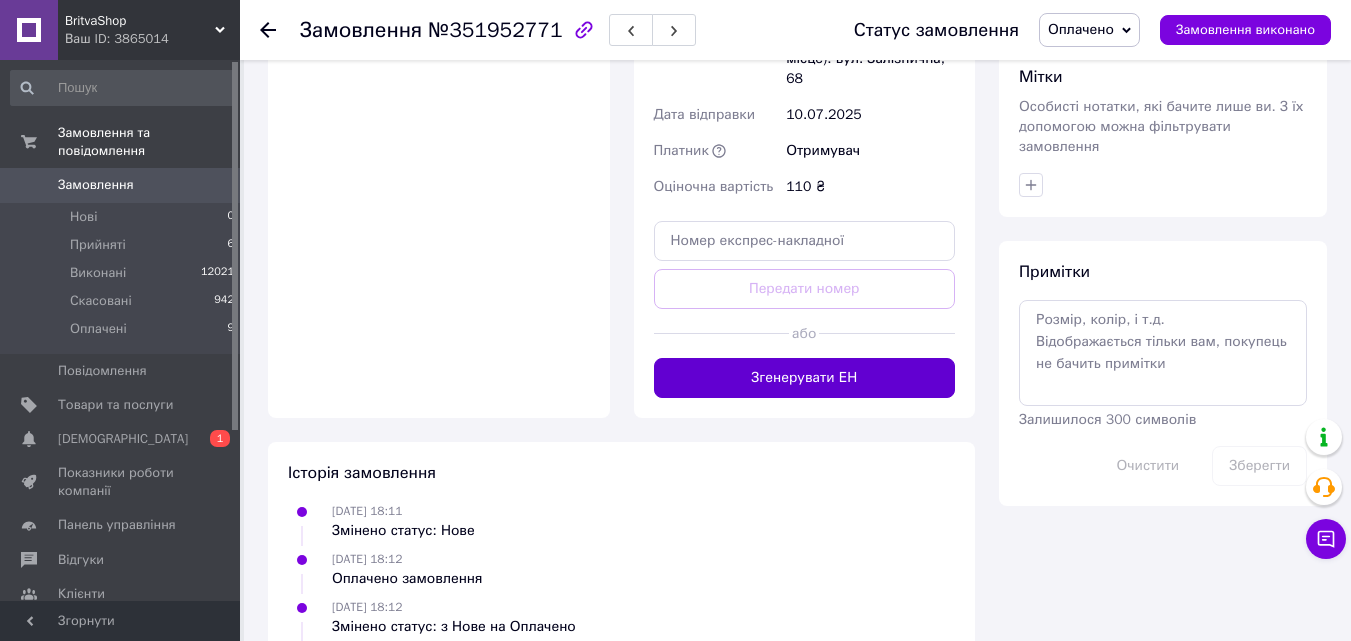 click on "Згенерувати ЕН" at bounding box center [805, 378] 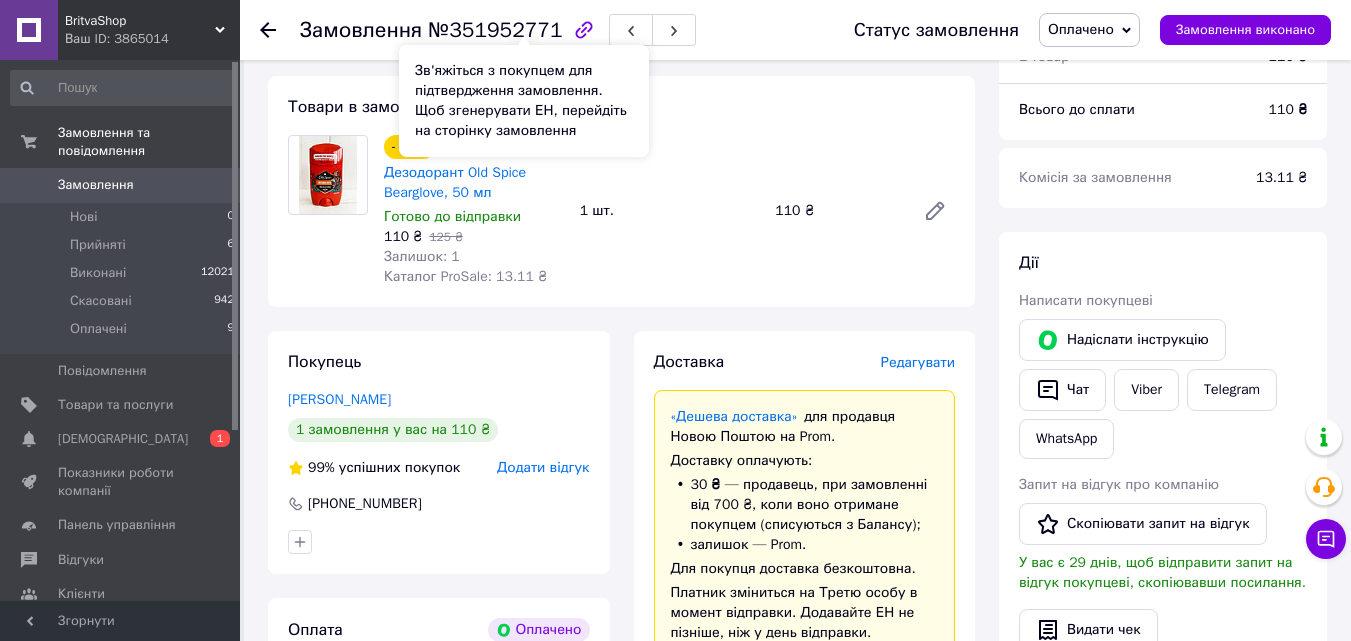 scroll, scrollTop: 9, scrollLeft: 0, axis: vertical 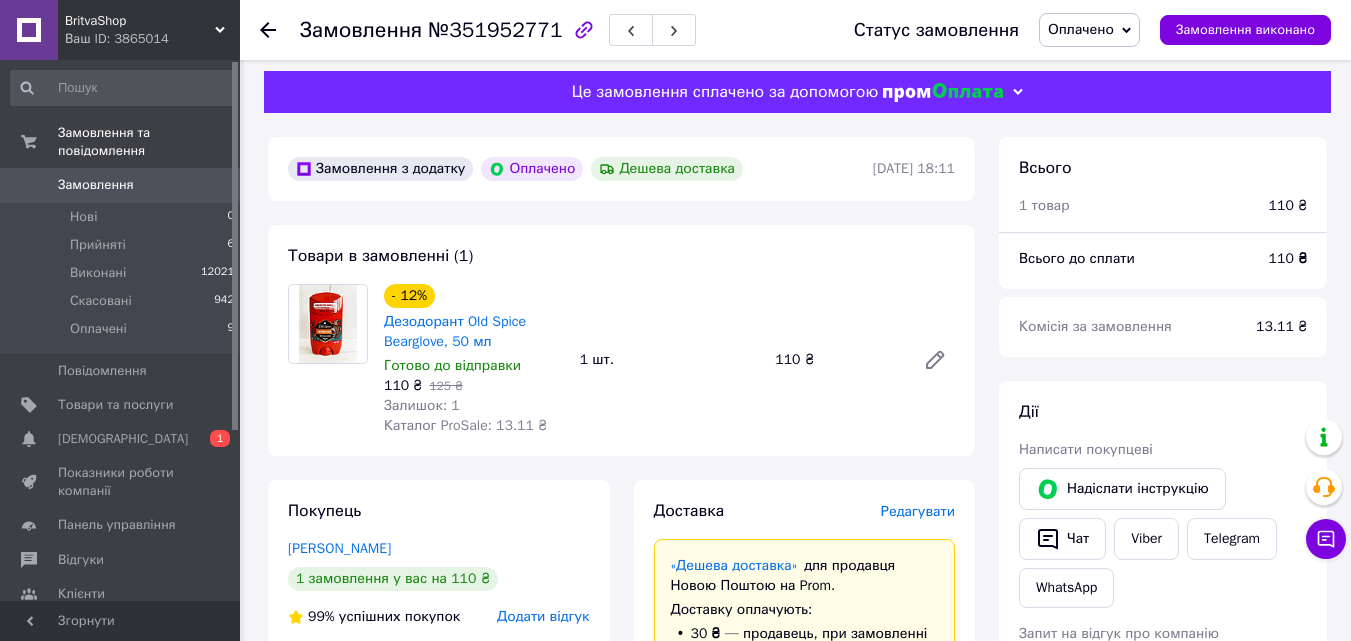 click 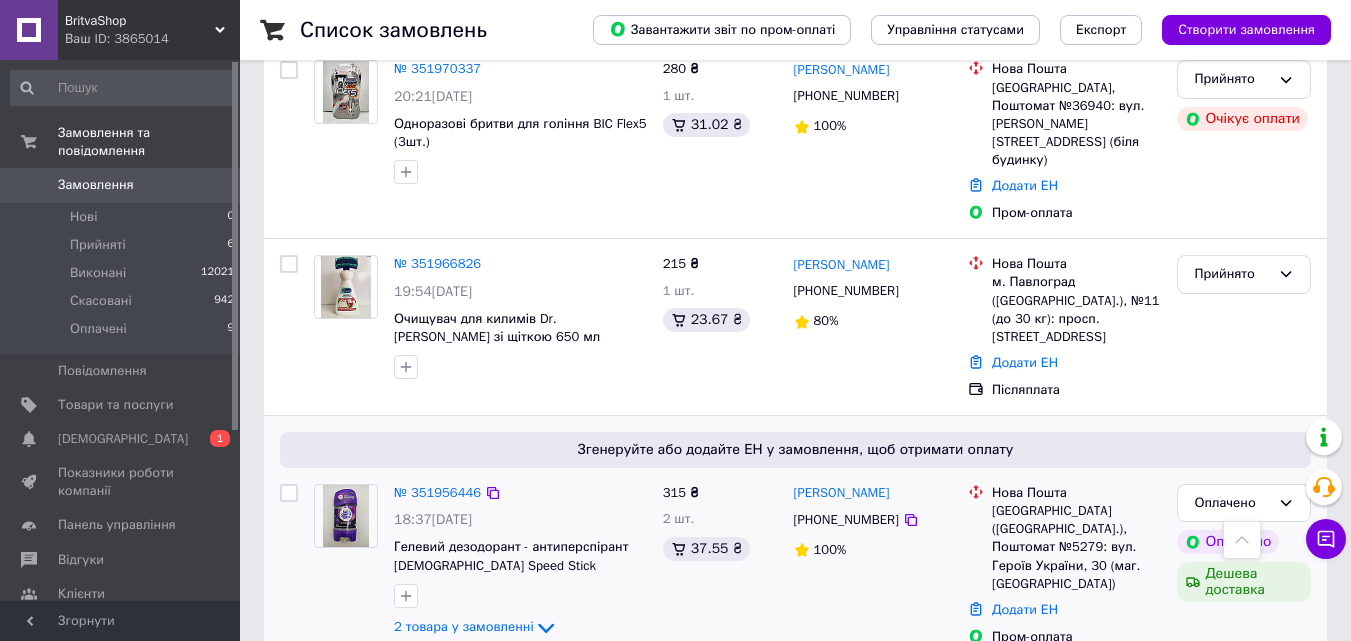 scroll, scrollTop: 2000, scrollLeft: 0, axis: vertical 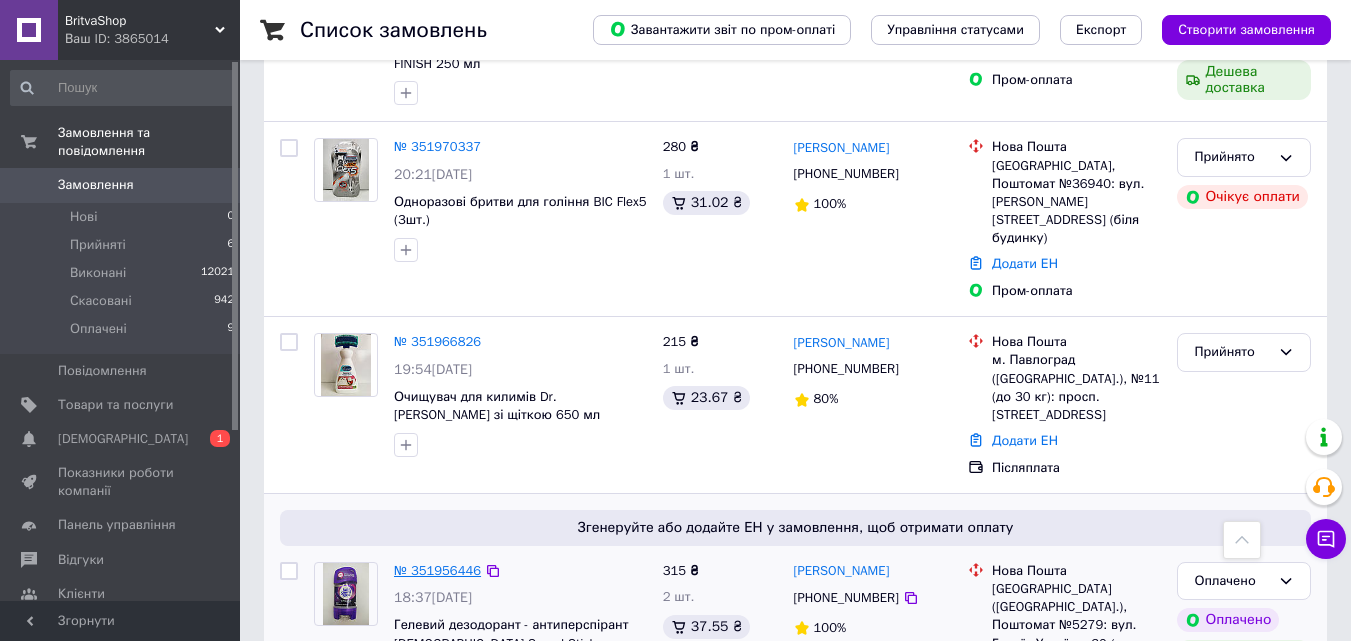 click on "№ 351956446" at bounding box center [437, 570] 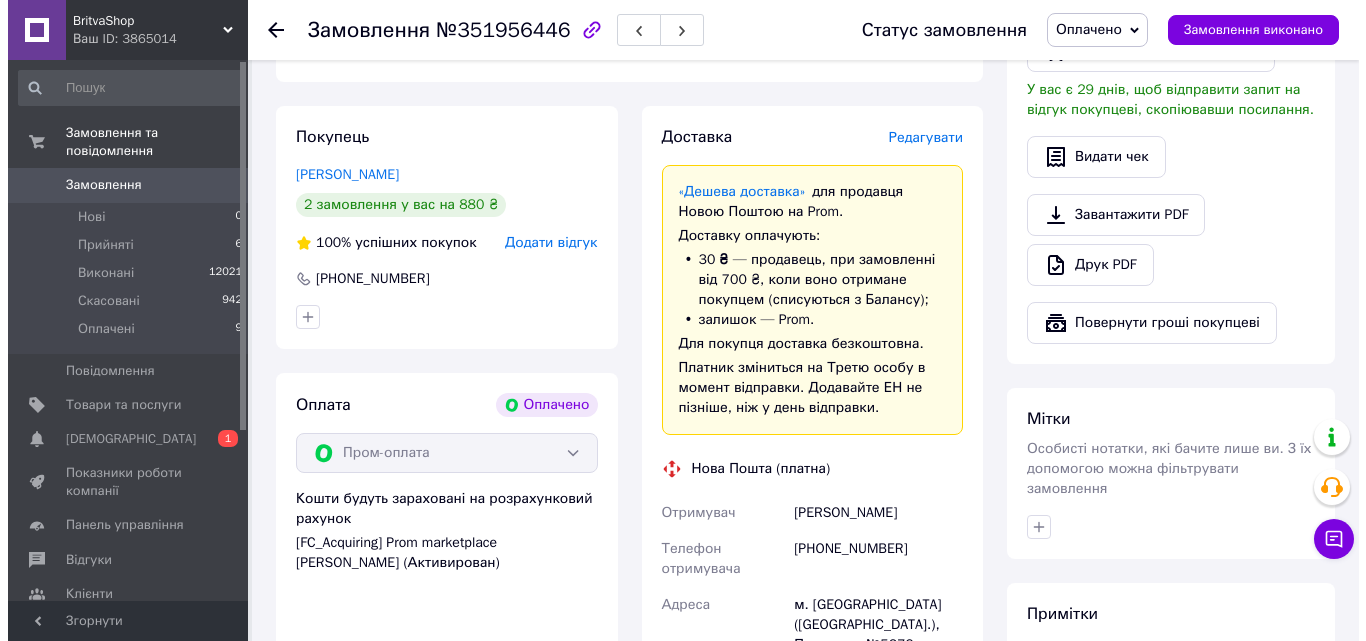 scroll, scrollTop: 445, scrollLeft: 0, axis: vertical 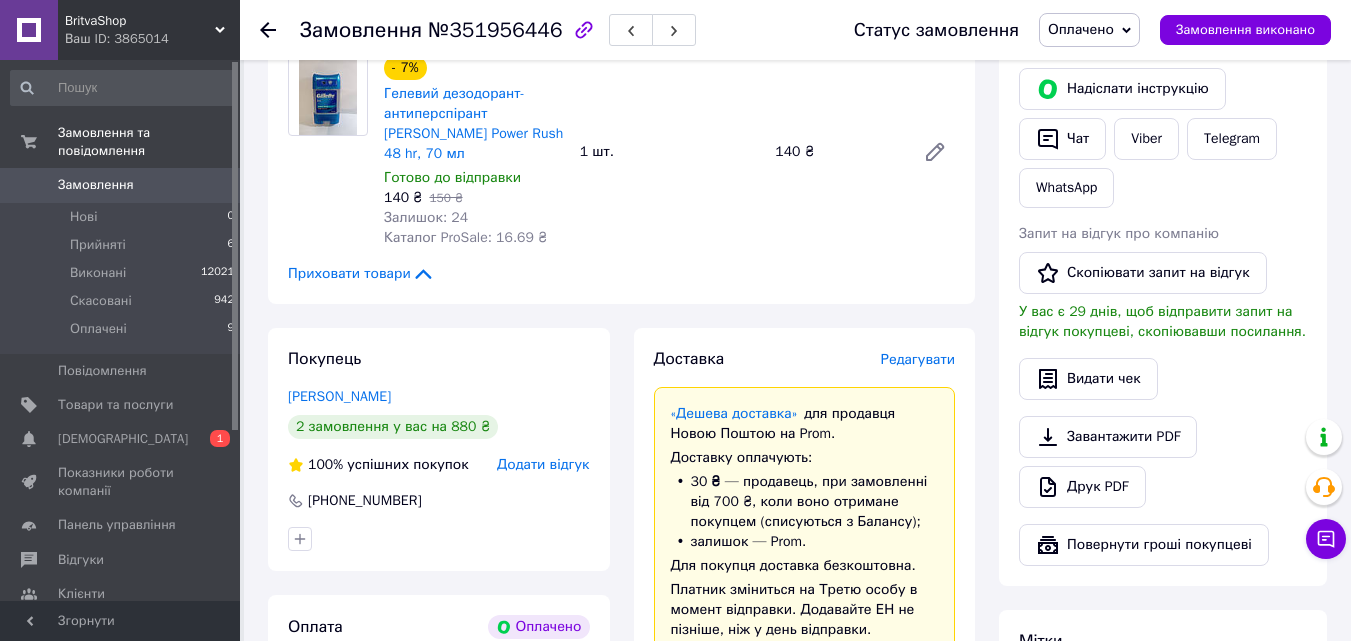 click on "Редагувати" at bounding box center [918, 359] 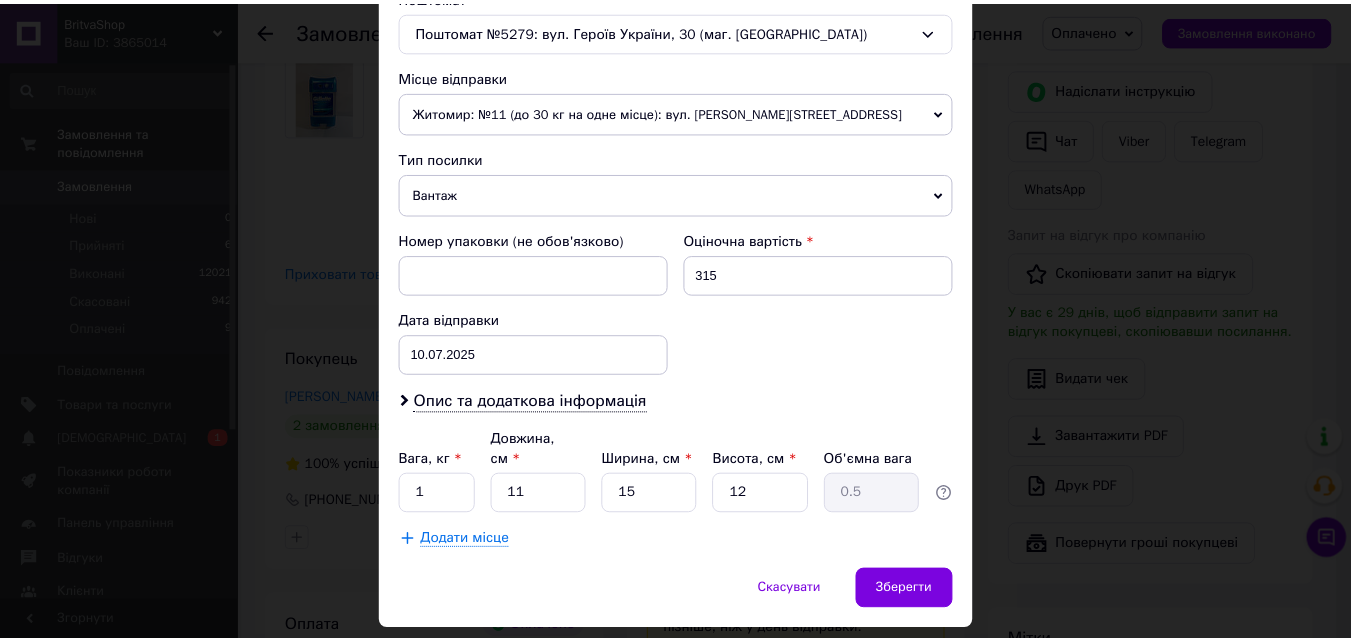 scroll, scrollTop: 687, scrollLeft: 0, axis: vertical 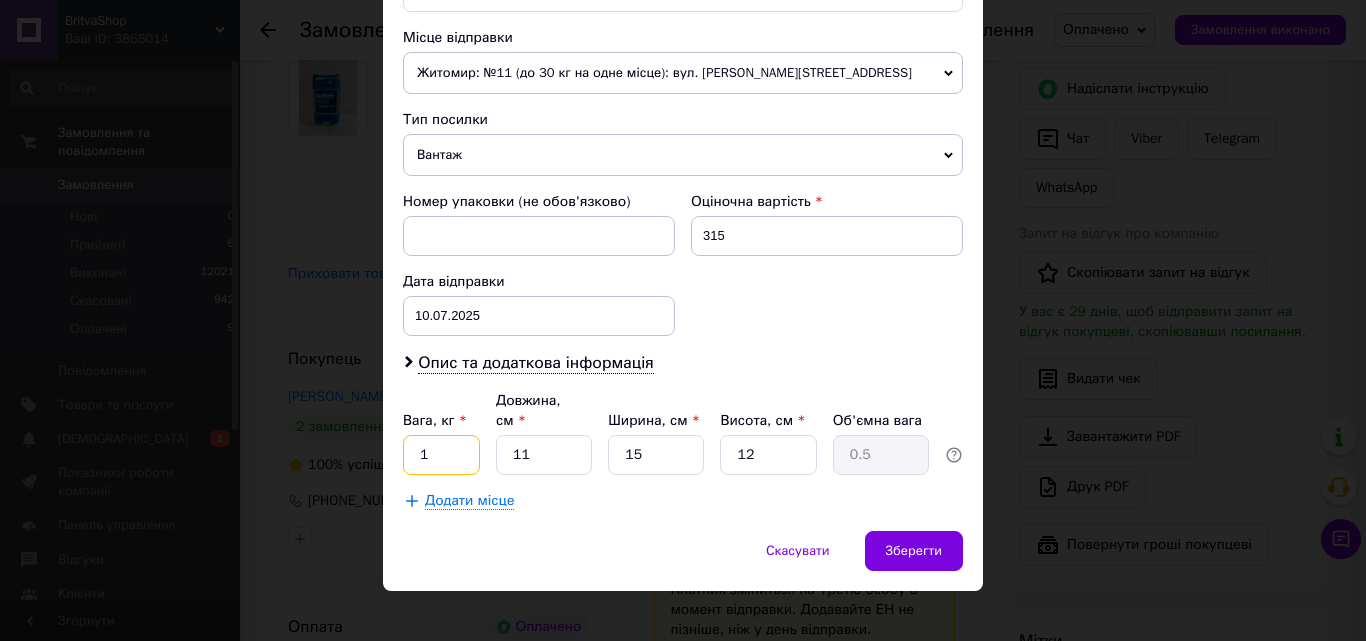 click on "1" at bounding box center (441, 455) 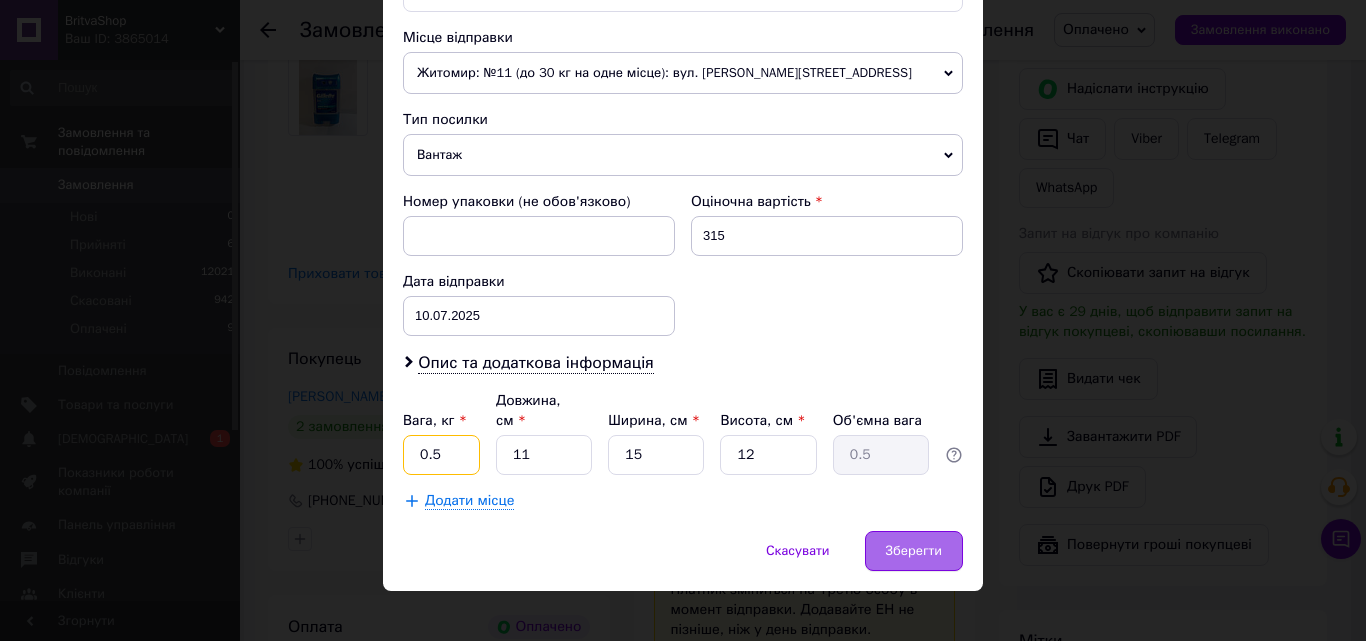 type on "0.5" 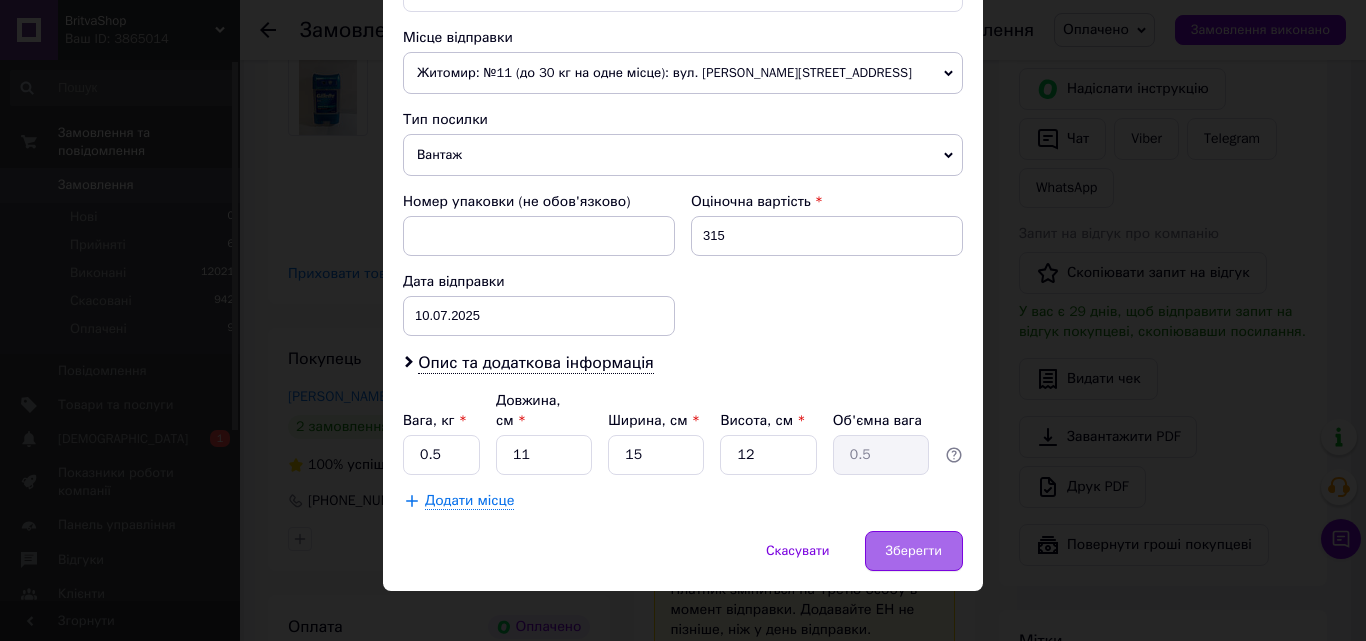 click on "Зберегти" at bounding box center [914, 551] 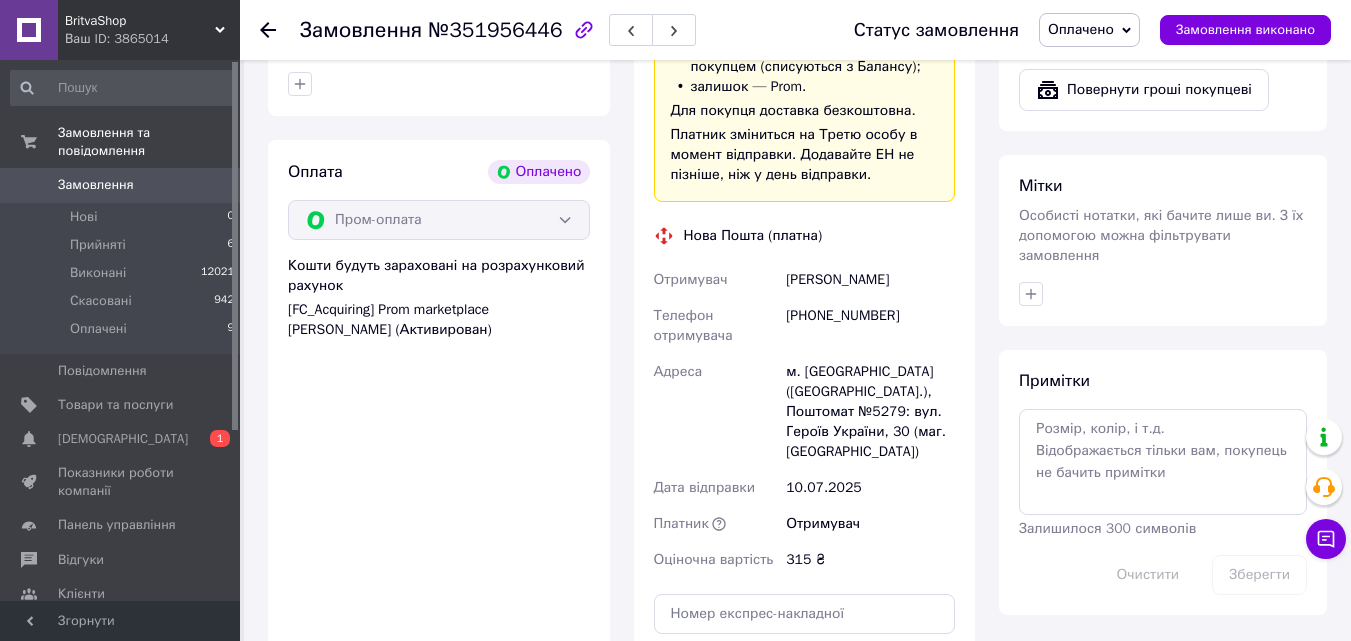 scroll, scrollTop: 1200, scrollLeft: 0, axis: vertical 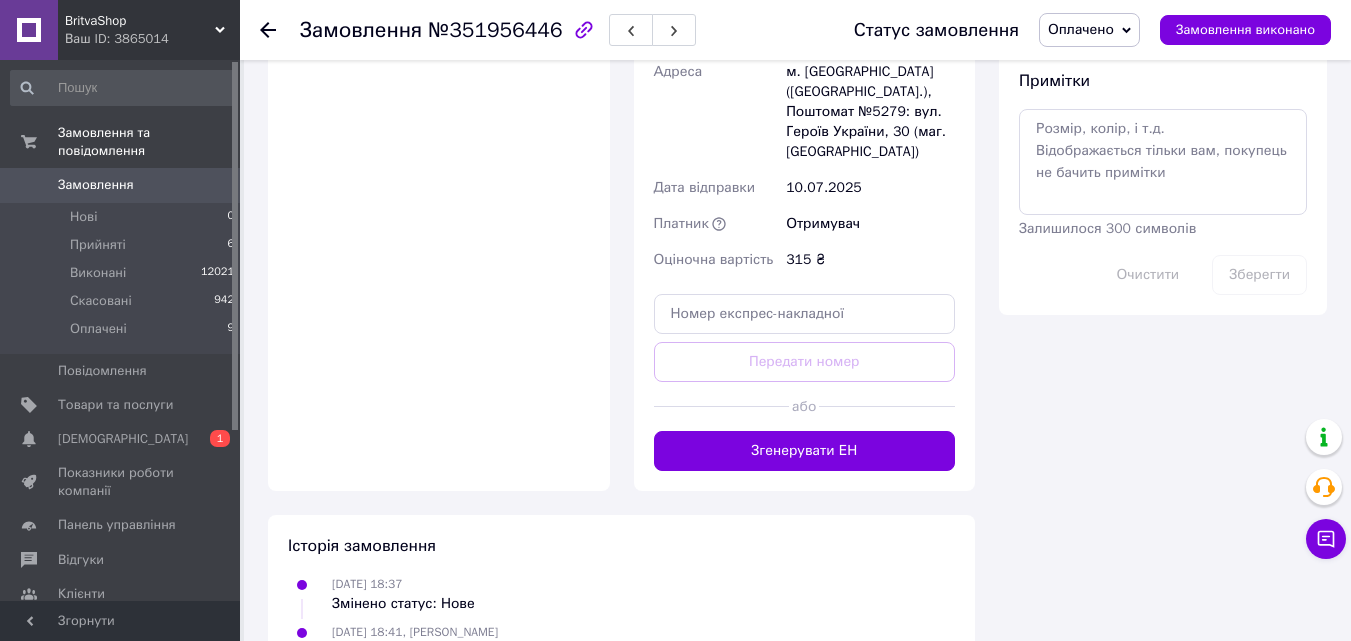 click on "Згенерувати ЕН" at bounding box center [805, 451] 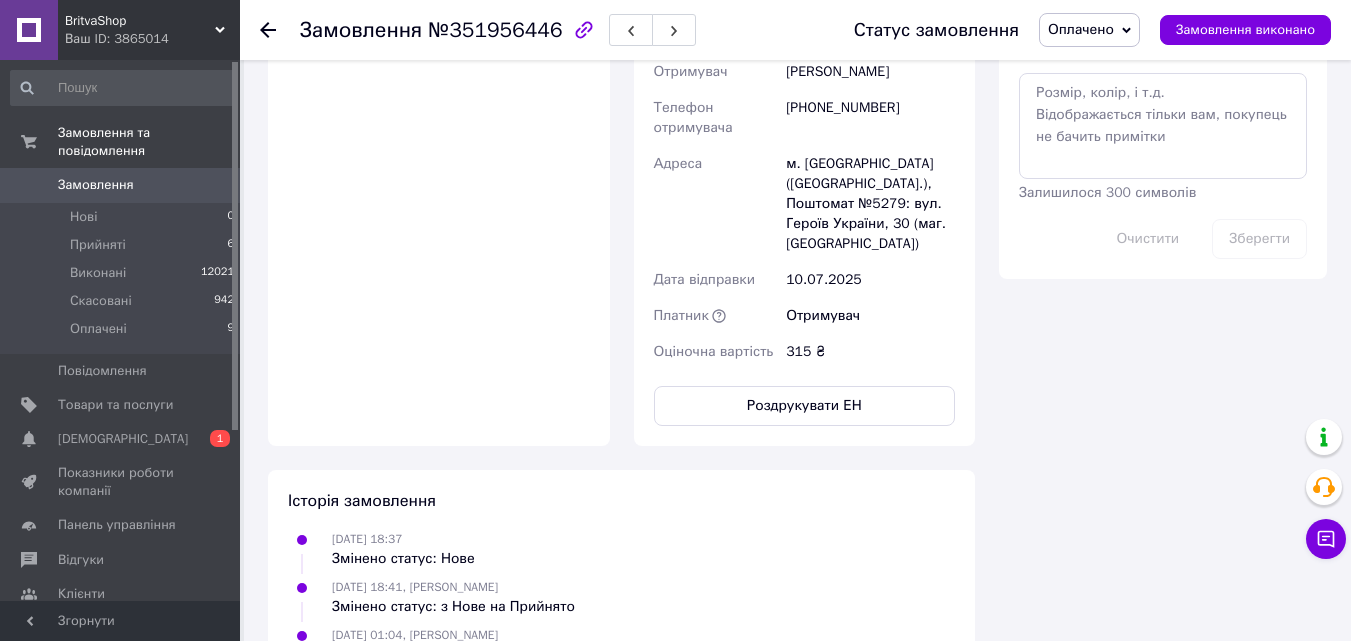 scroll, scrollTop: 12, scrollLeft: 0, axis: vertical 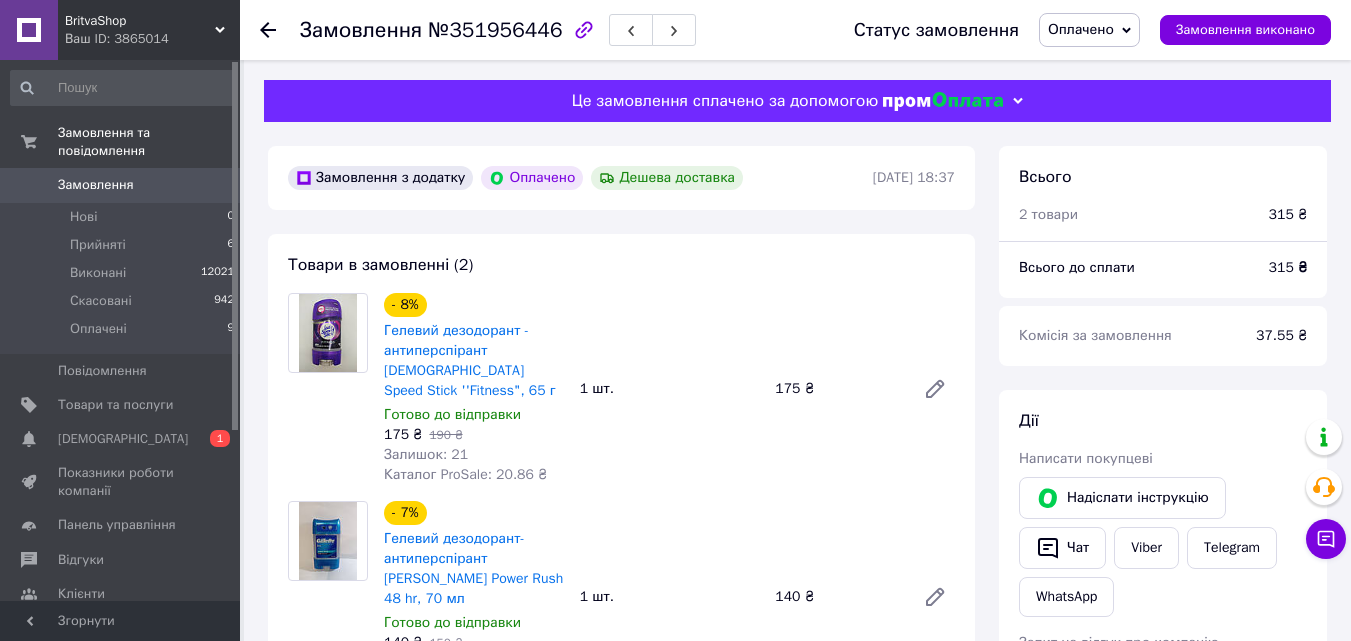 click 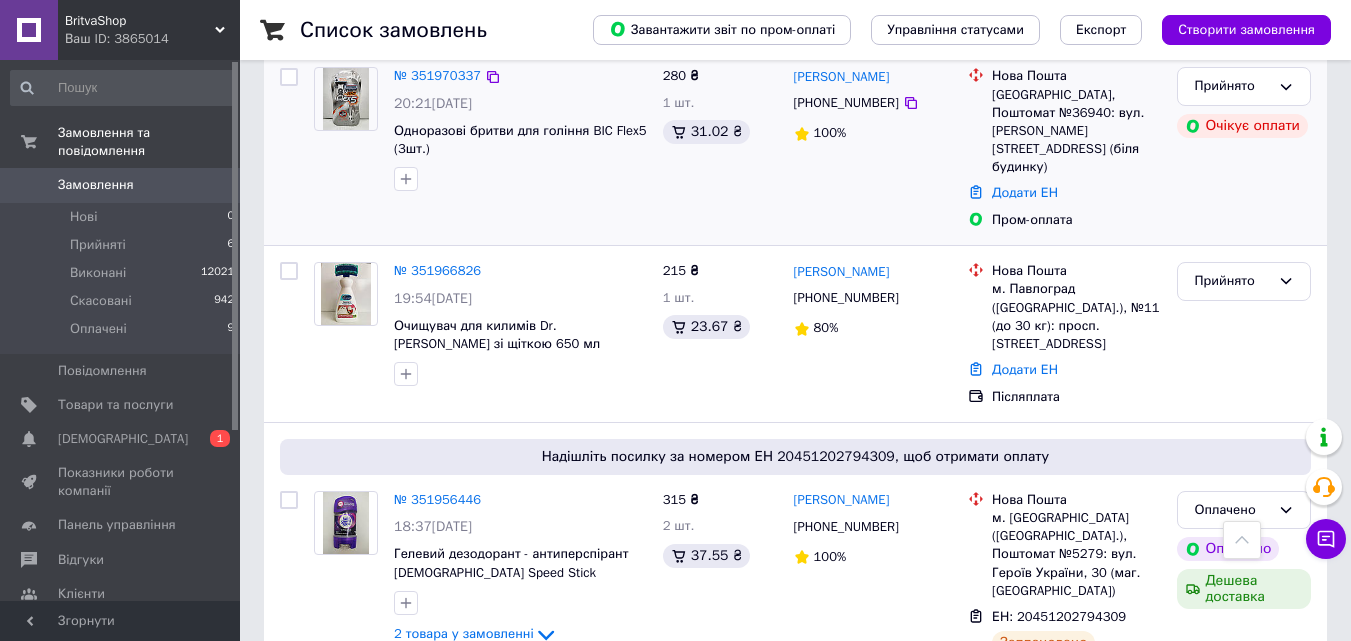 scroll, scrollTop: 1800, scrollLeft: 0, axis: vertical 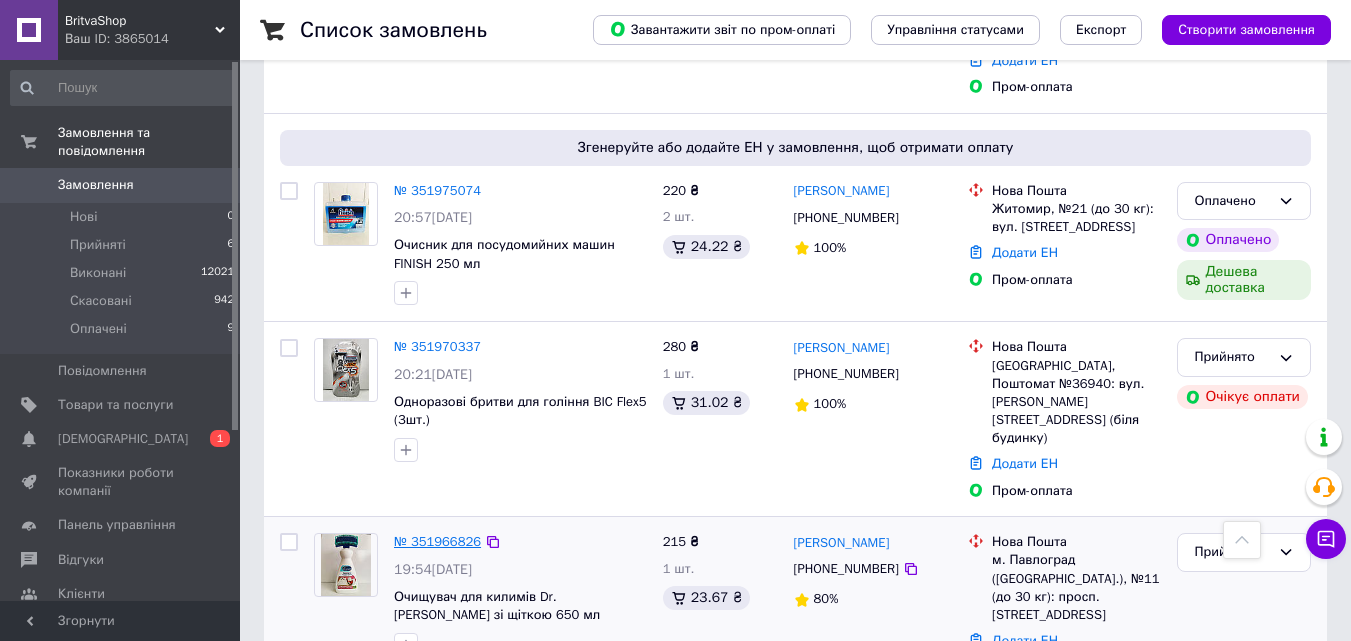 click on "№ 351966826" at bounding box center (437, 541) 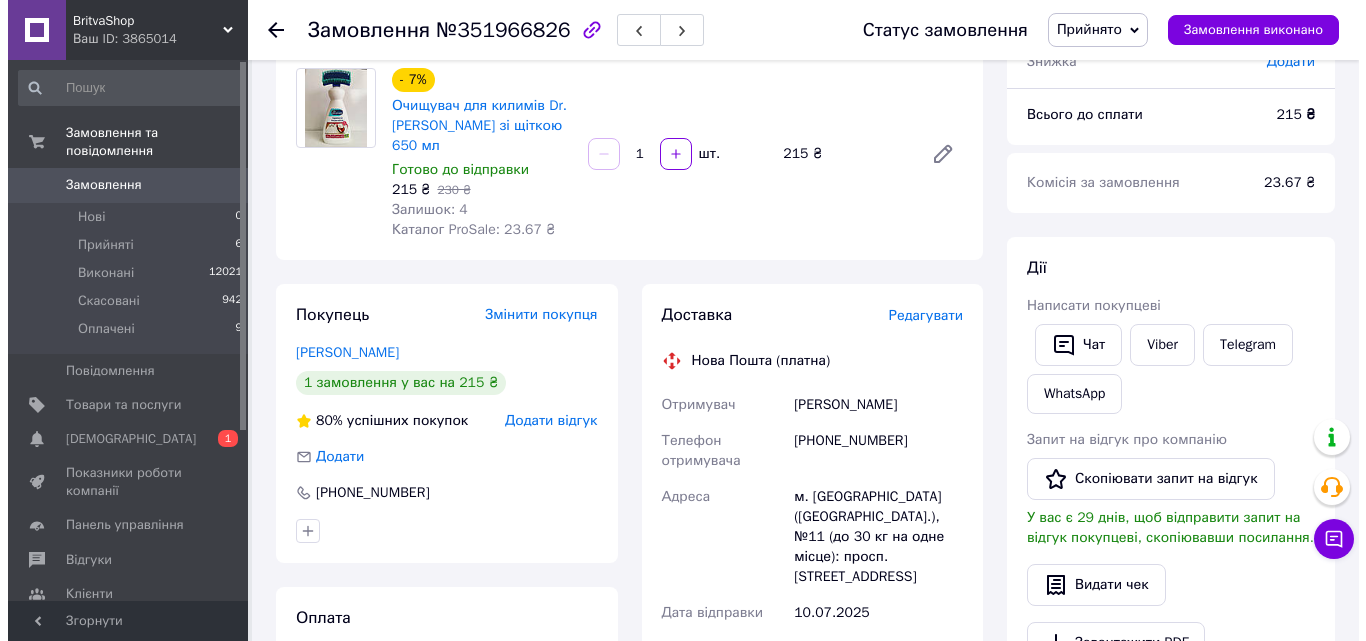 scroll, scrollTop: 194, scrollLeft: 0, axis: vertical 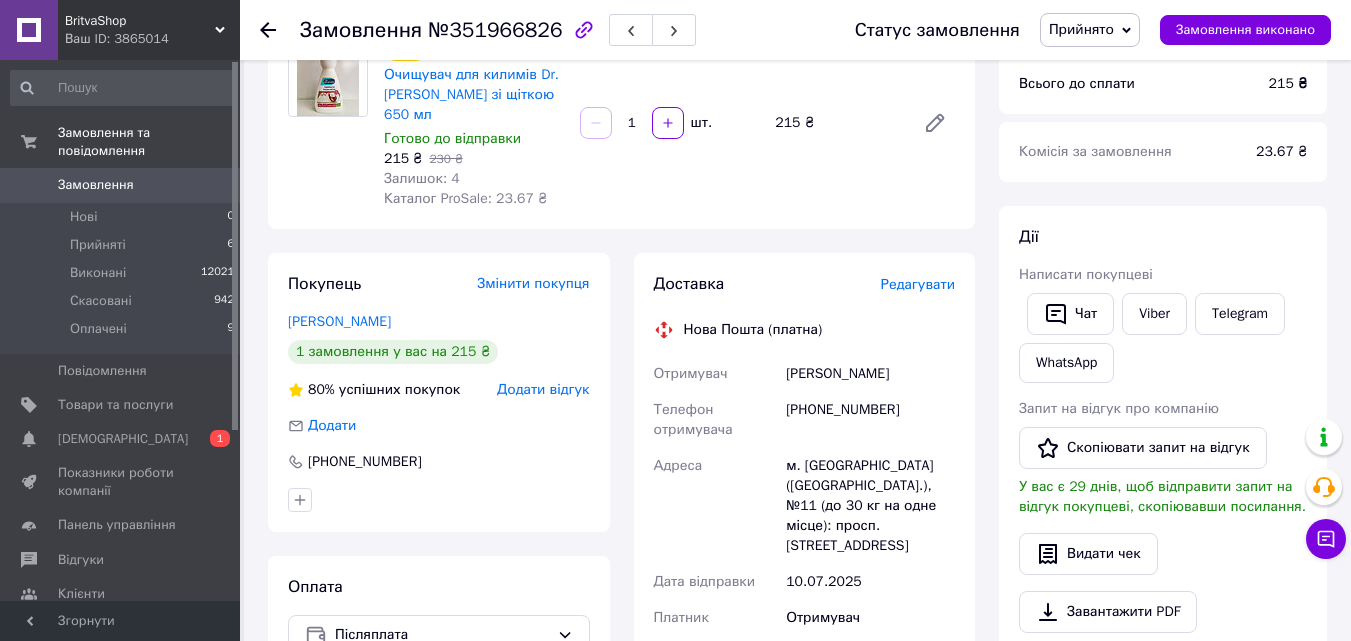 click on "Редагувати" at bounding box center (918, 284) 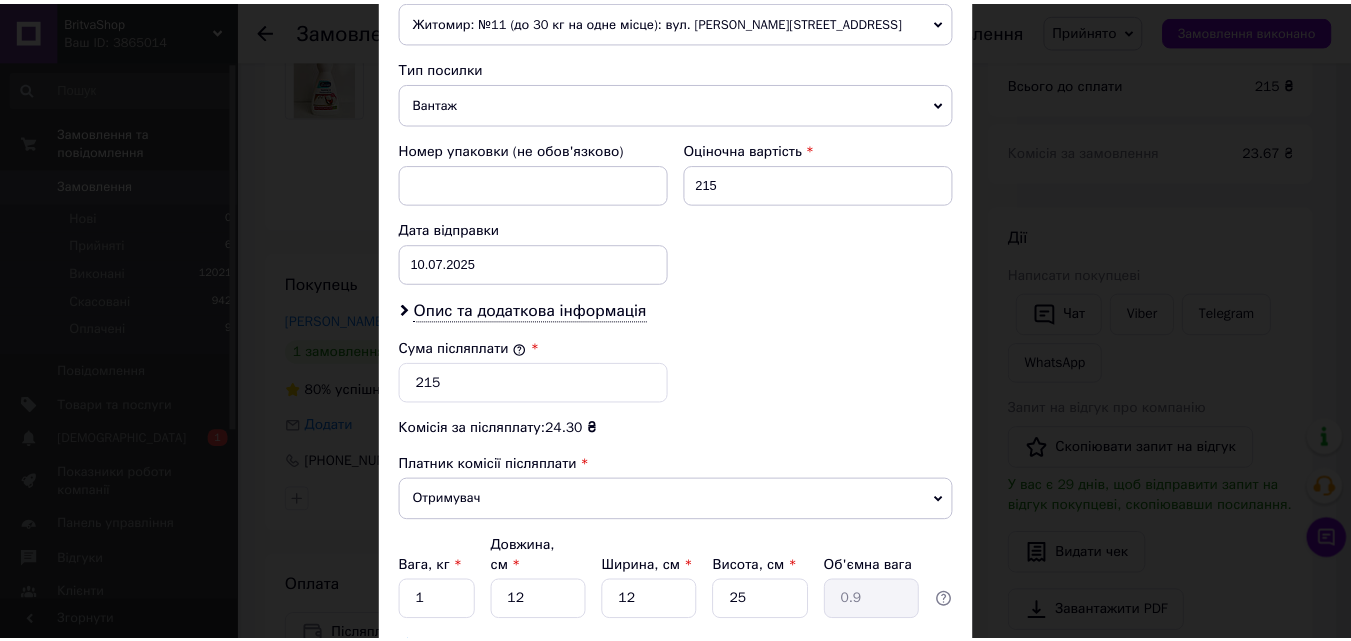 scroll, scrollTop: 885, scrollLeft: 0, axis: vertical 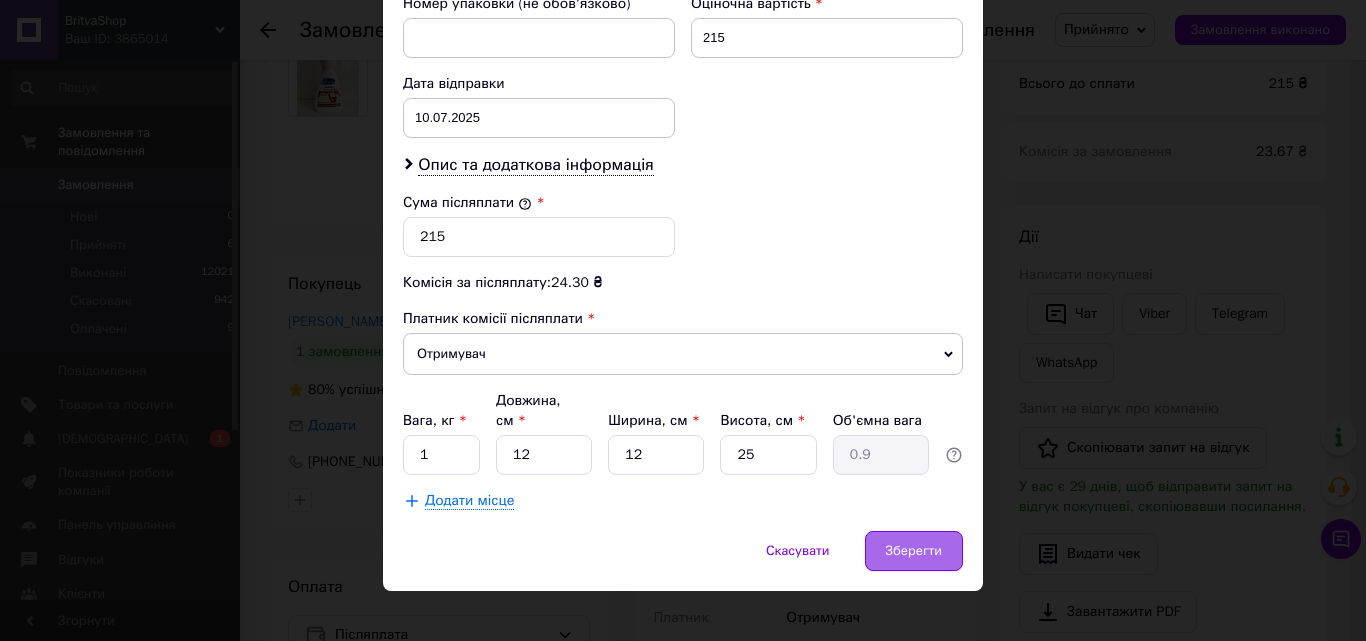 click on "Зберегти" at bounding box center (914, 551) 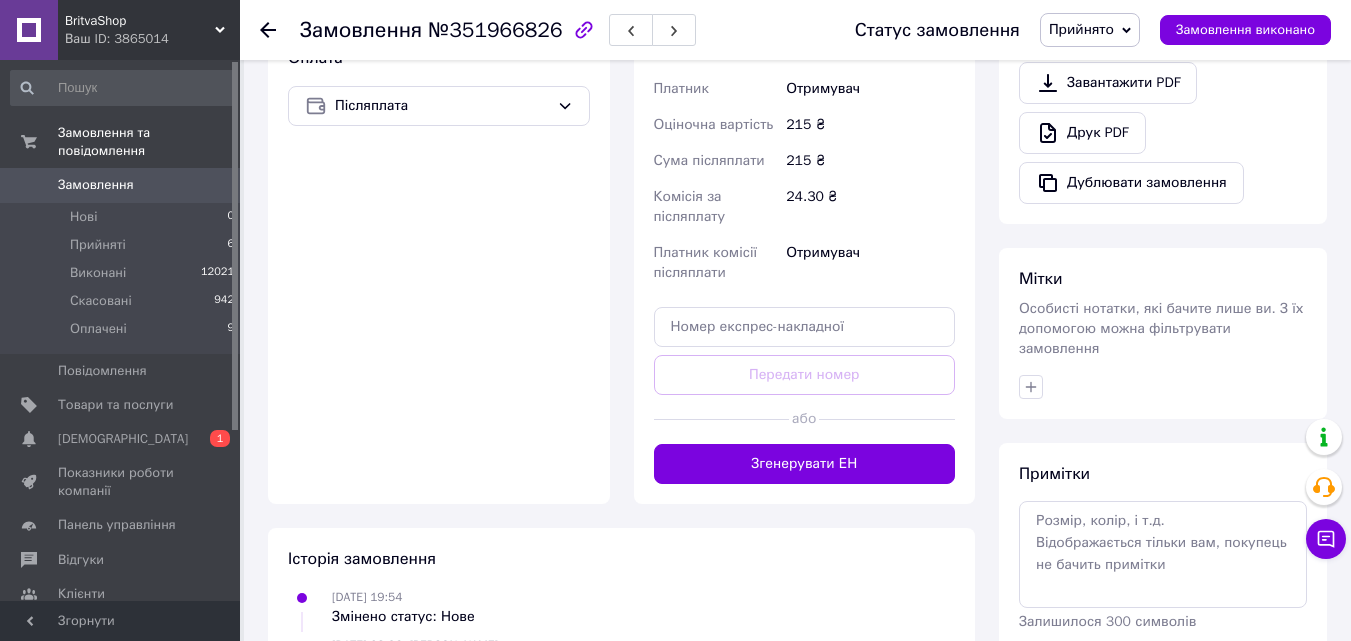 scroll, scrollTop: 794, scrollLeft: 0, axis: vertical 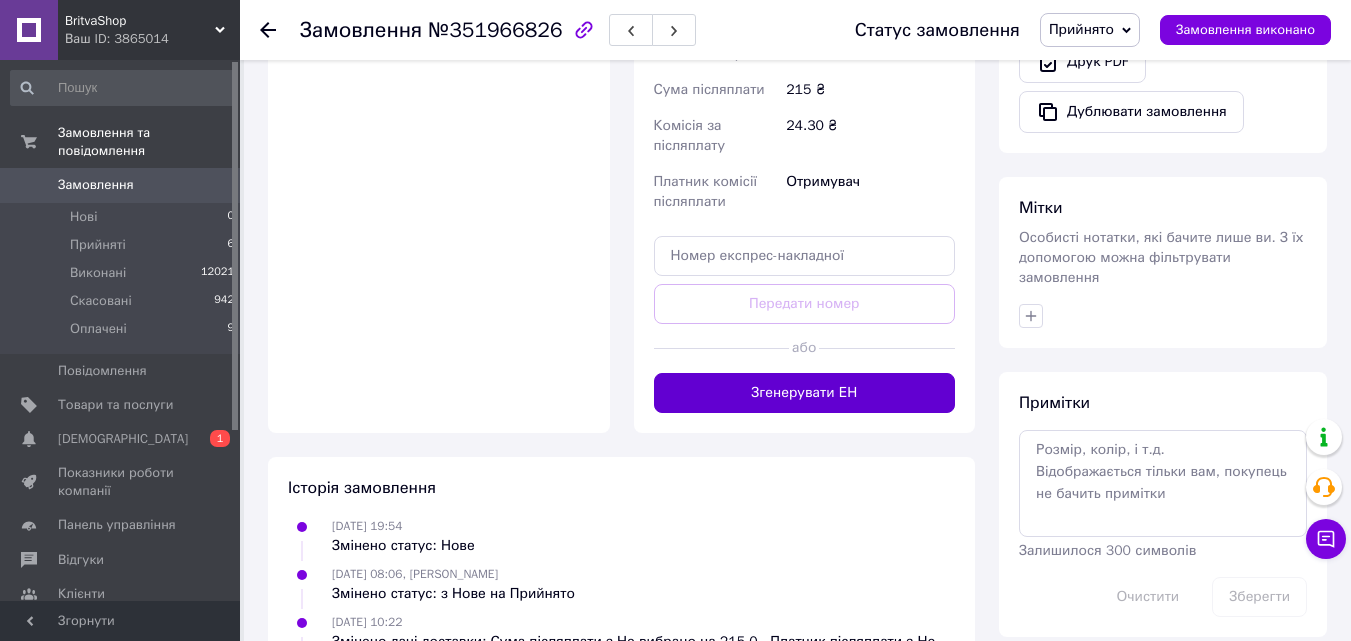 click on "Згенерувати ЕН" at bounding box center [805, 393] 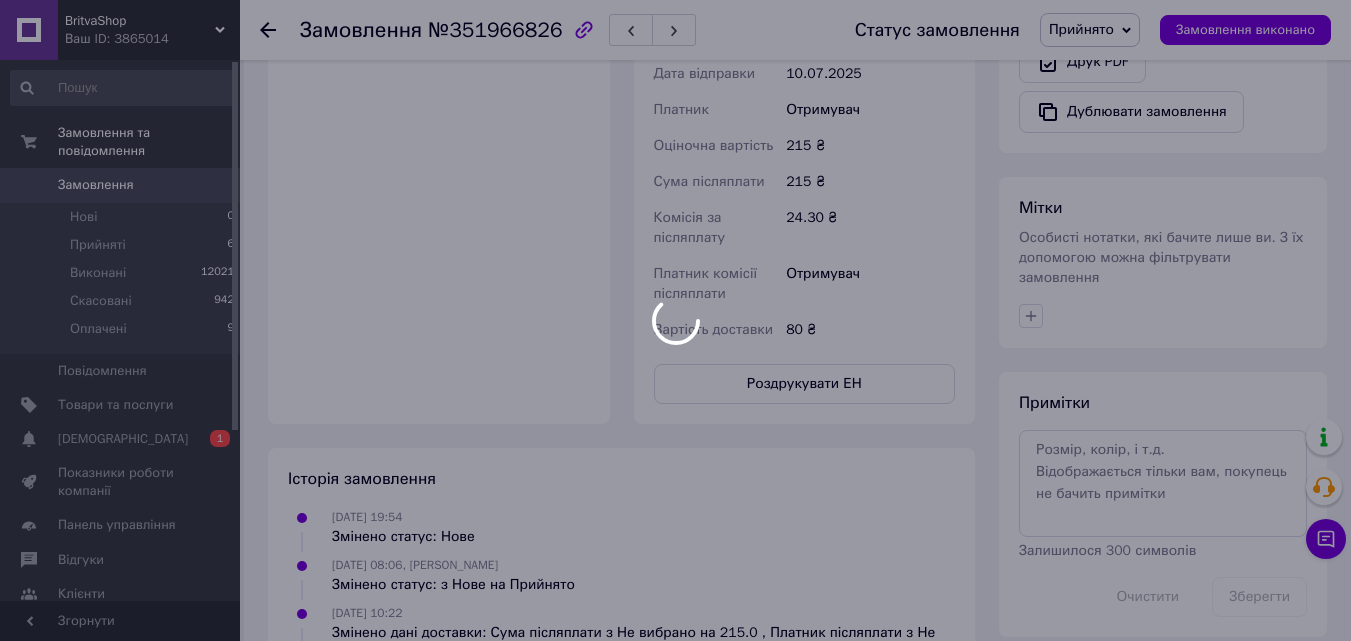 click at bounding box center (675, 320) 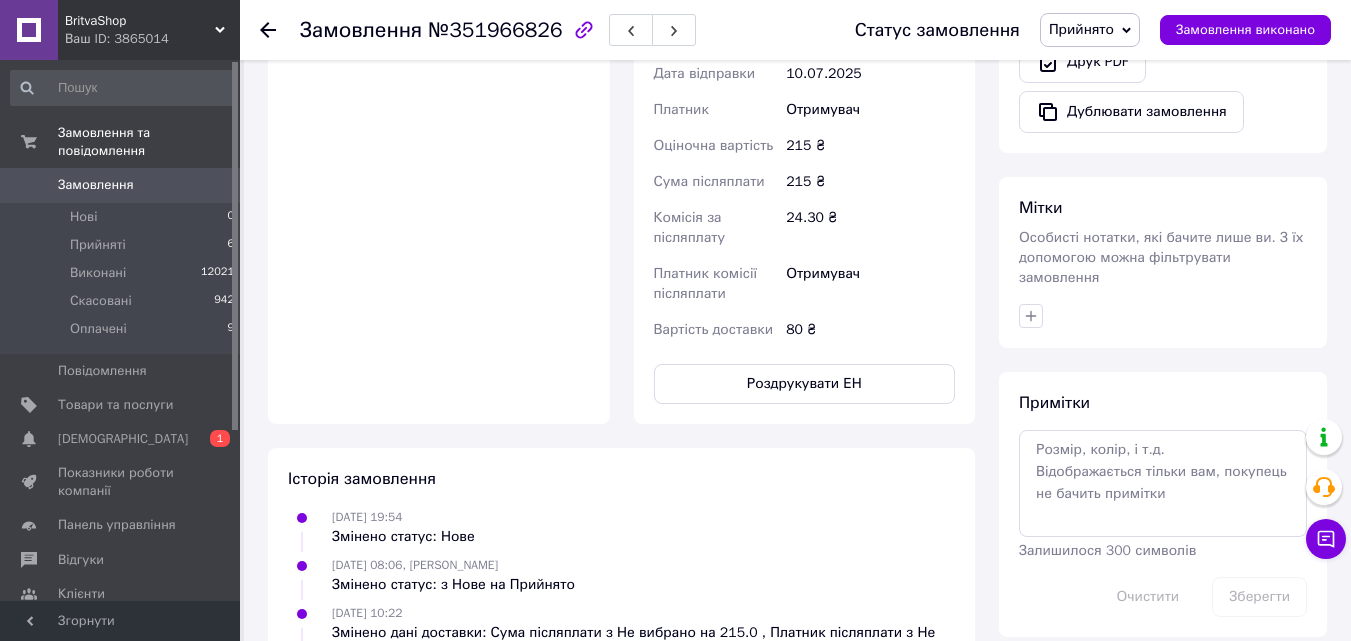 click at bounding box center [268, 30] 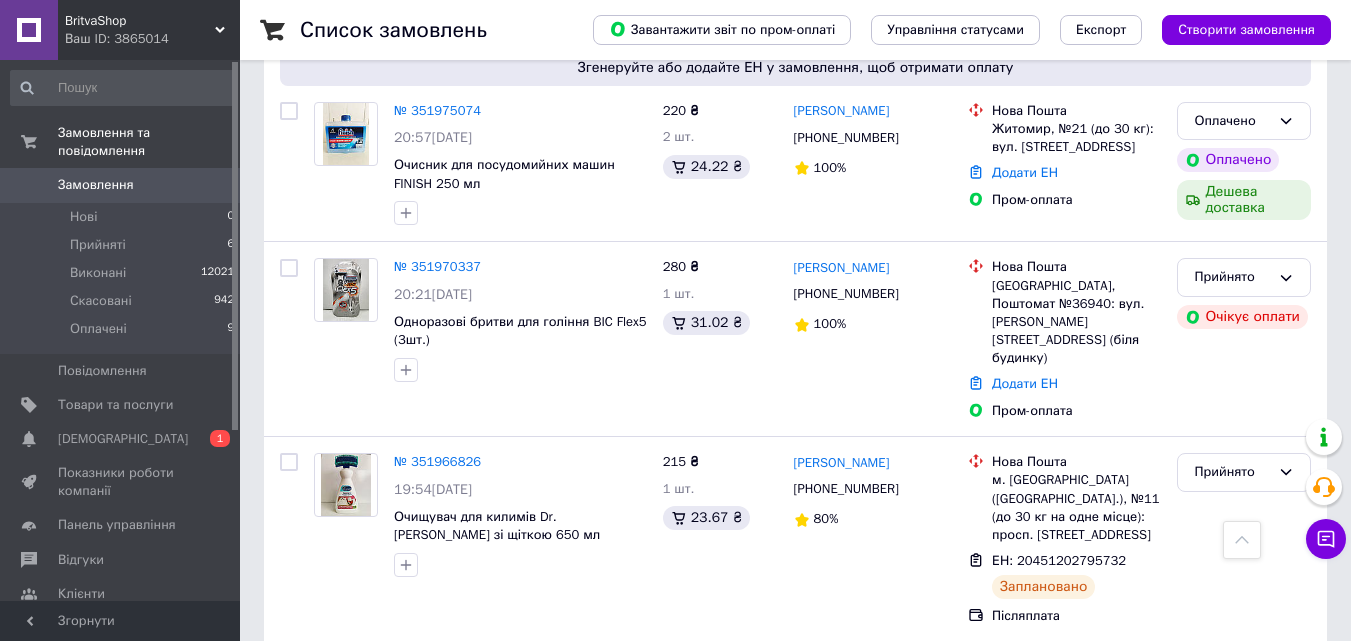 scroll, scrollTop: 1900, scrollLeft: 0, axis: vertical 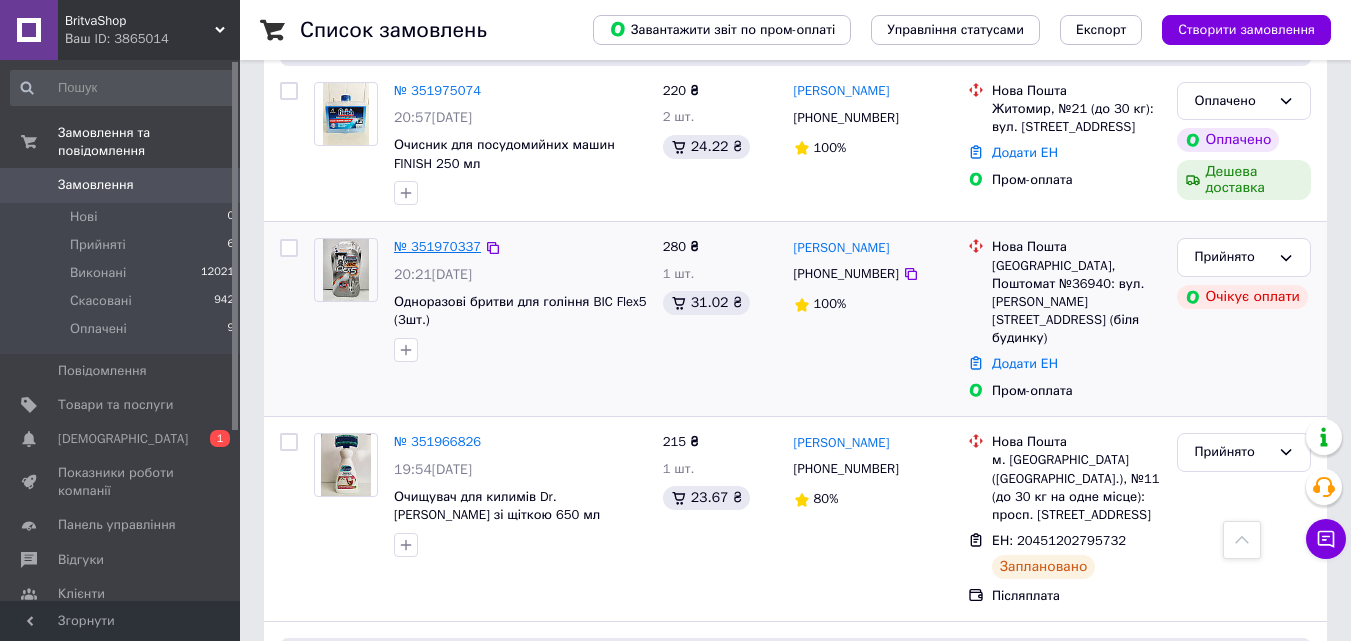 click on "№ 351970337" at bounding box center [437, 246] 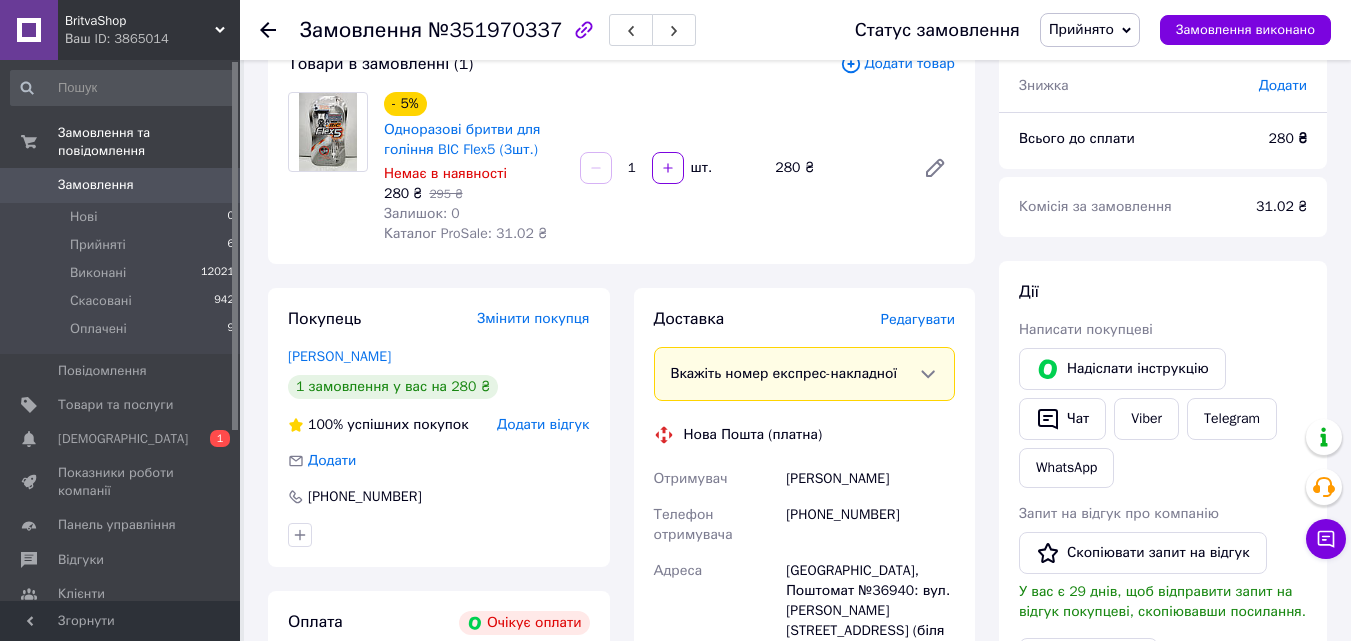 scroll, scrollTop: 100, scrollLeft: 0, axis: vertical 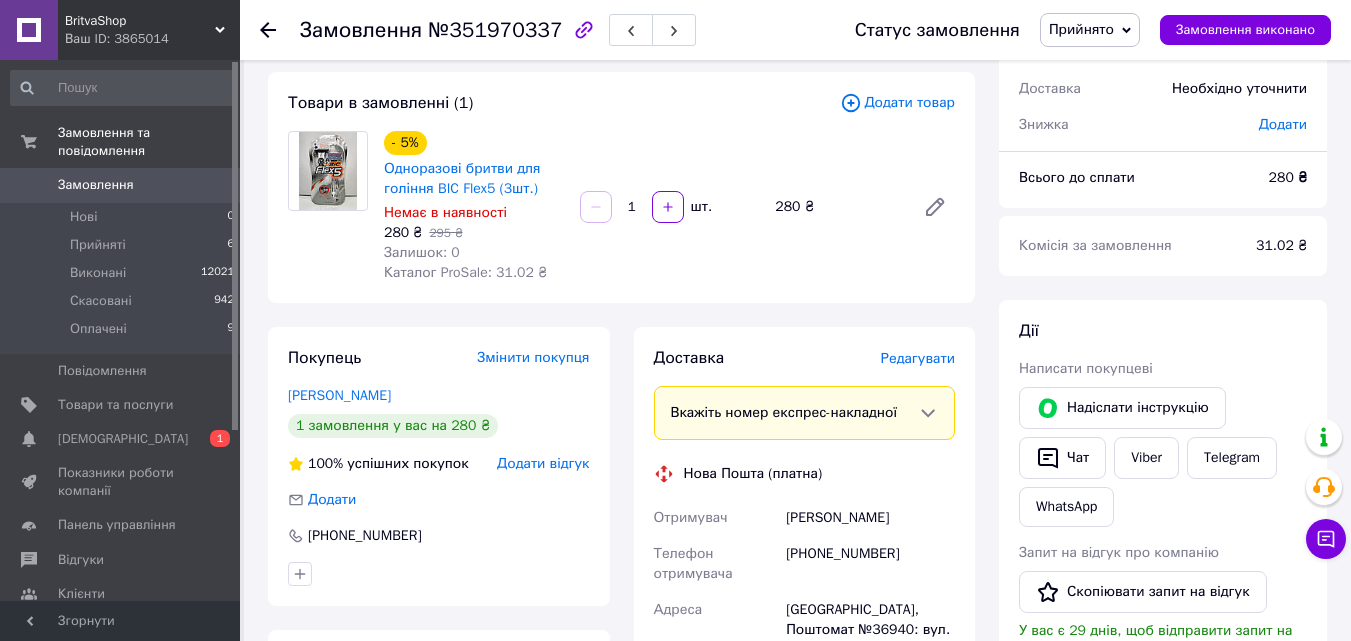 click 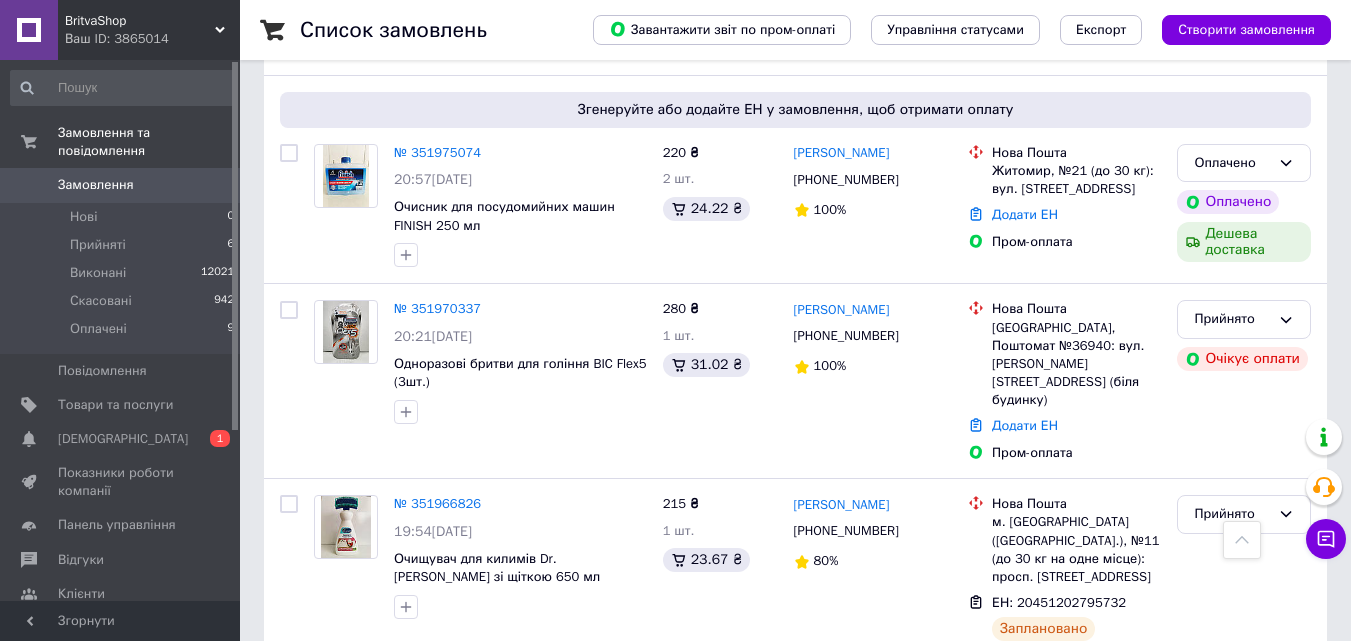 scroll, scrollTop: 1600, scrollLeft: 0, axis: vertical 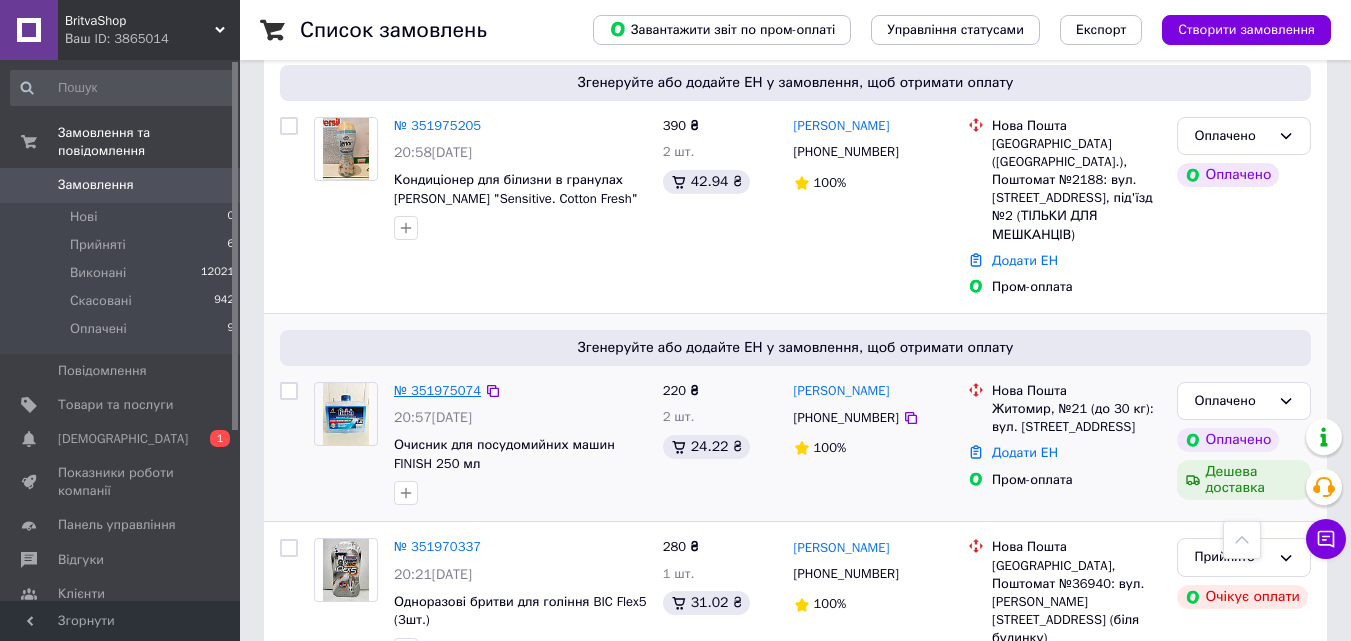 click on "№ 351975074" at bounding box center [437, 390] 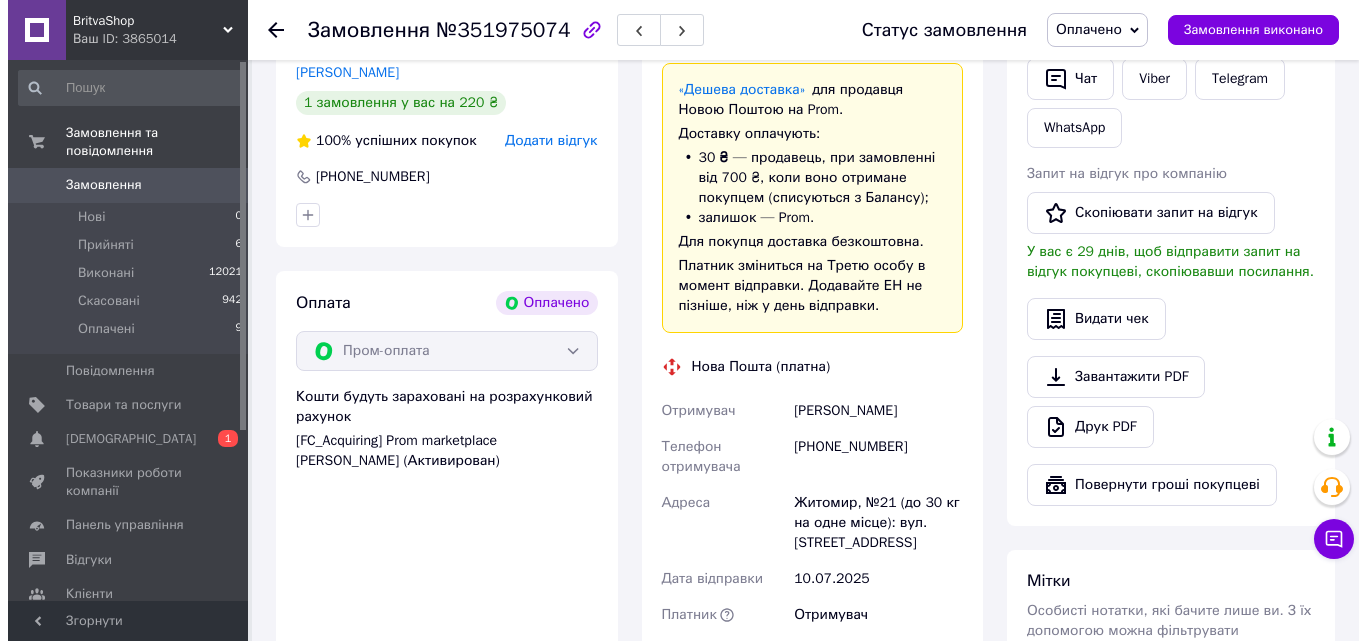scroll, scrollTop: 257, scrollLeft: 0, axis: vertical 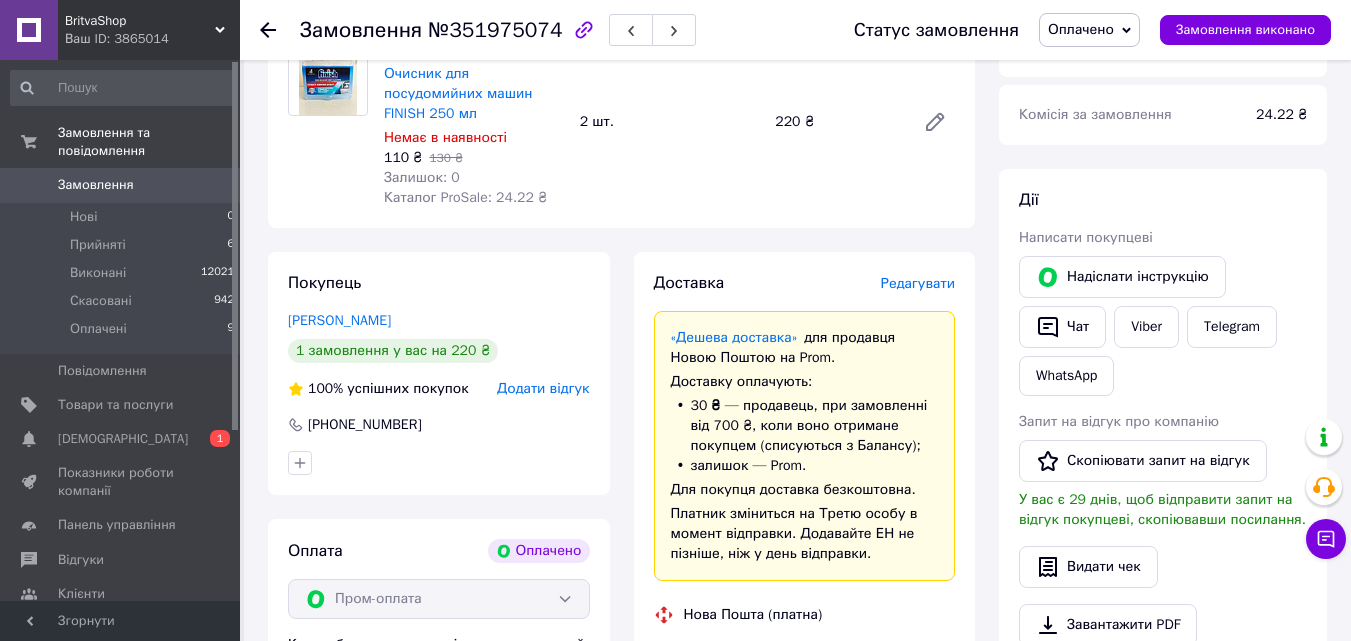 click on "Редагувати" at bounding box center (918, 283) 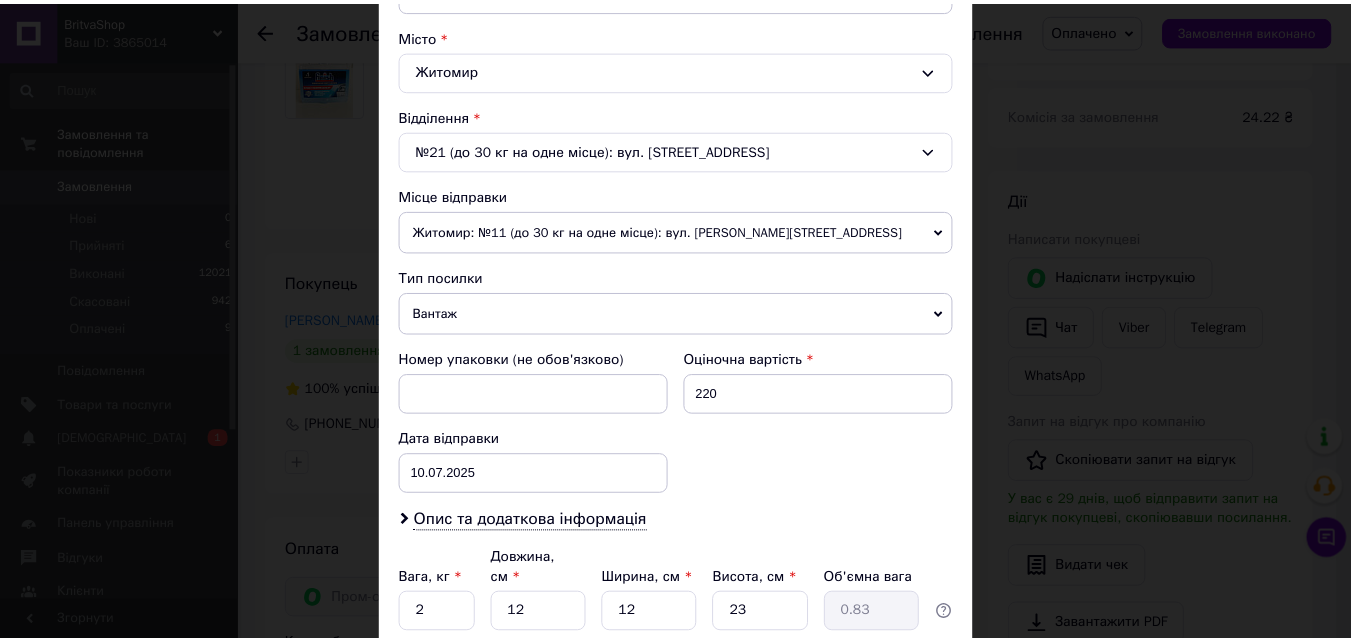 scroll, scrollTop: 687, scrollLeft: 0, axis: vertical 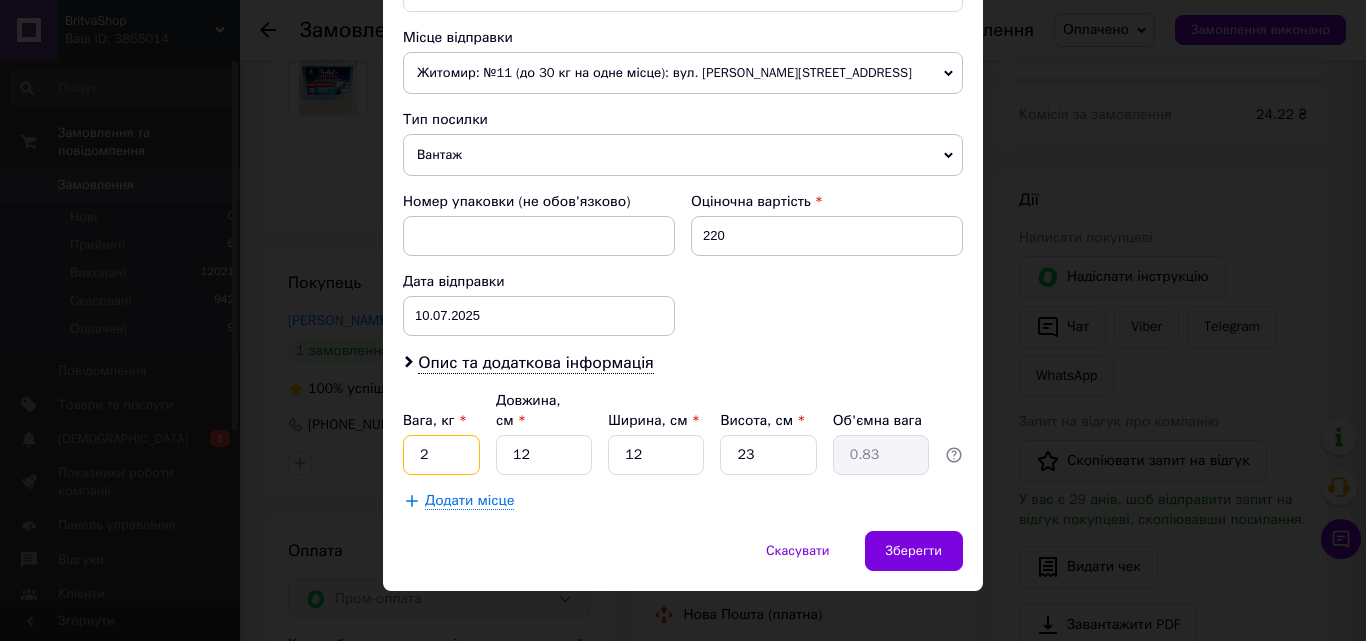 click on "2" at bounding box center [441, 455] 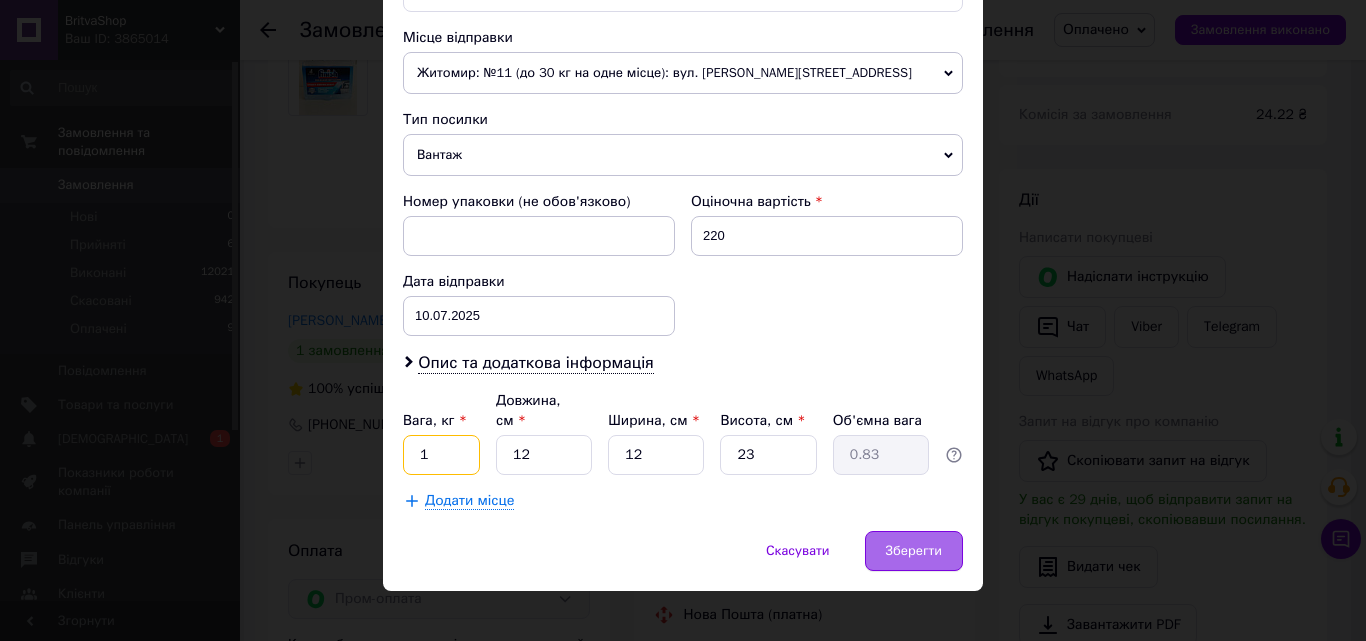 type on "1" 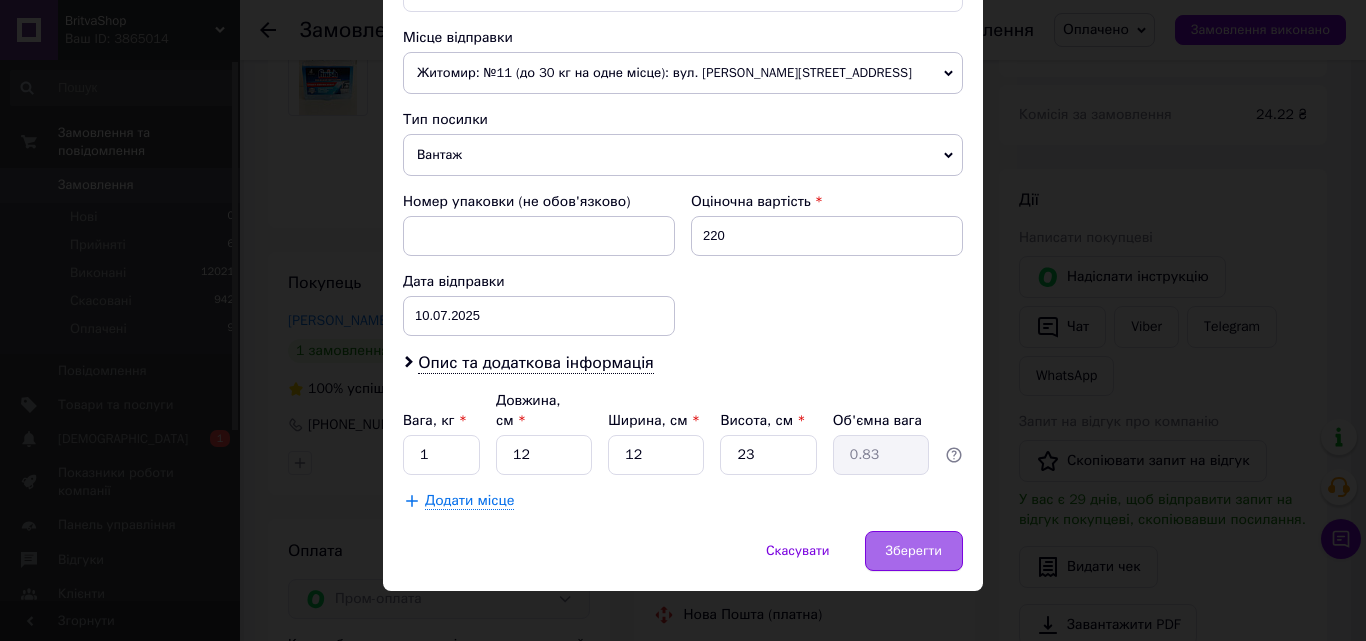 click on "Зберегти" at bounding box center (914, 551) 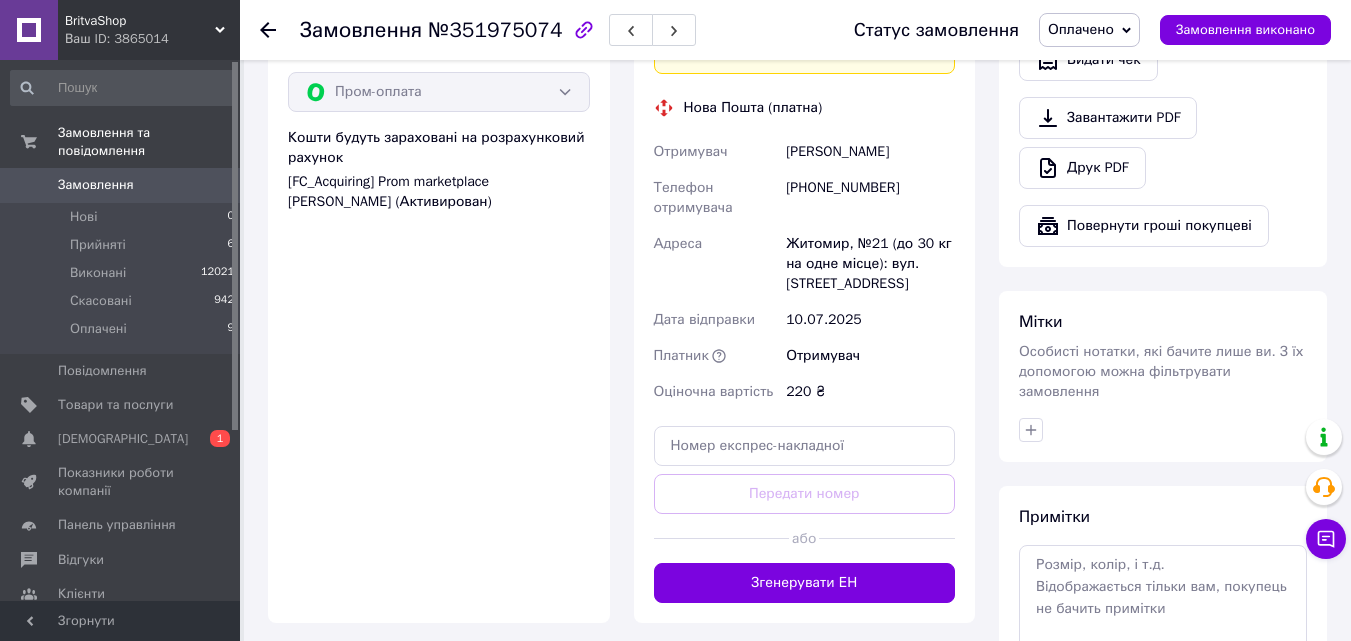 scroll, scrollTop: 857, scrollLeft: 0, axis: vertical 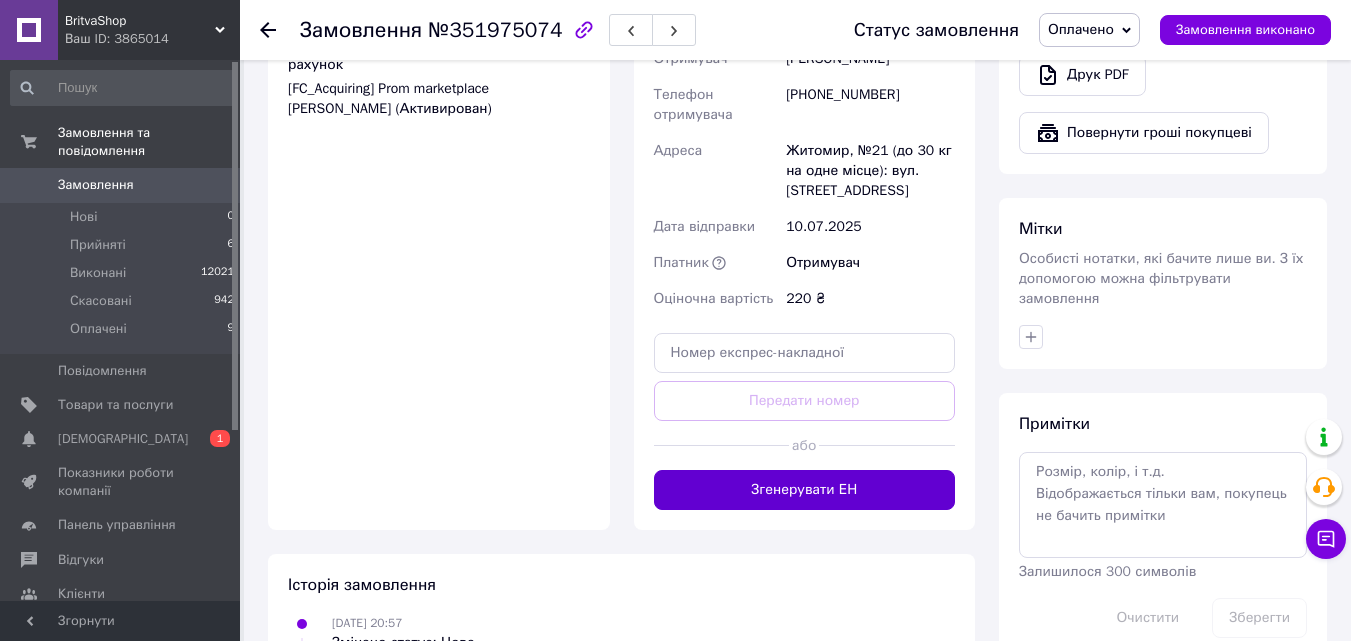 click on "Згенерувати ЕН" at bounding box center [805, 490] 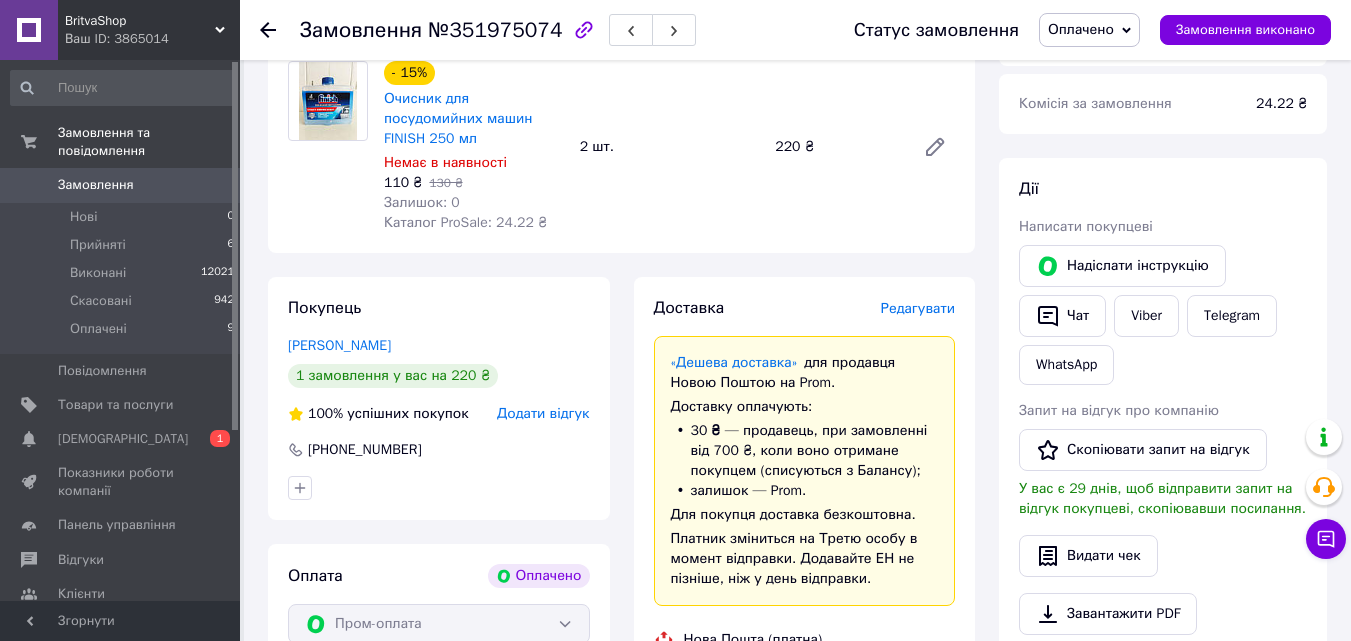 scroll, scrollTop: 0, scrollLeft: 0, axis: both 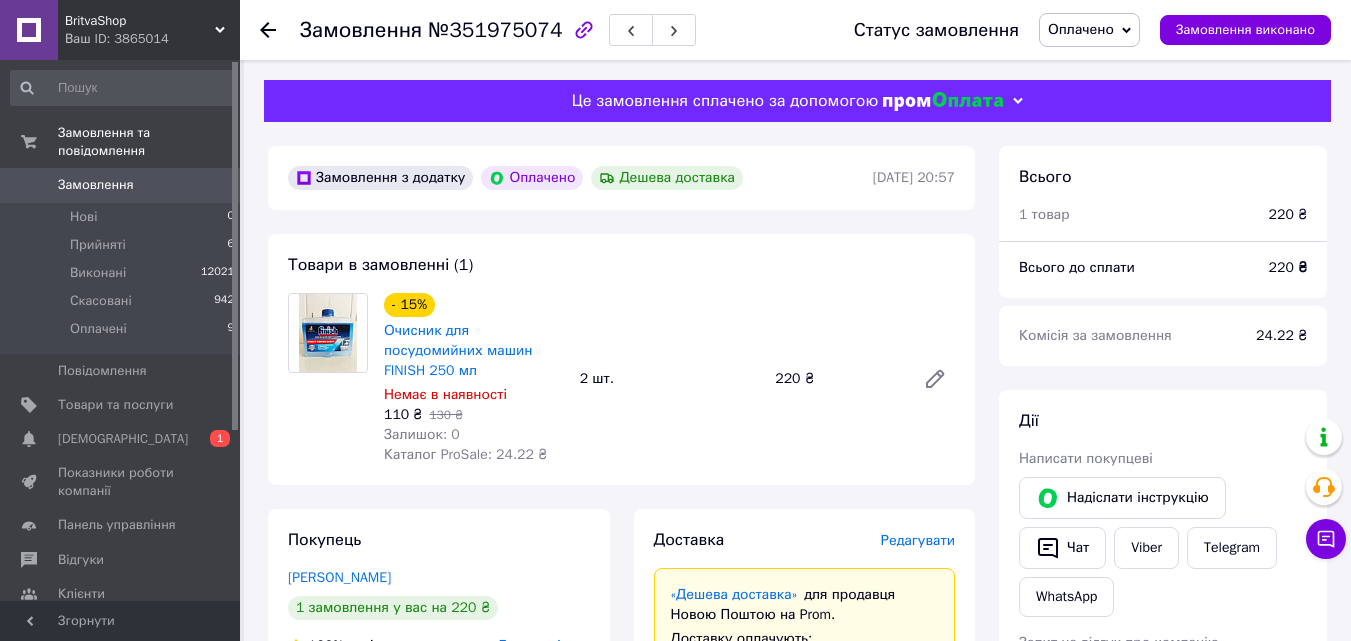 click 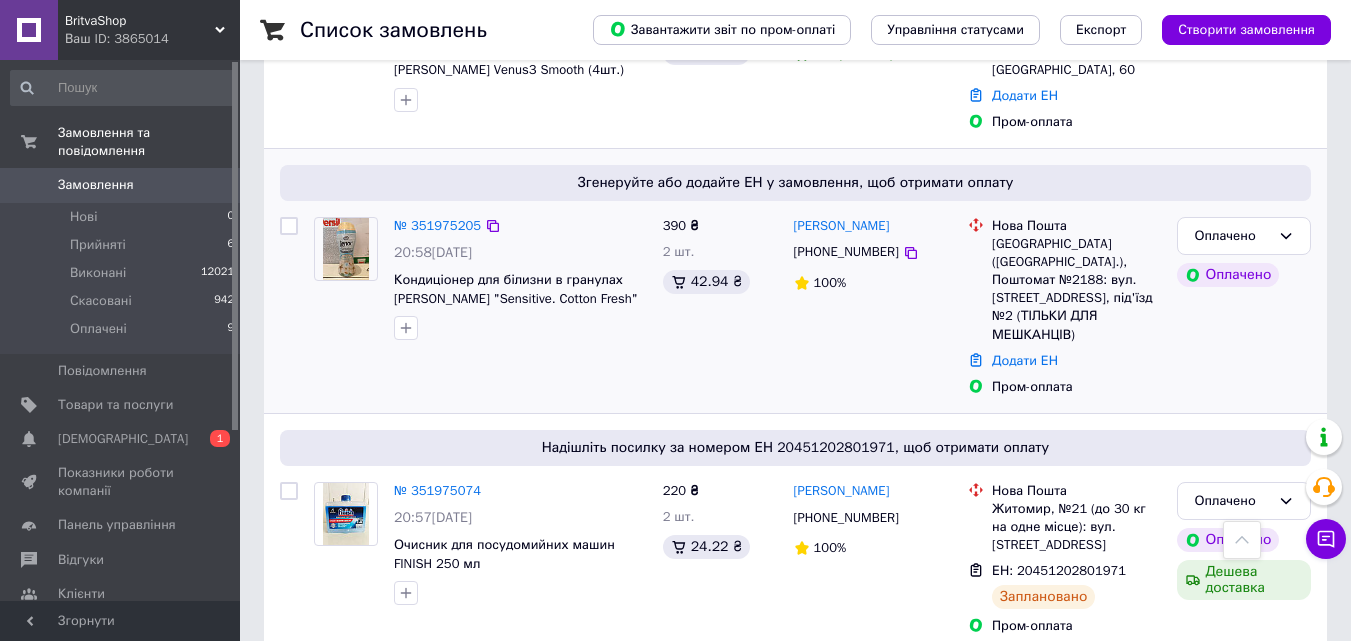 scroll, scrollTop: 1300, scrollLeft: 0, axis: vertical 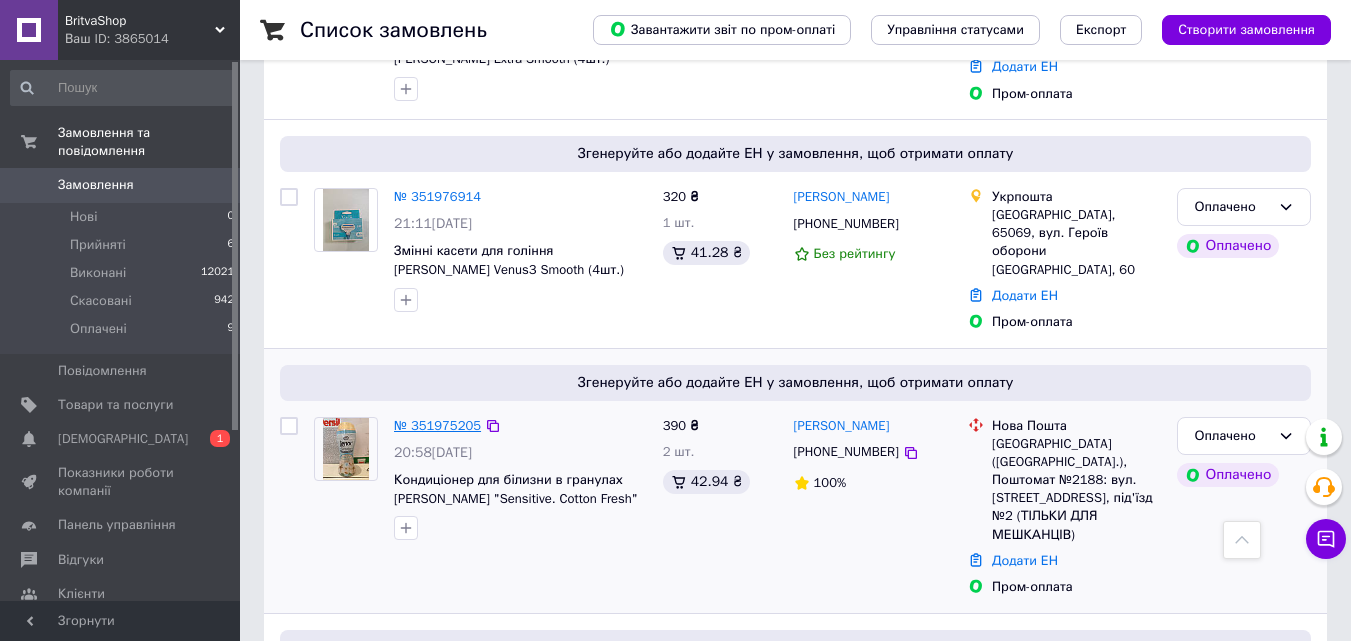 click on "№ 351975205" at bounding box center [437, 425] 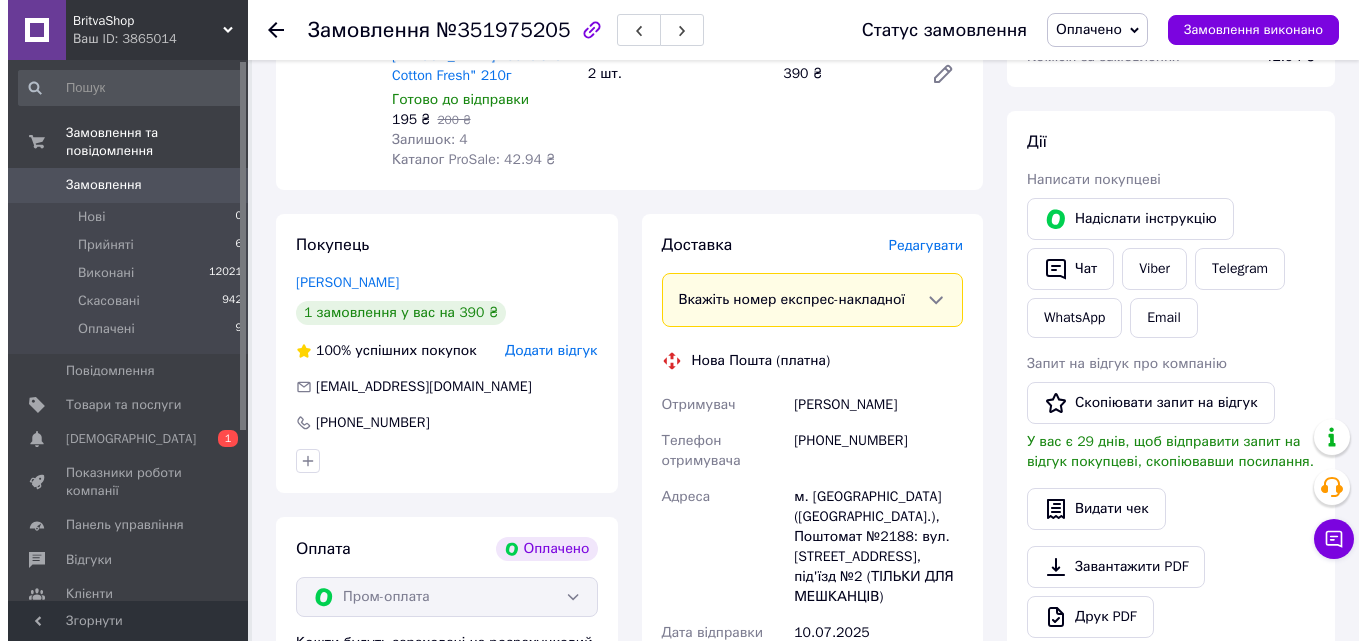 scroll, scrollTop: 300, scrollLeft: 0, axis: vertical 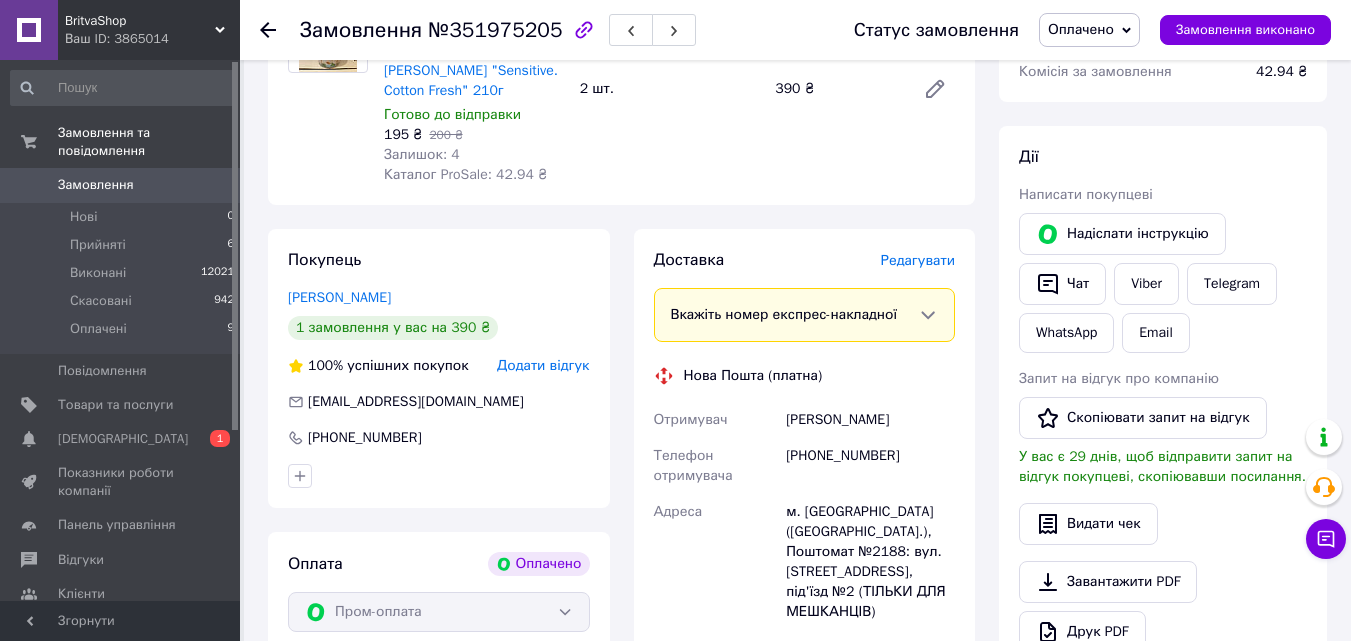 click on "Редагувати" at bounding box center [918, 260] 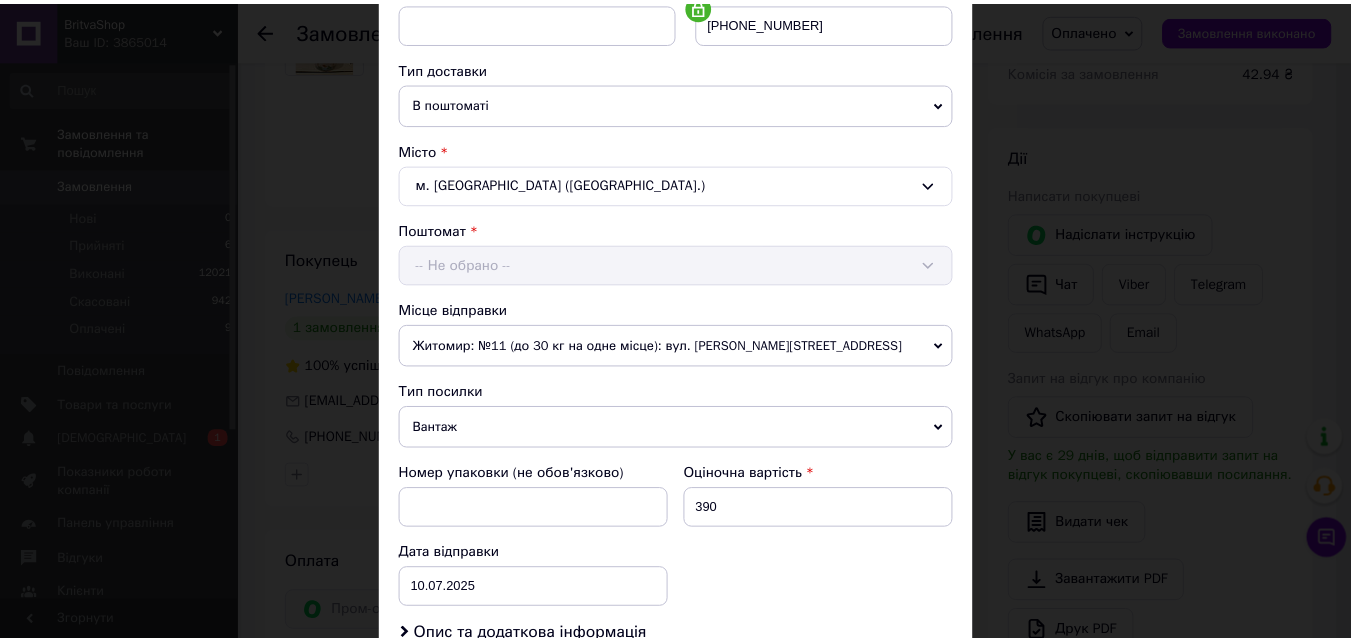 scroll, scrollTop: 687, scrollLeft: 0, axis: vertical 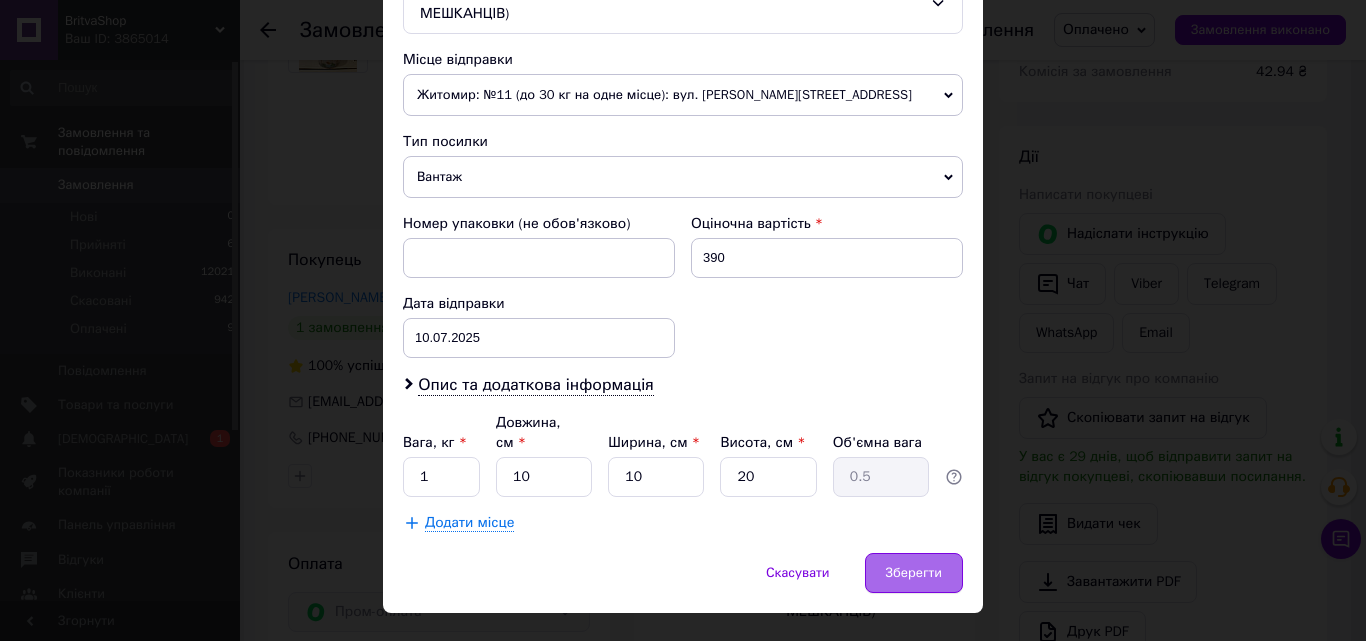 click on "Зберегти" at bounding box center (914, 573) 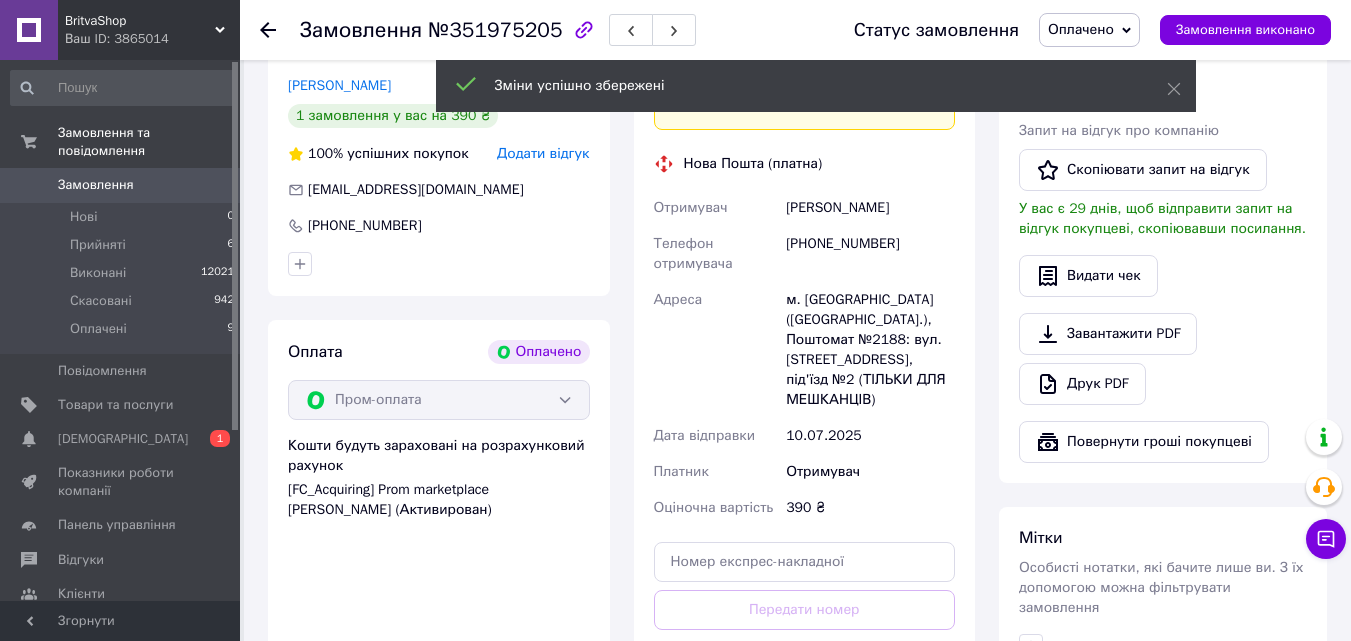 scroll, scrollTop: 600, scrollLeft: 0, axis: vertical 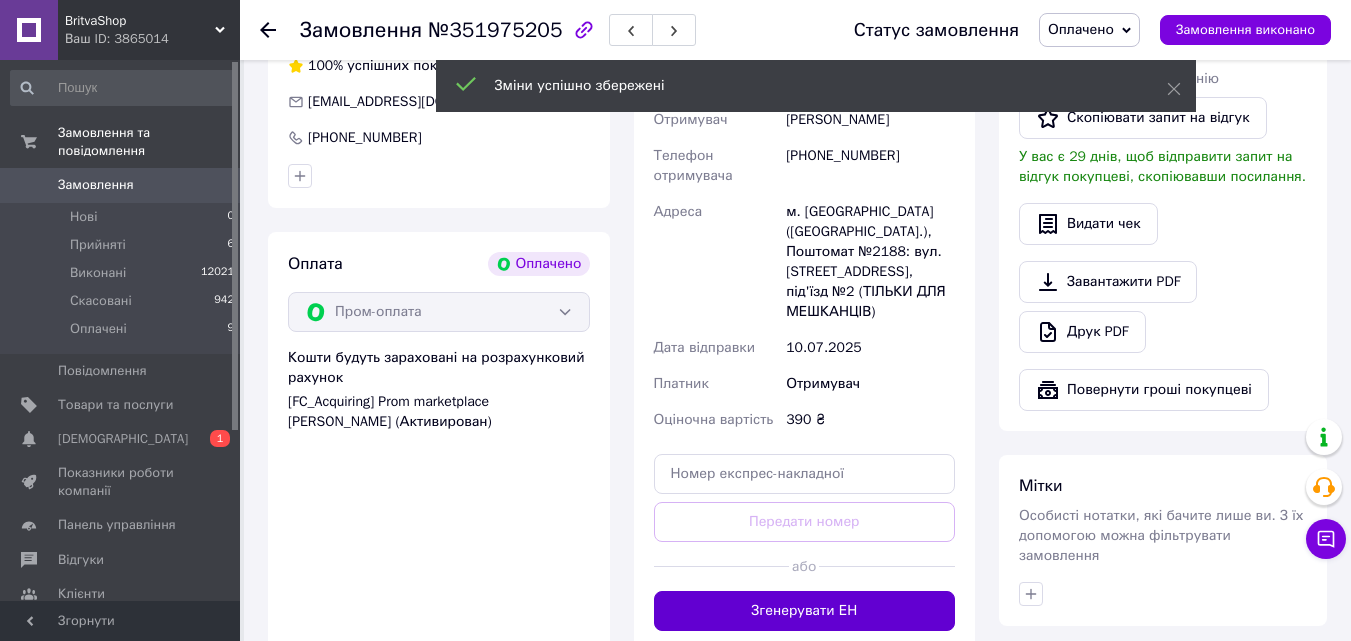 click on "Згенерувати ЕН" at bounding box center [805, 611] 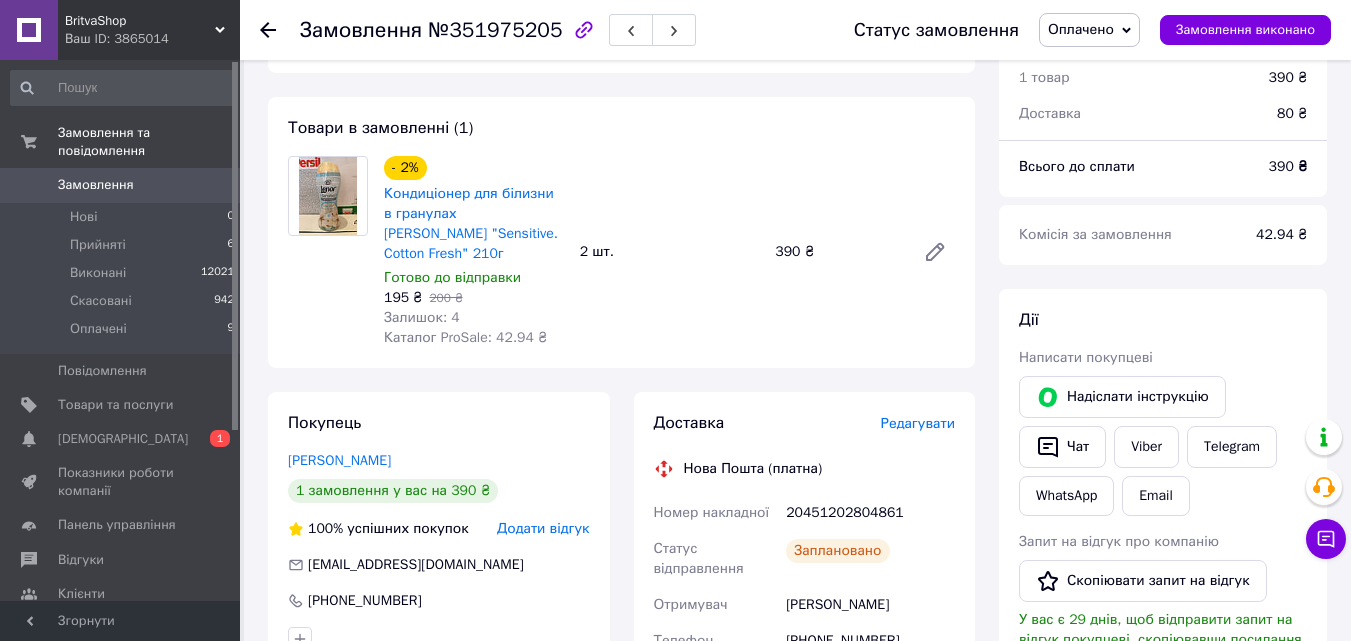 scroll, scrollTop: 0, scrollLeft: 0, axis: both 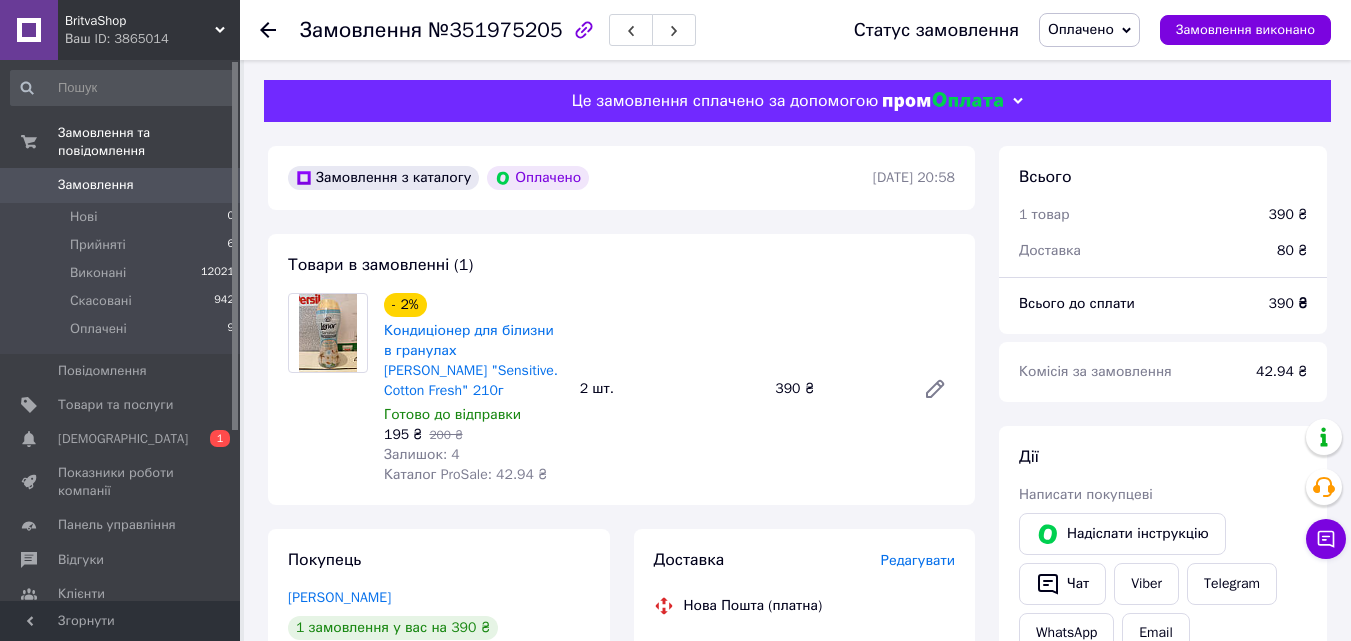 click 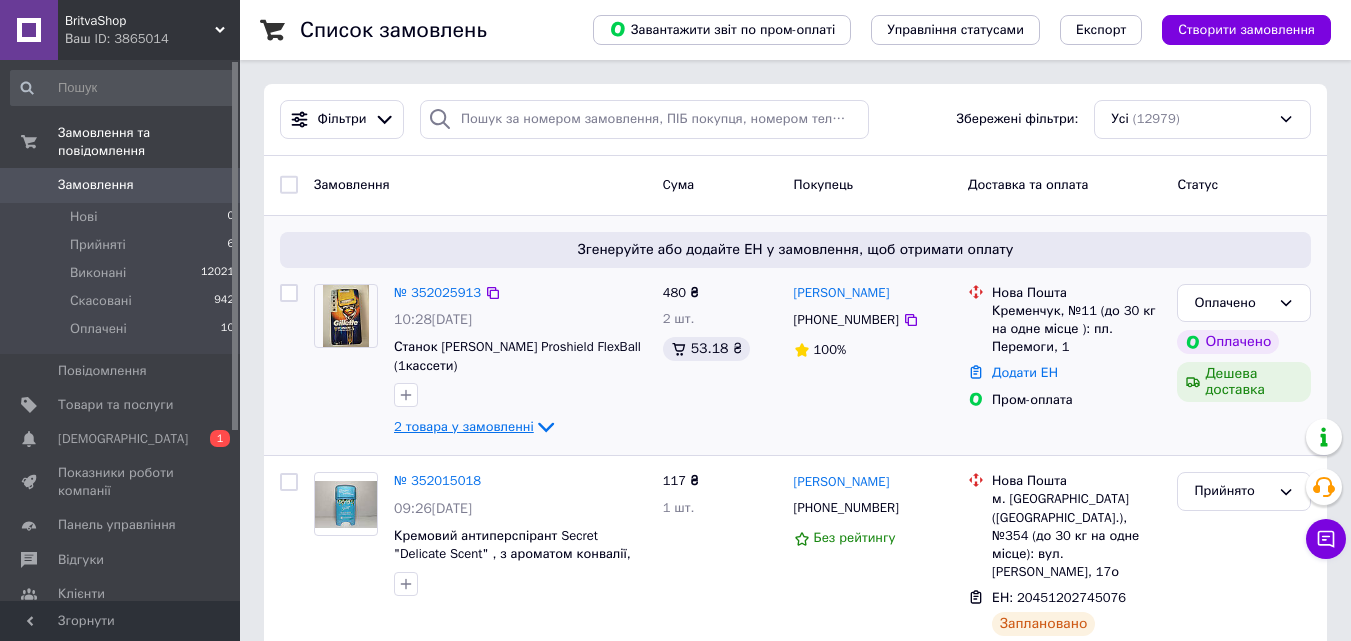 click 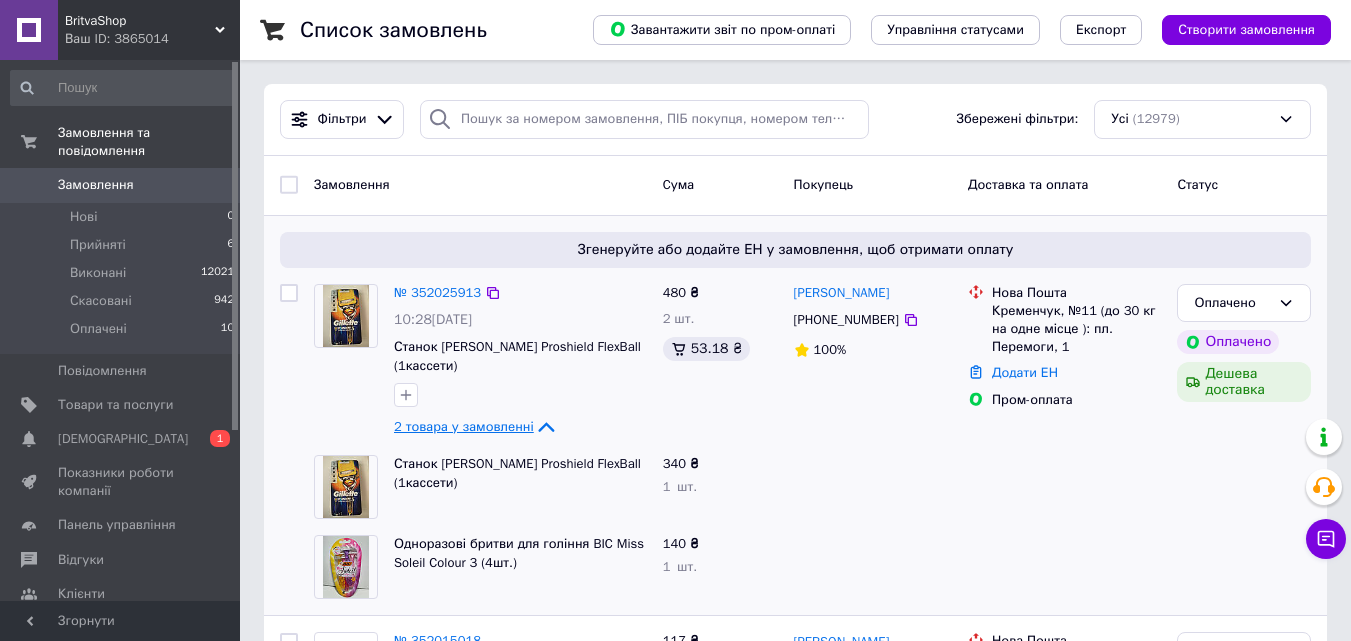 click 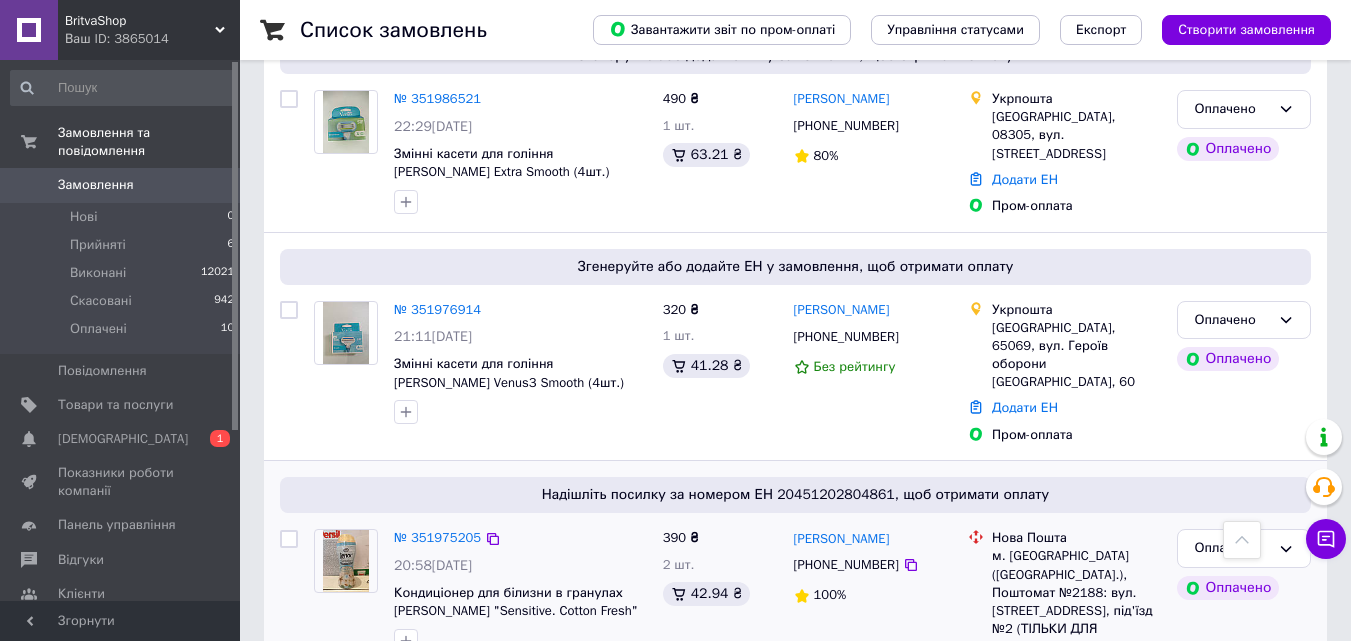 scroll, scrollTop: 1400, scrollLeft: 0, axis: vertical 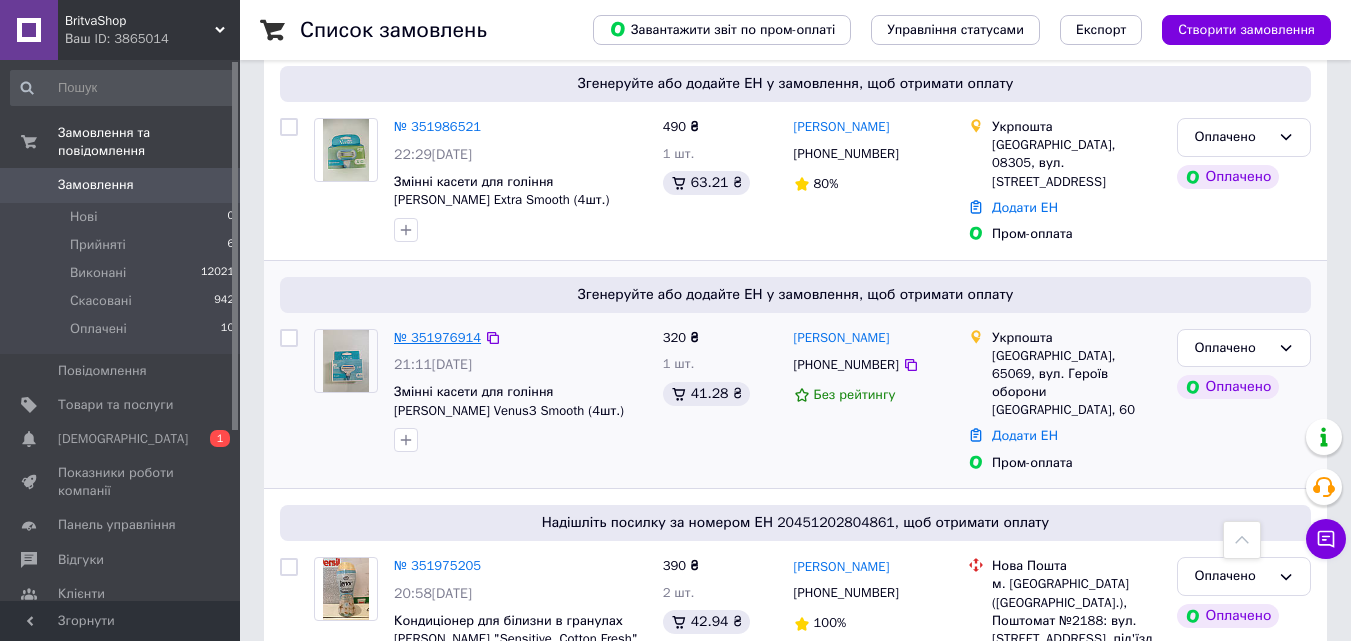 click on "№ 351976914" at bounding box center (437, 337) 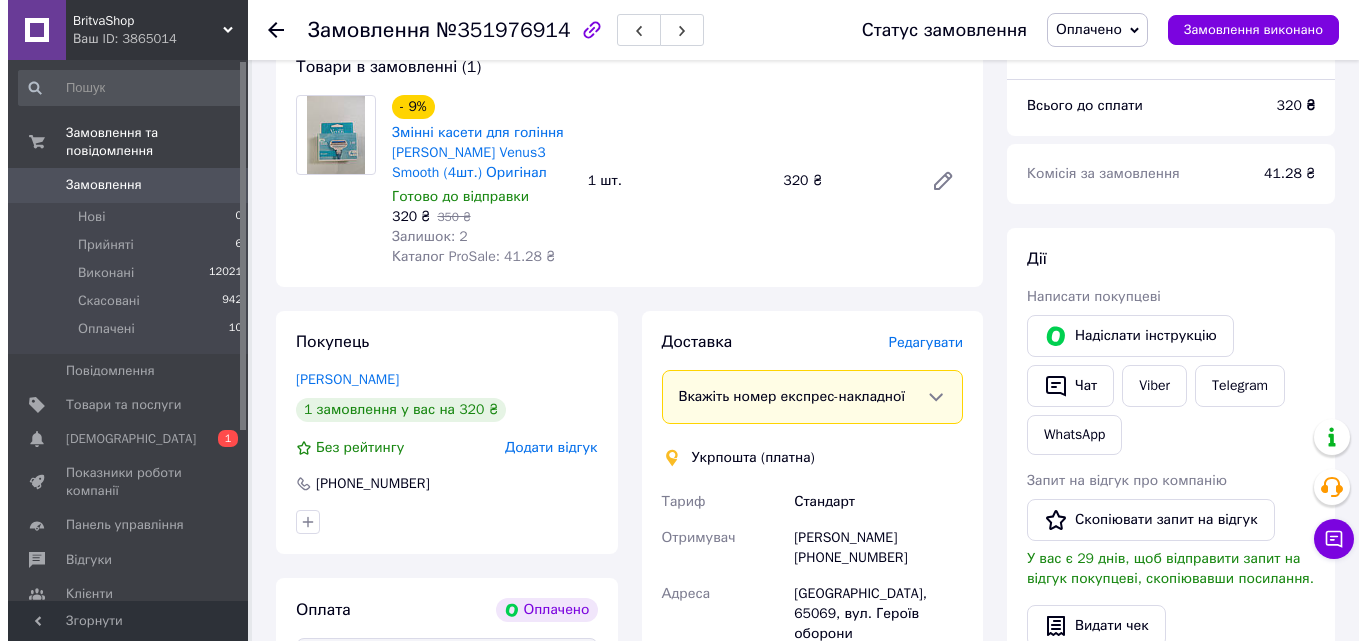 scroll, scrollTop: 200, scrollLeft: 0, axis: vertical 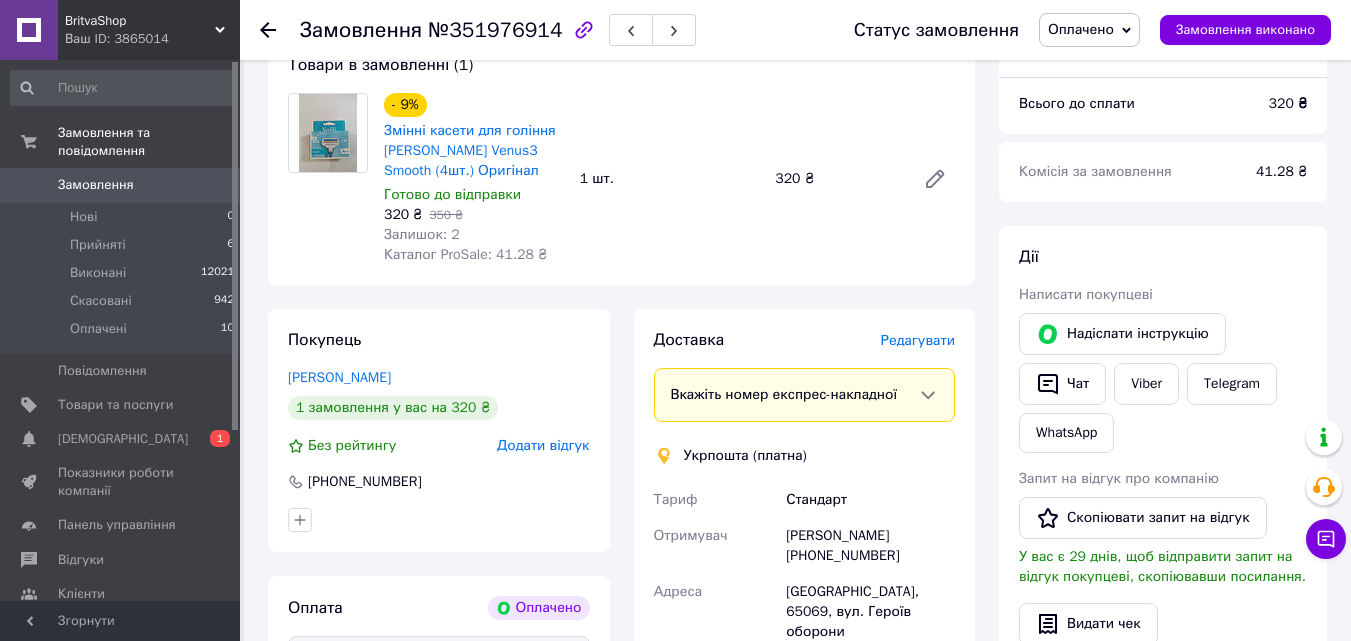 click on "Редагувати" at bounding box center [918, 340] 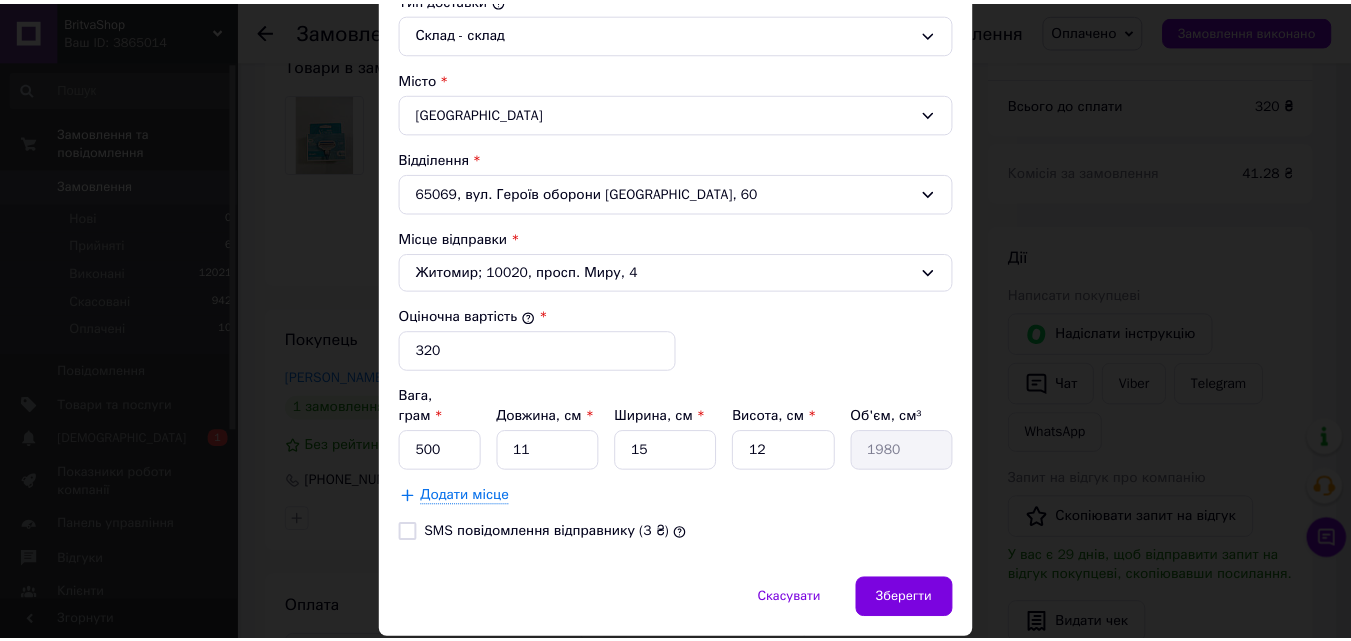scroll, scrollTop: 610, scrollLeft: 0, axis: vertical 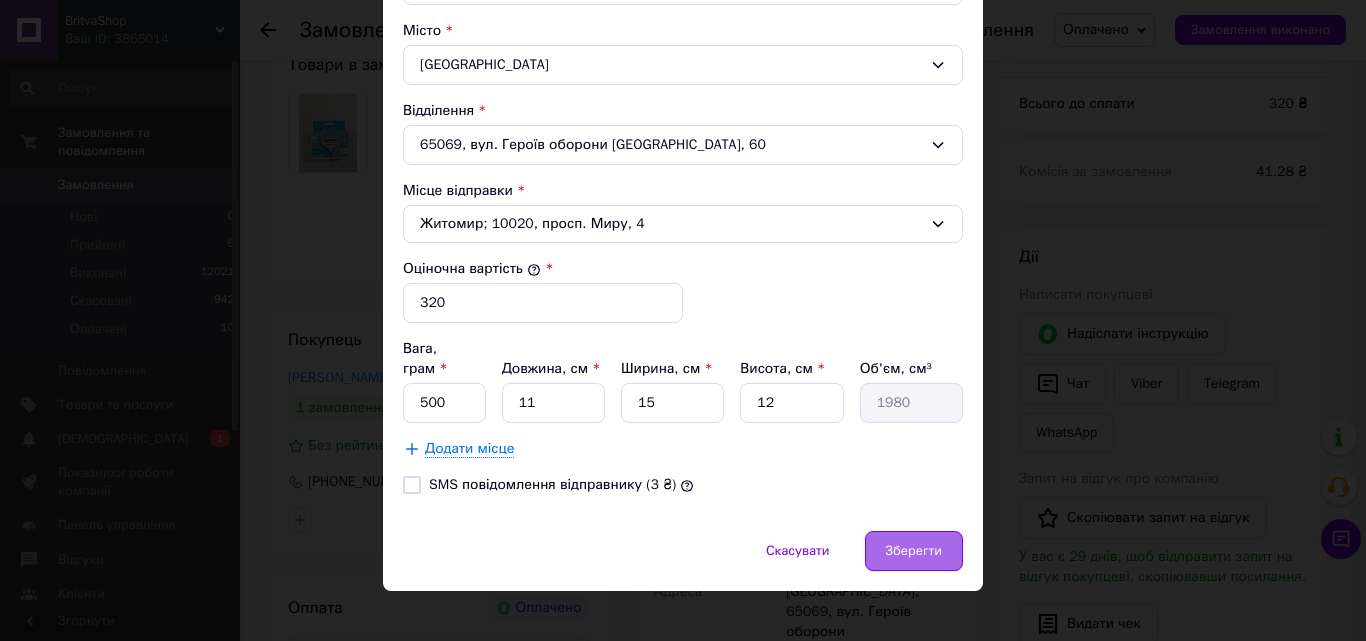 click on "Зберегти" at bounding box center [914, 551] 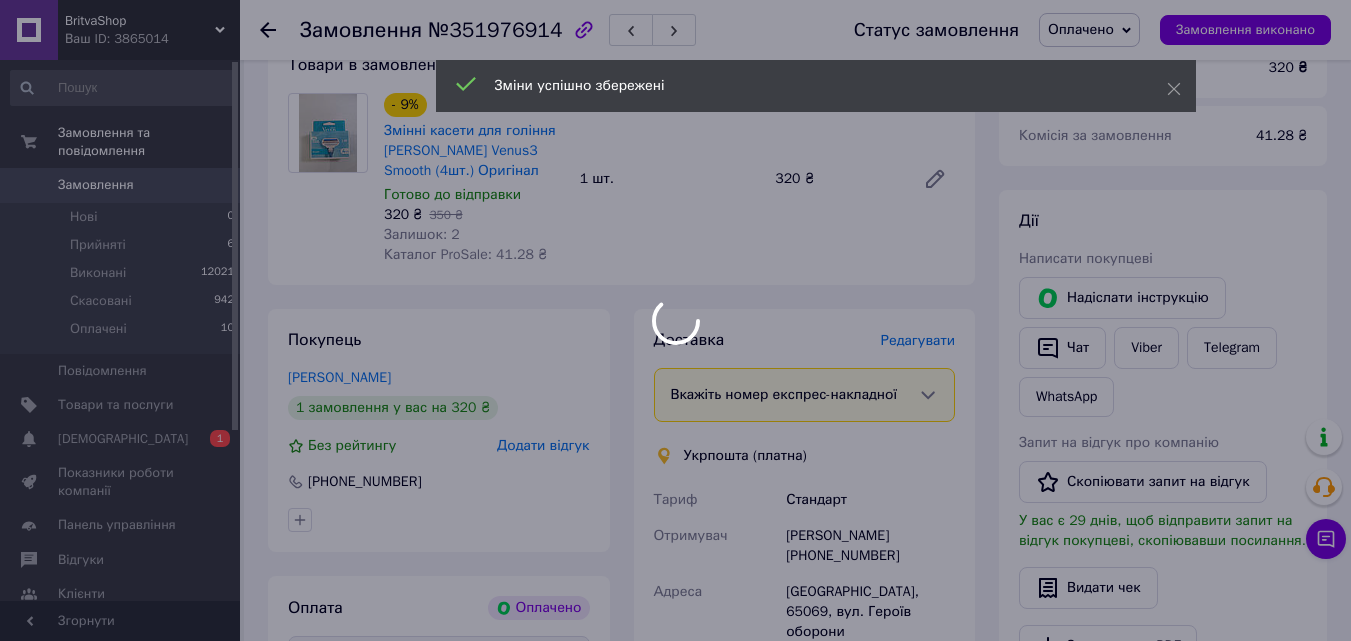 scroll, scrollTop: 600, scrollLeft: 0, axis: vertical 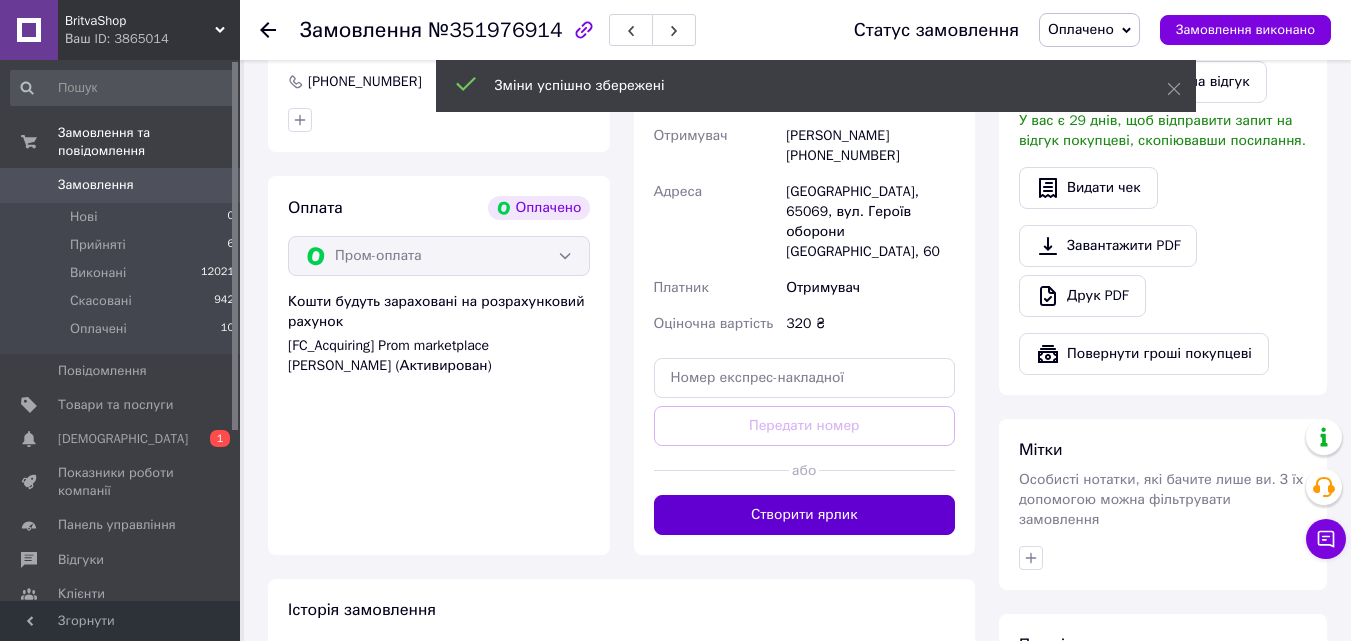 click on "Створити ярлик" at bounding box center (805, 515) 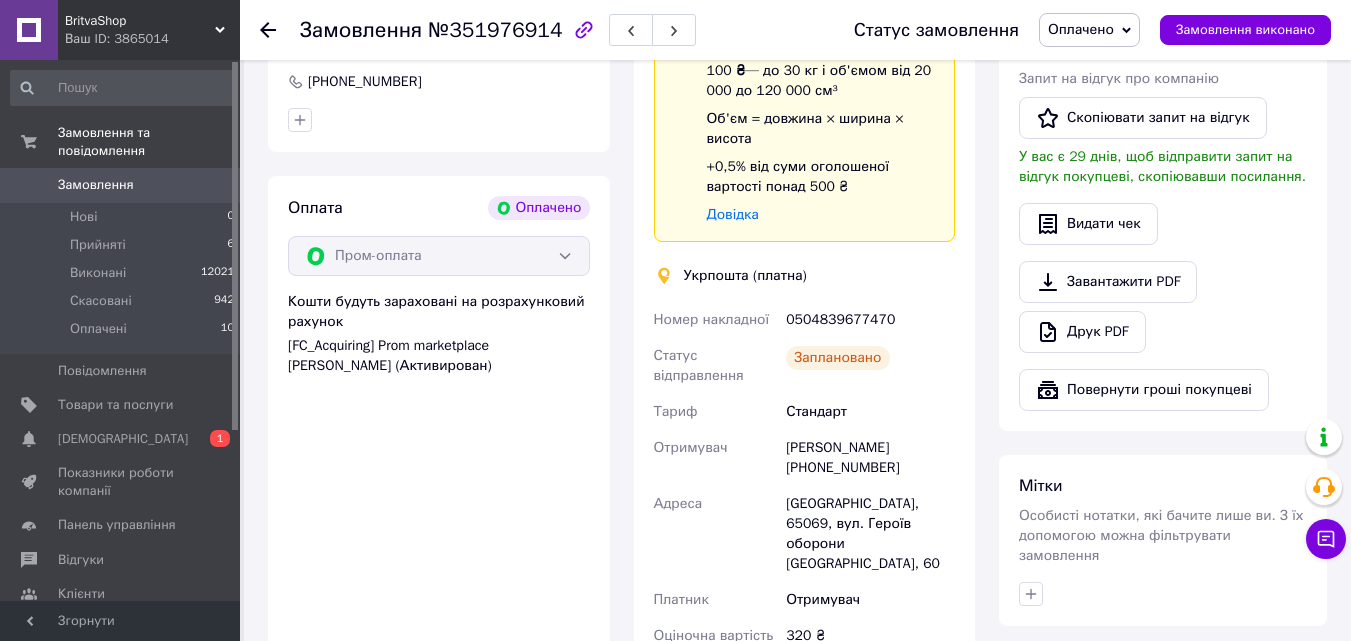 scroll, scrollTop: 1000, scrollLeft: 0, axis: vertical 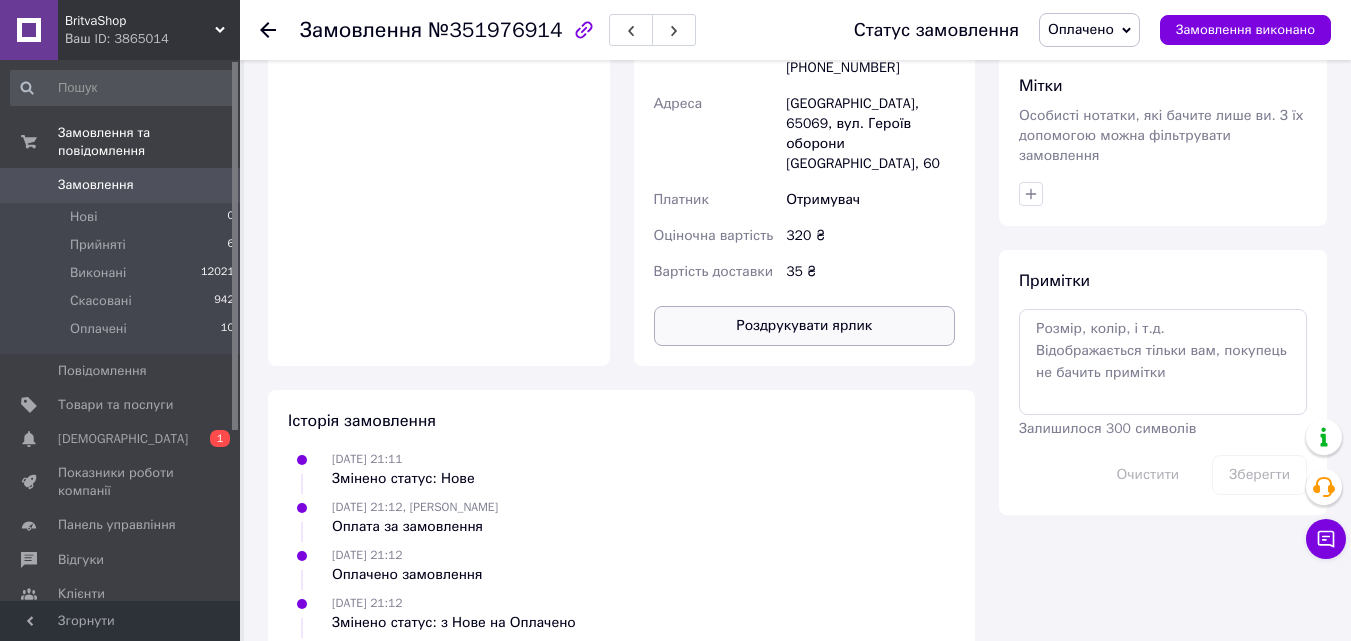 click on "Роздрукувати ярлик" at bounding box center [805, 326] 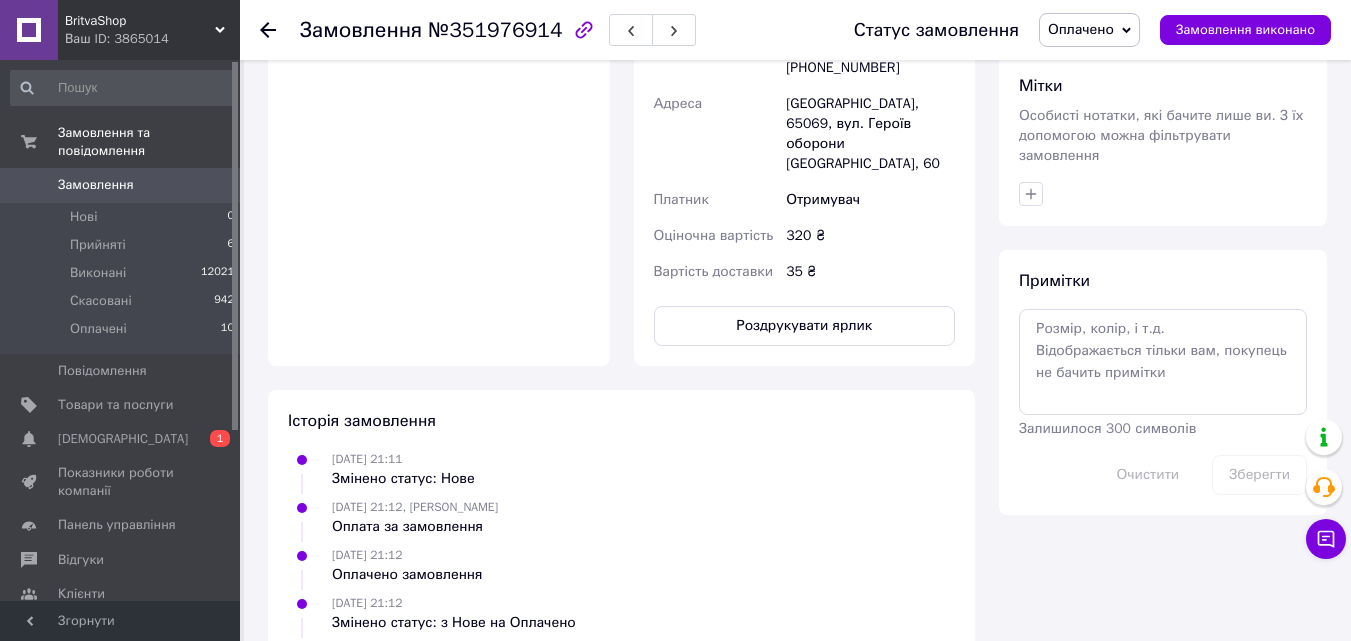 click 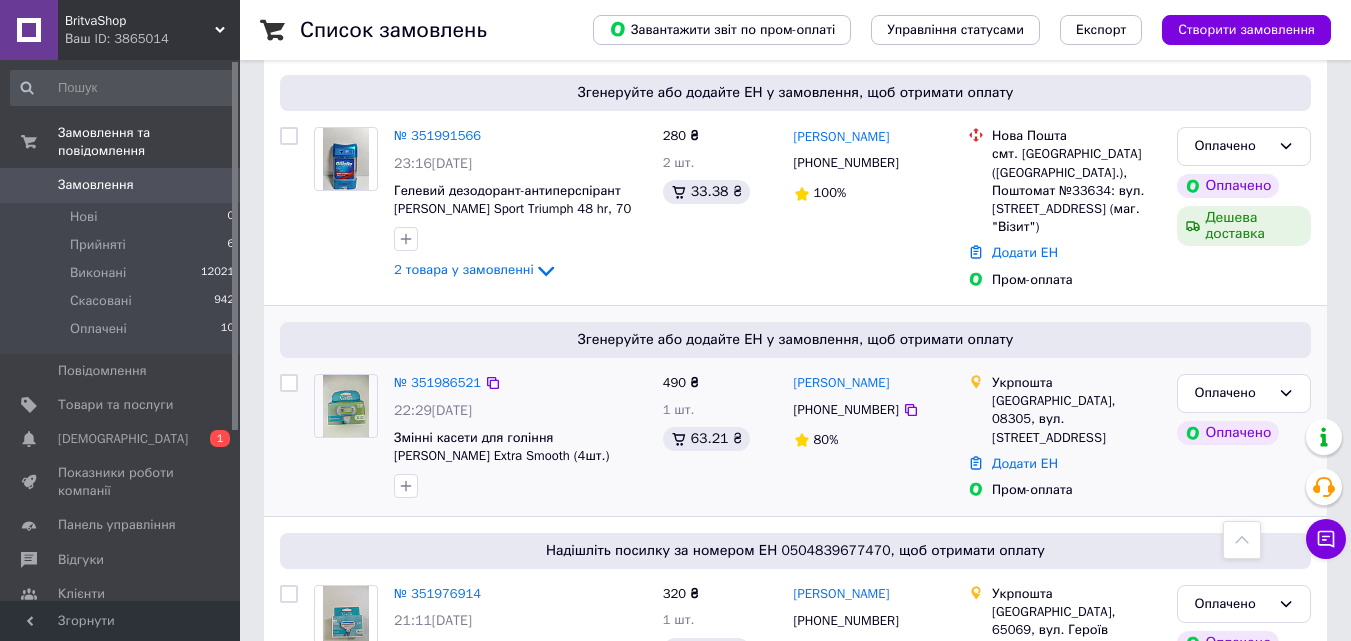 scroll, scrollTop: 1100, scrollLeft: 0, axis: vertical 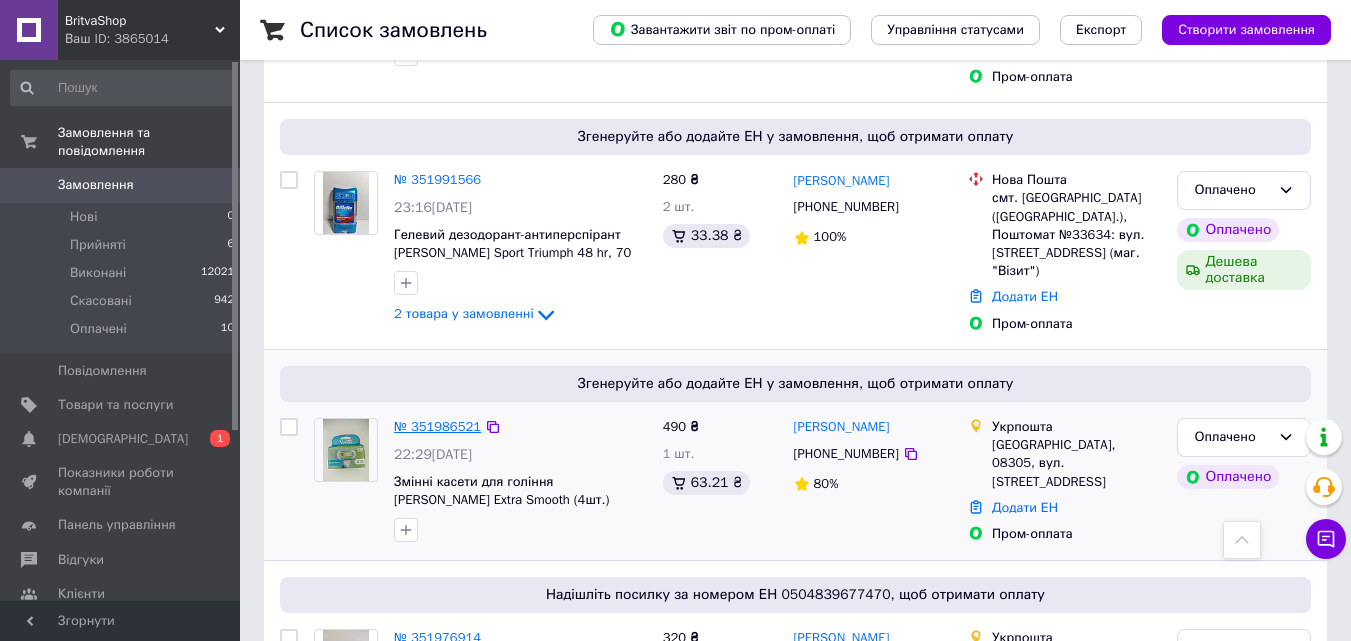 click on "№ 351986521" at bounding box center (437, 426) 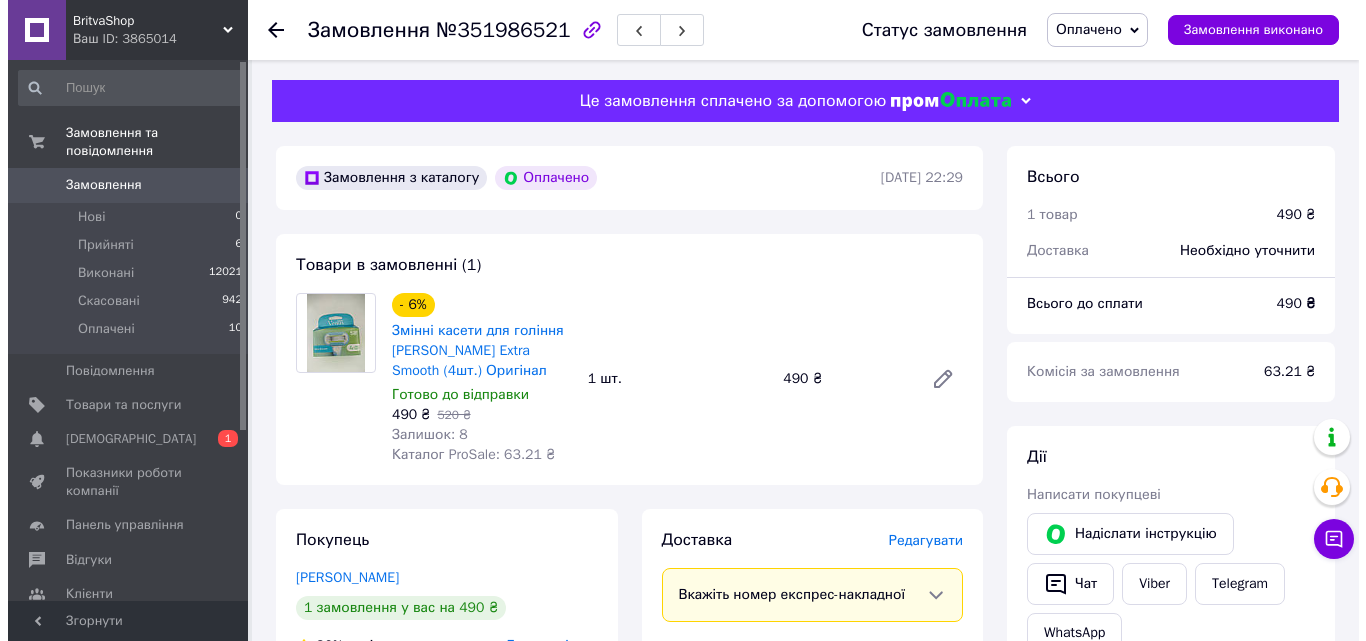 scroll, scrollTop: 400, scrollLeft: 0, axis: vertical 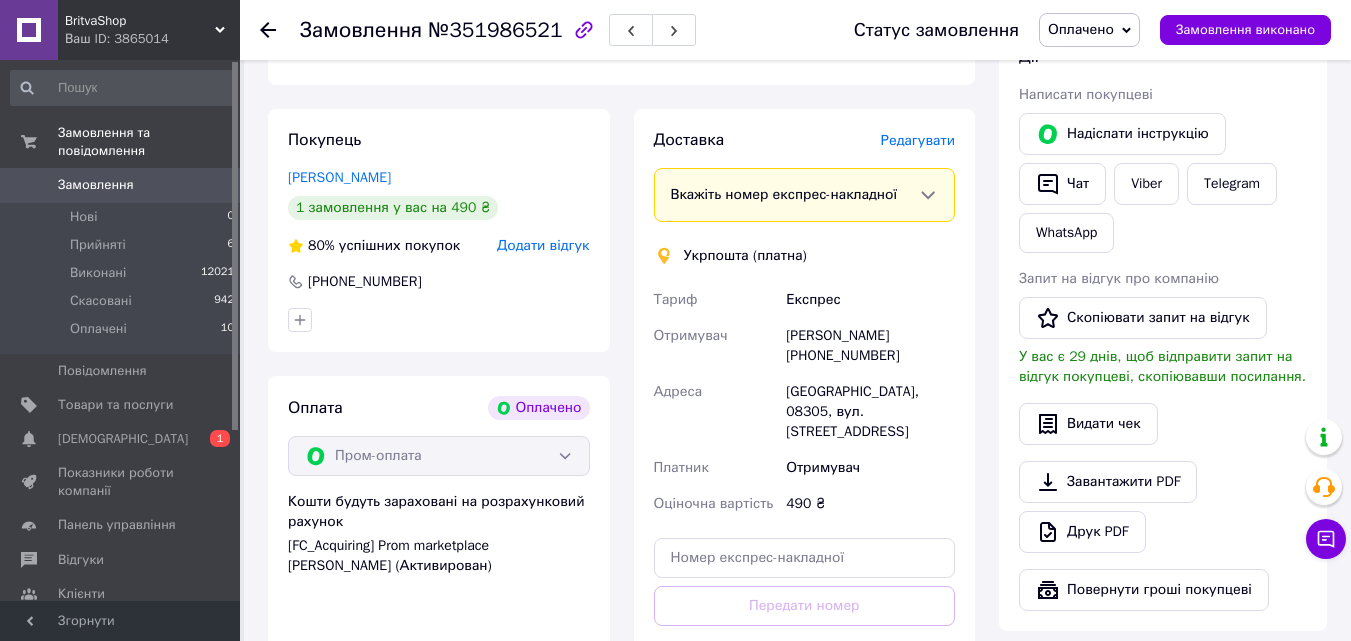 click on "Редагувати" at bounding box center (918, 140) 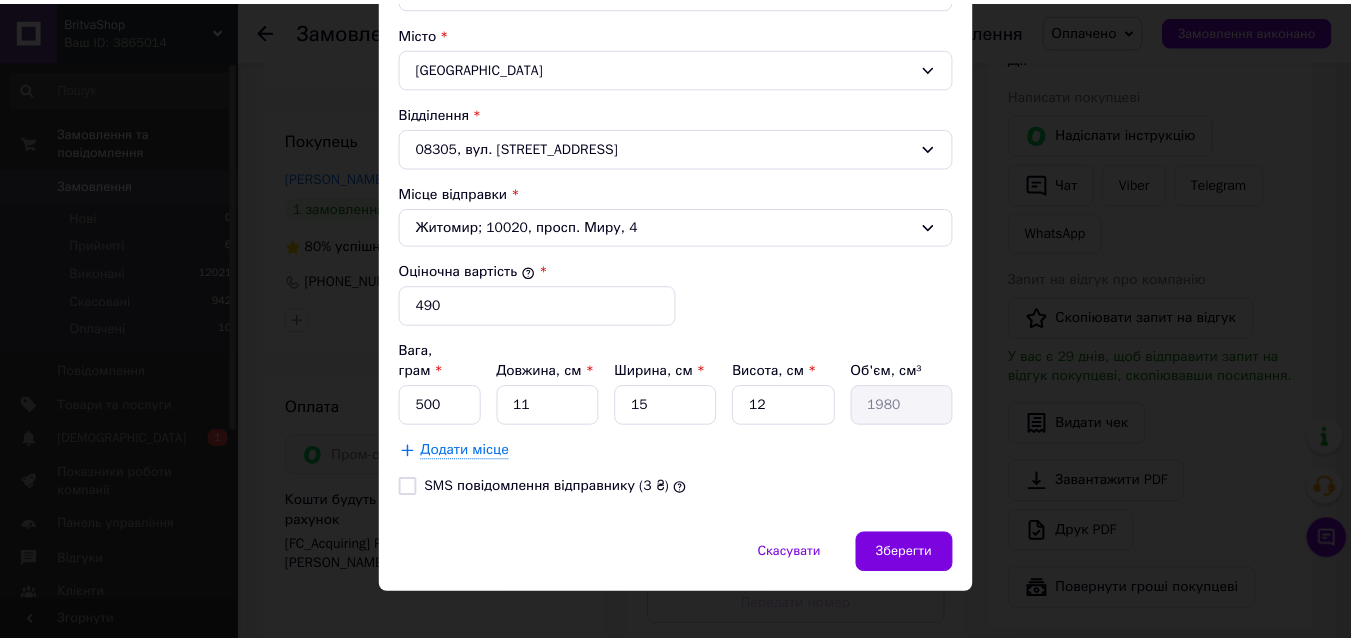 scroll, scrollTop: 610, scrollLeft: 0, axis: vertical 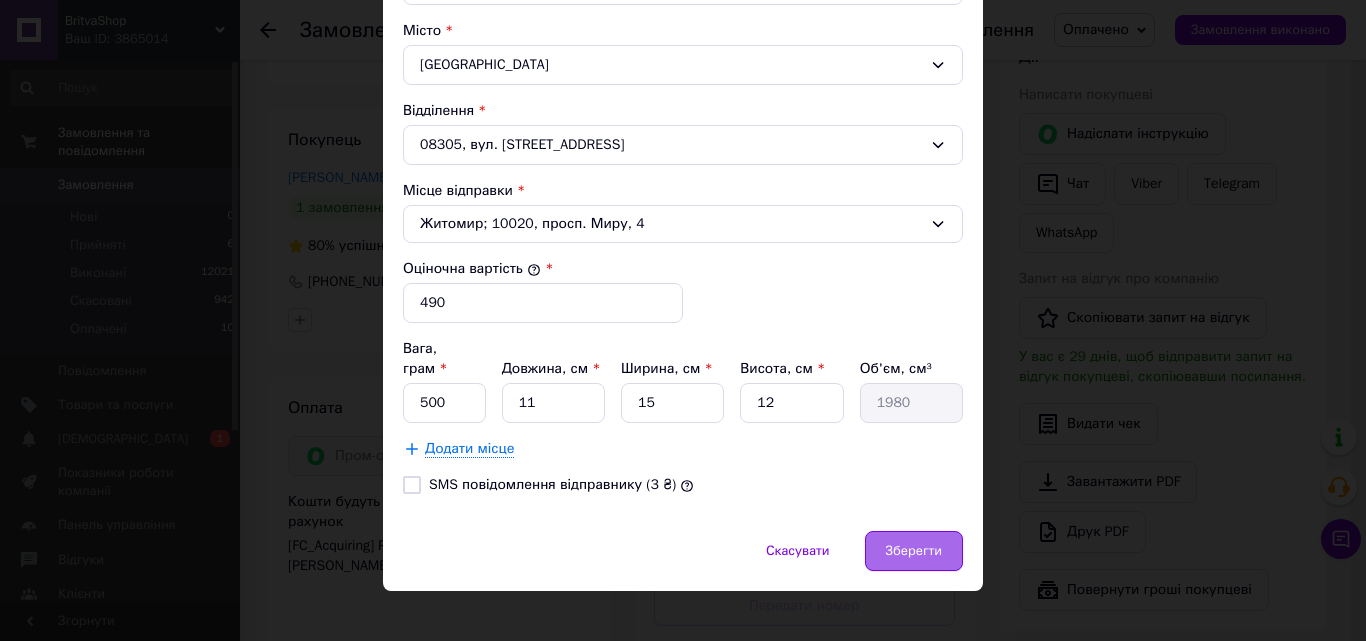click on "Зберегти" at bounding box center [914, 551] 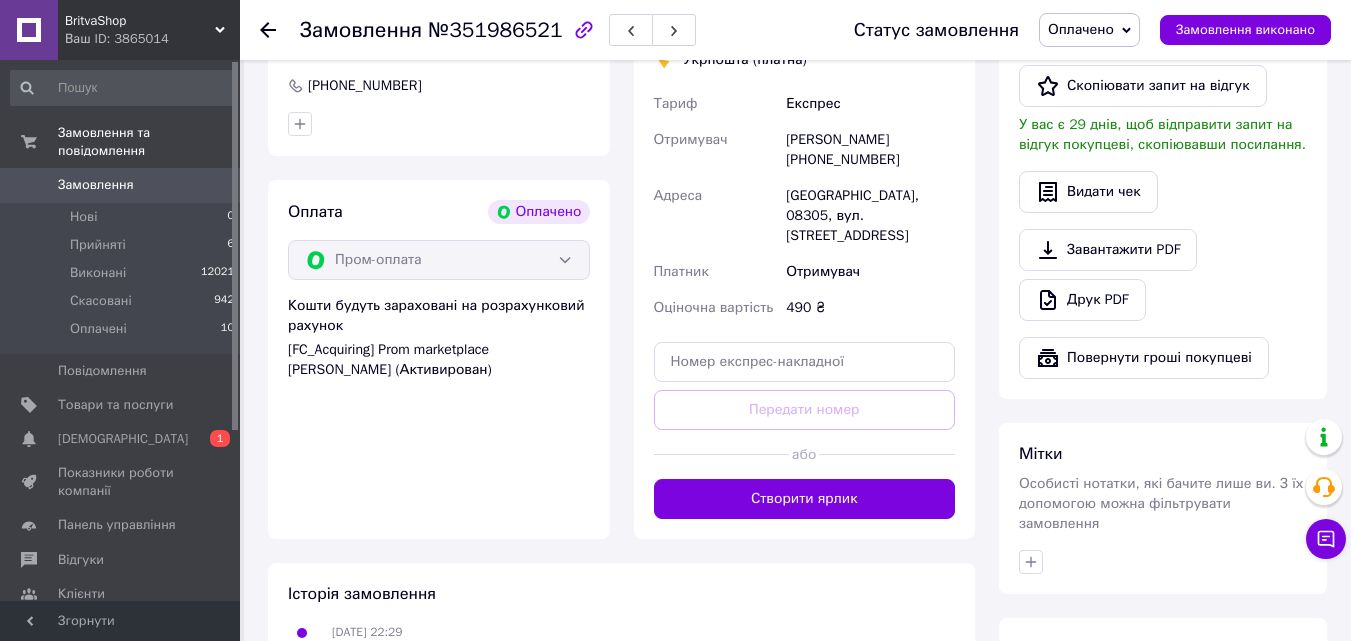 scroll, scrollTop: 600, scrollLeft: 0, axis: vertical 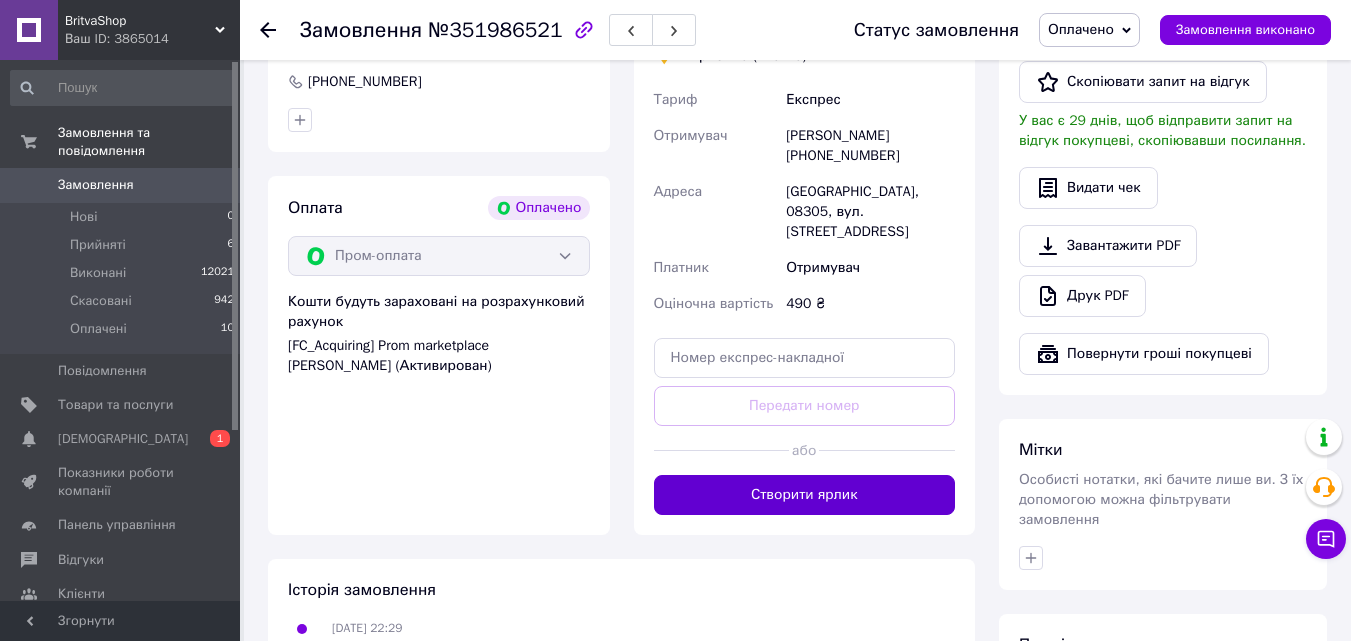 click on "Створити ярлик" at bounding box center [805, 495] 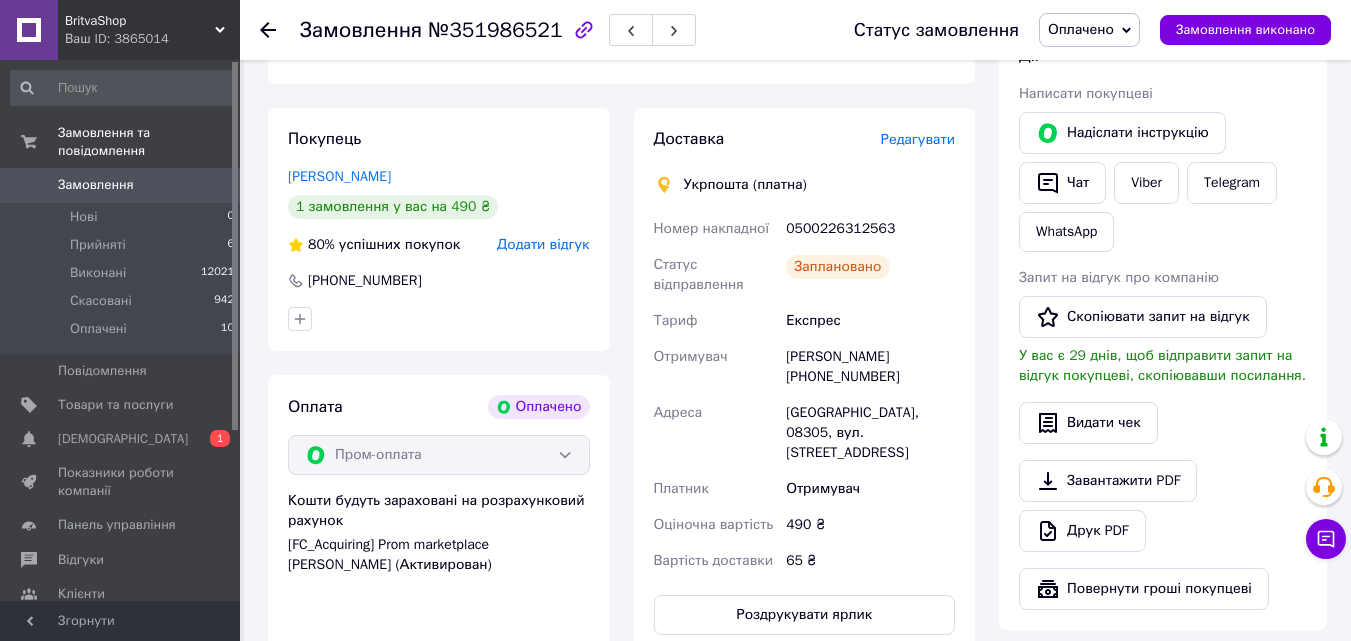 scroll, scrollTop: 400, scrollLeft: 0, axis: vertical 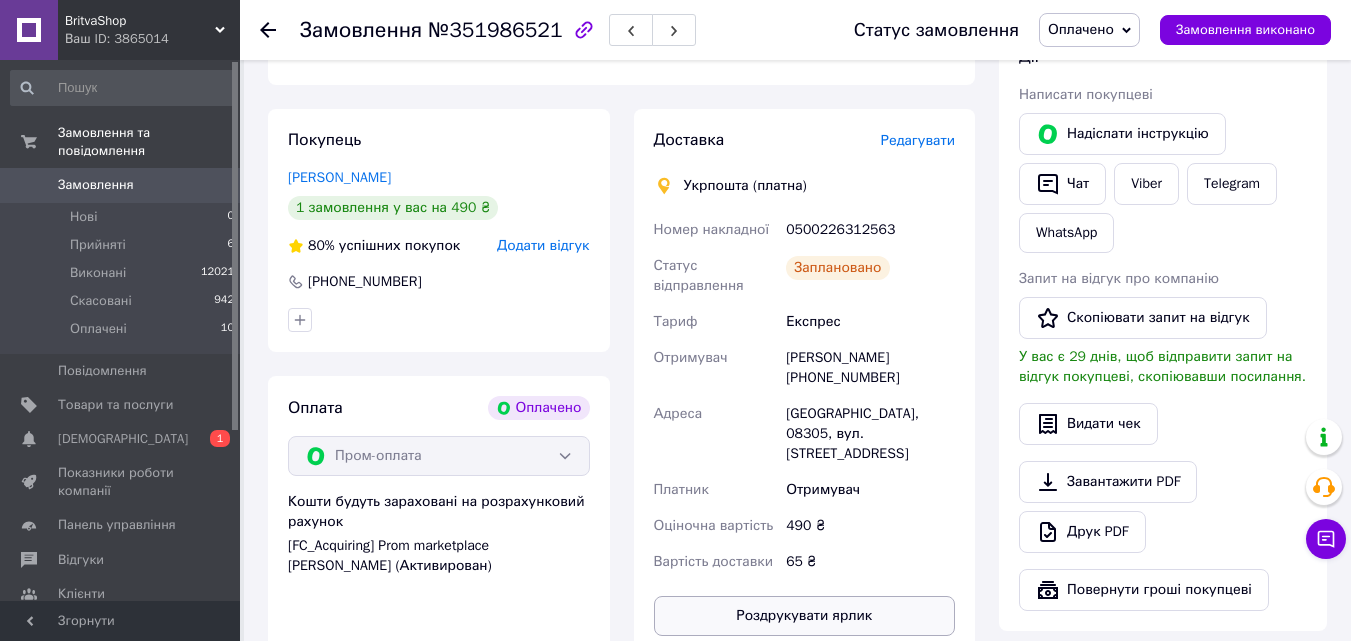 click on "Роздрукувати ярлик" at bounding box center [805, 616] 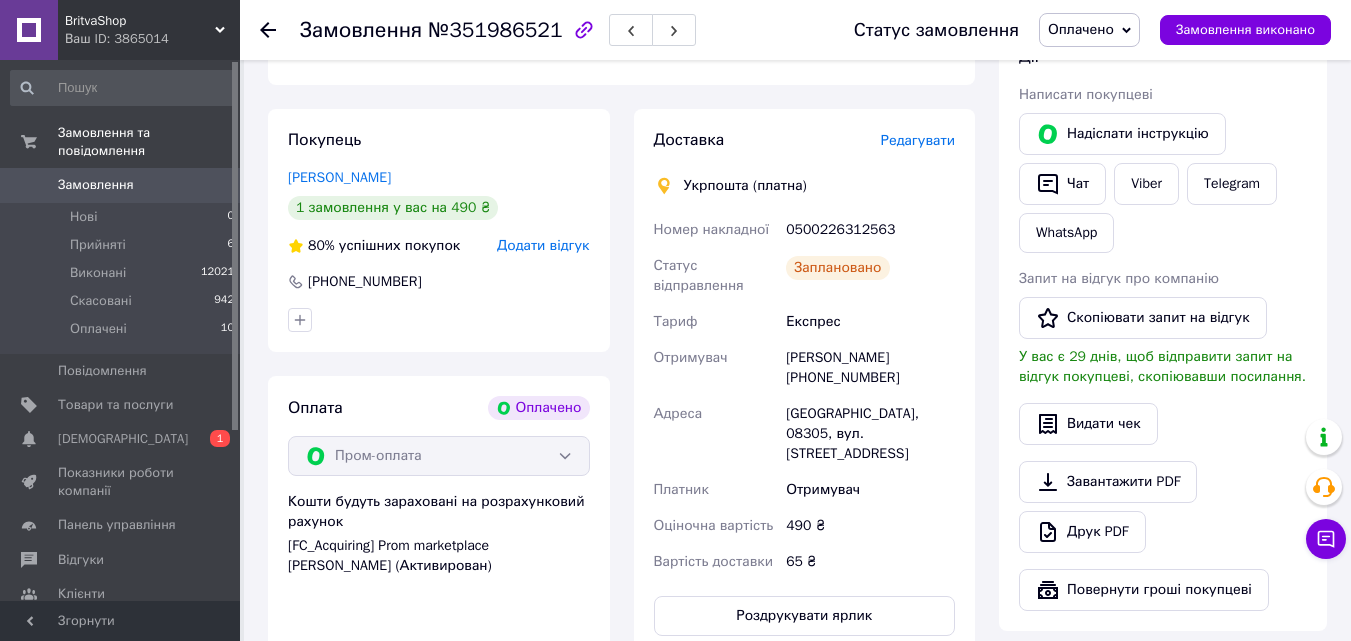 click 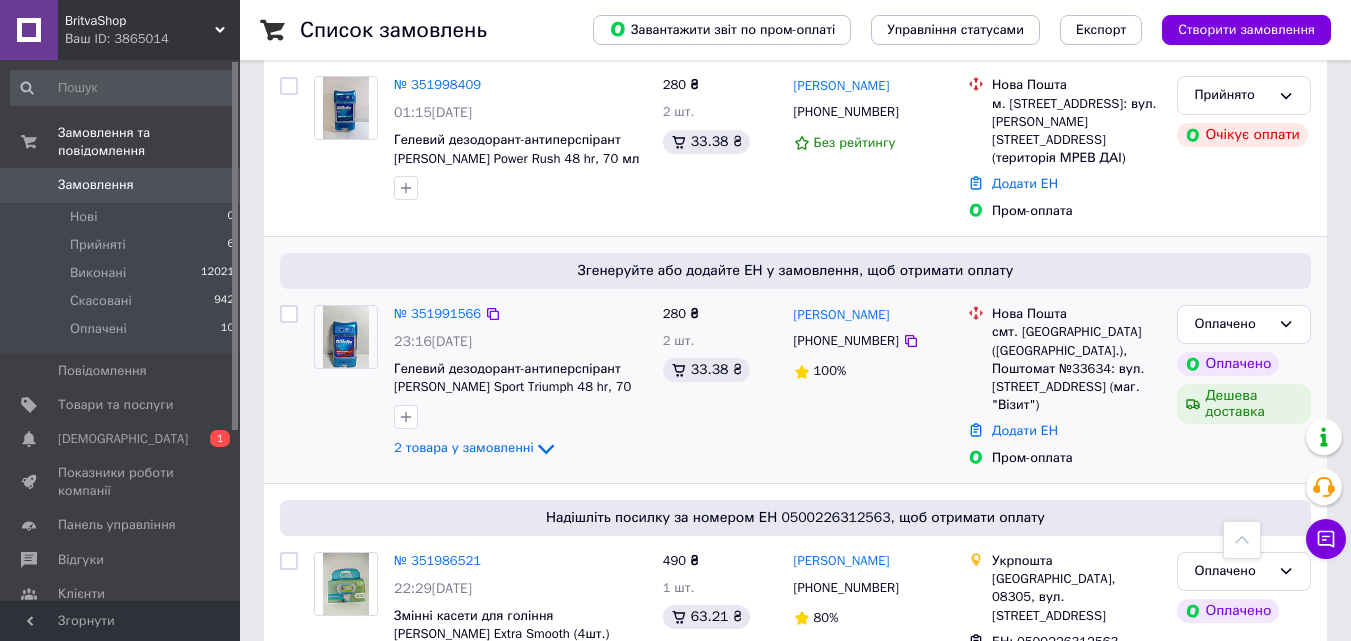 scroll, scrollTop: 800, scrollLeft: 0, axis: vertical 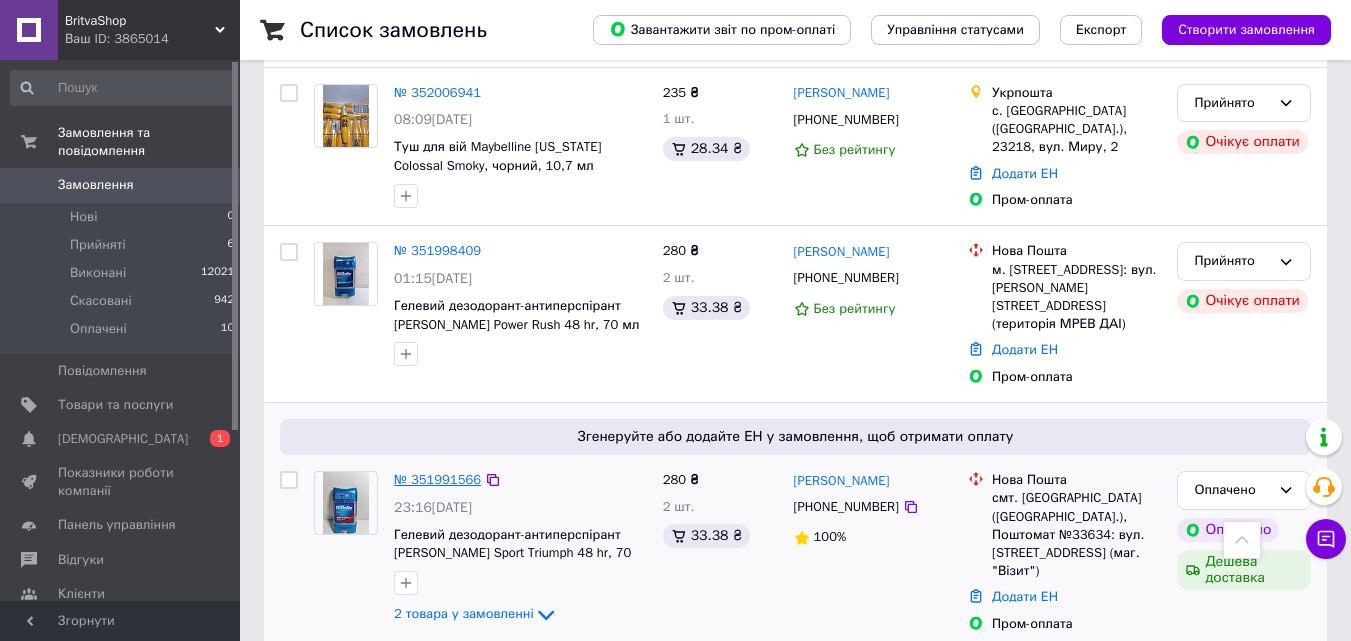 click on "№ 351991566" at bounding box center (437, 479) 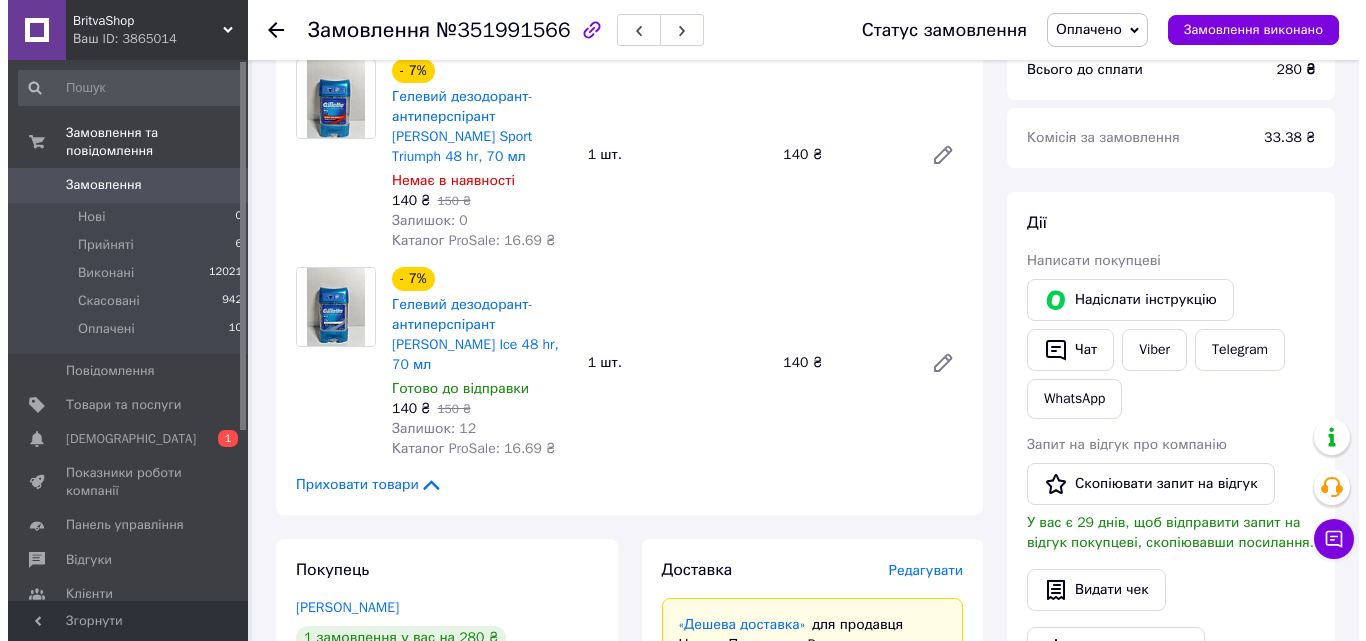 scroll, scrollTop: 400, scrollLeft: 0, axis: vertical 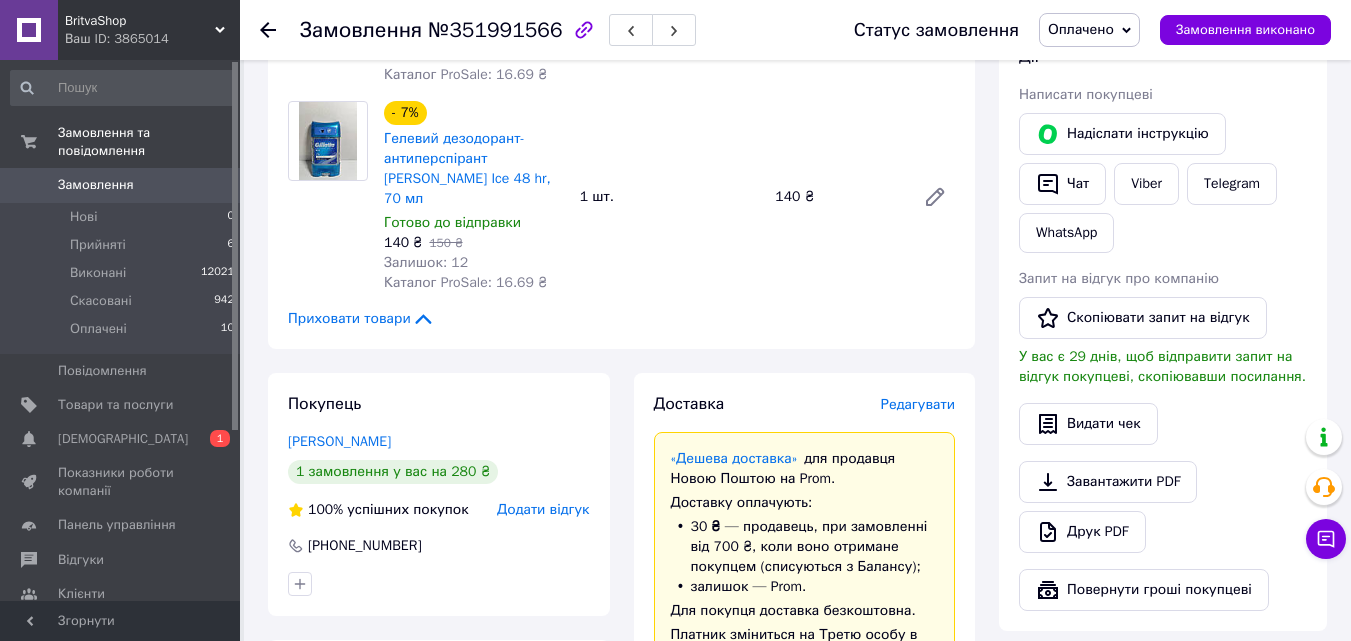 click on "Редагувати" at bounding box center (918, 404) 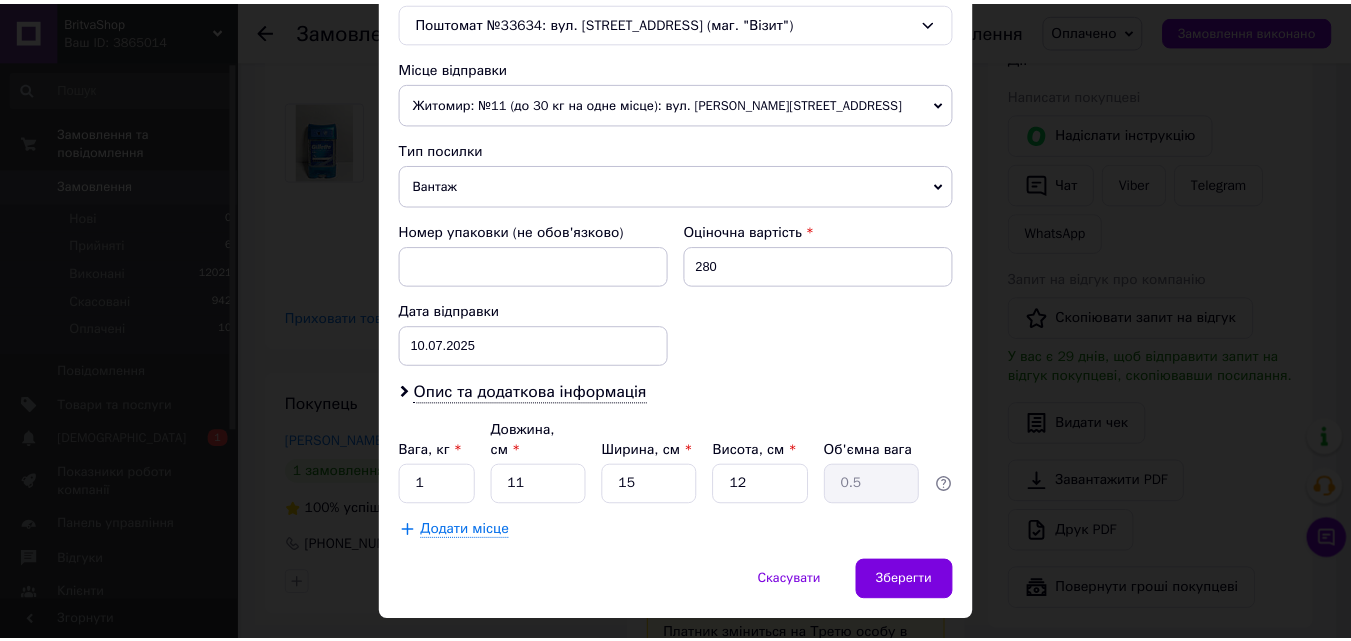scroll, scrollTop: 687, scrollLeft: 0, axis: vertical 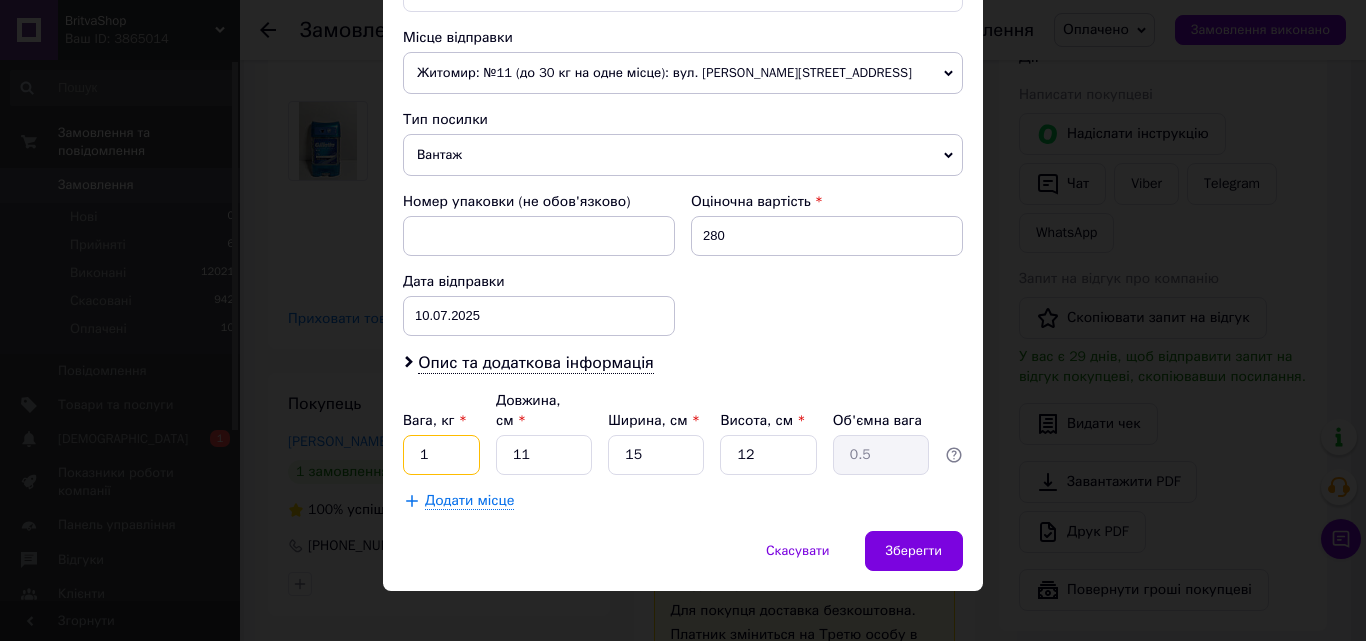 click on "1" at bounding box center [441, 455] 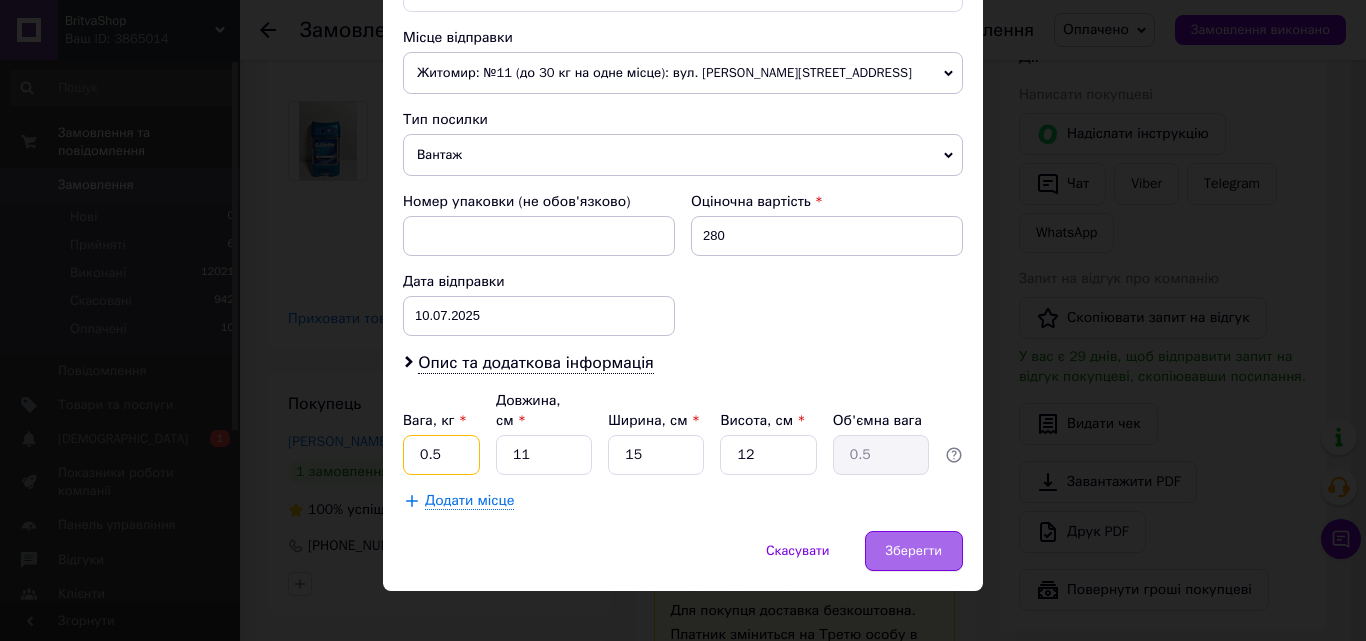 type on "0.5" 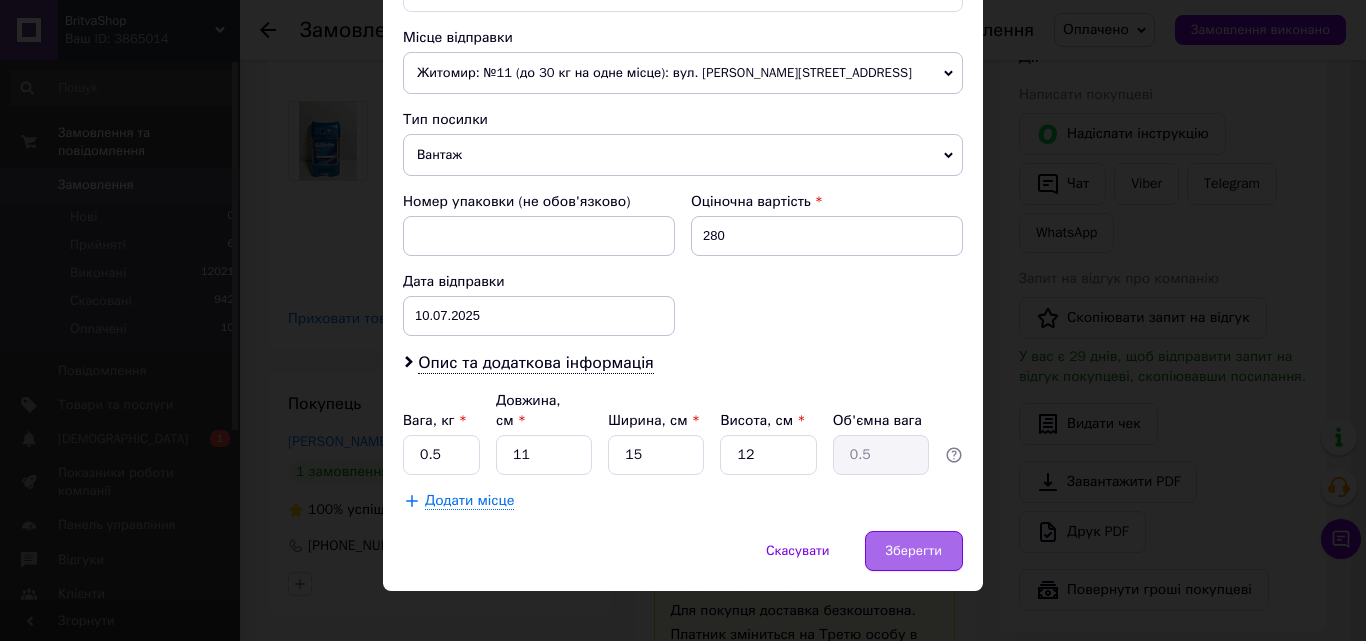 click on "Зберегти" at bounding box center (914, 551) 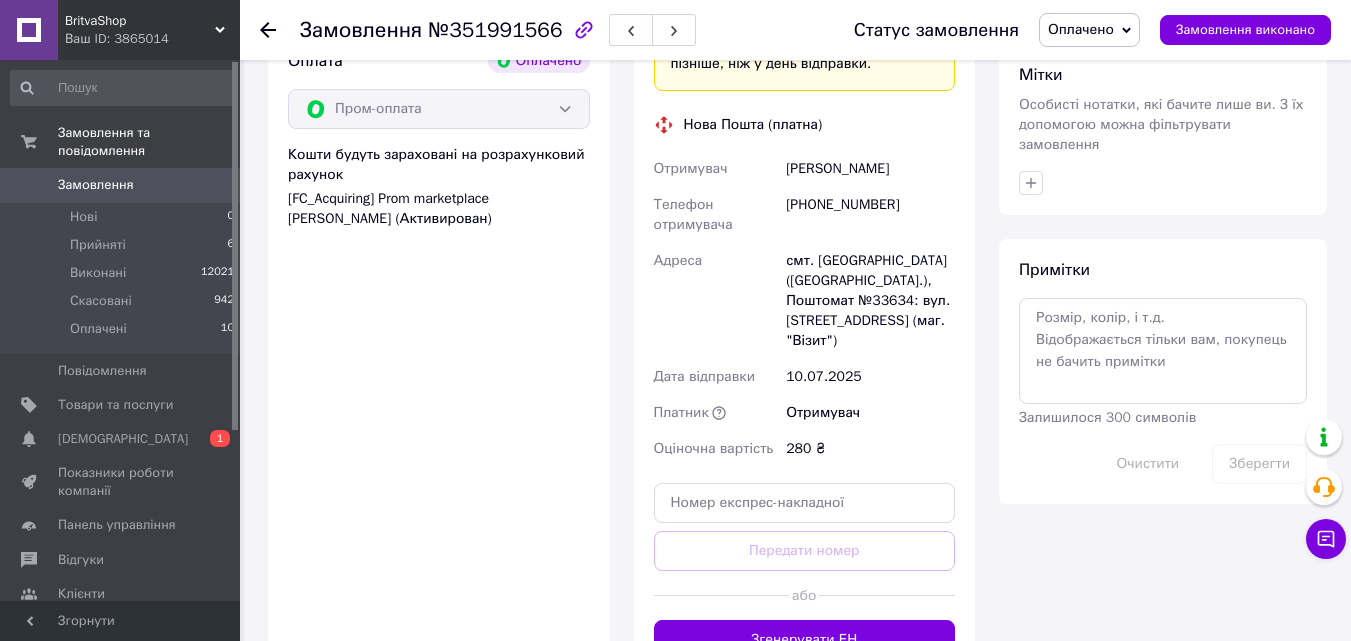 scroll, scrollTop: 1100, scrollLeft: 0, axis: vertical 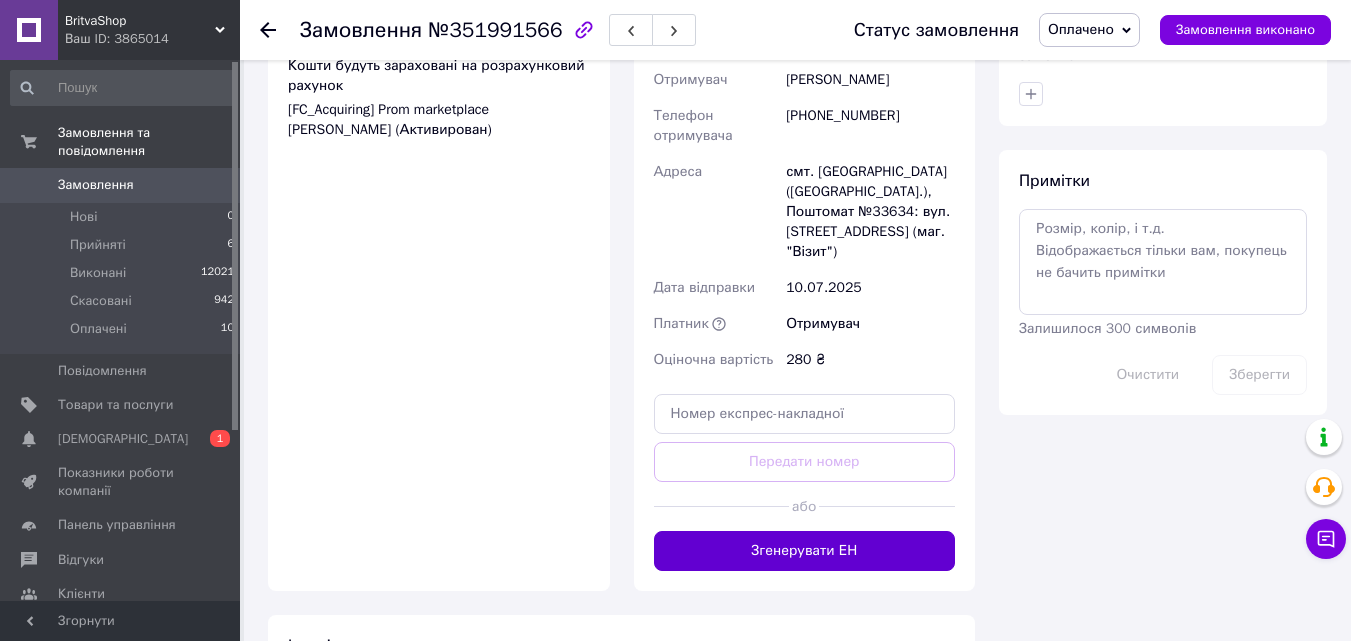 click on "Згенерувати ЕН" at bounding box center [805, 551] 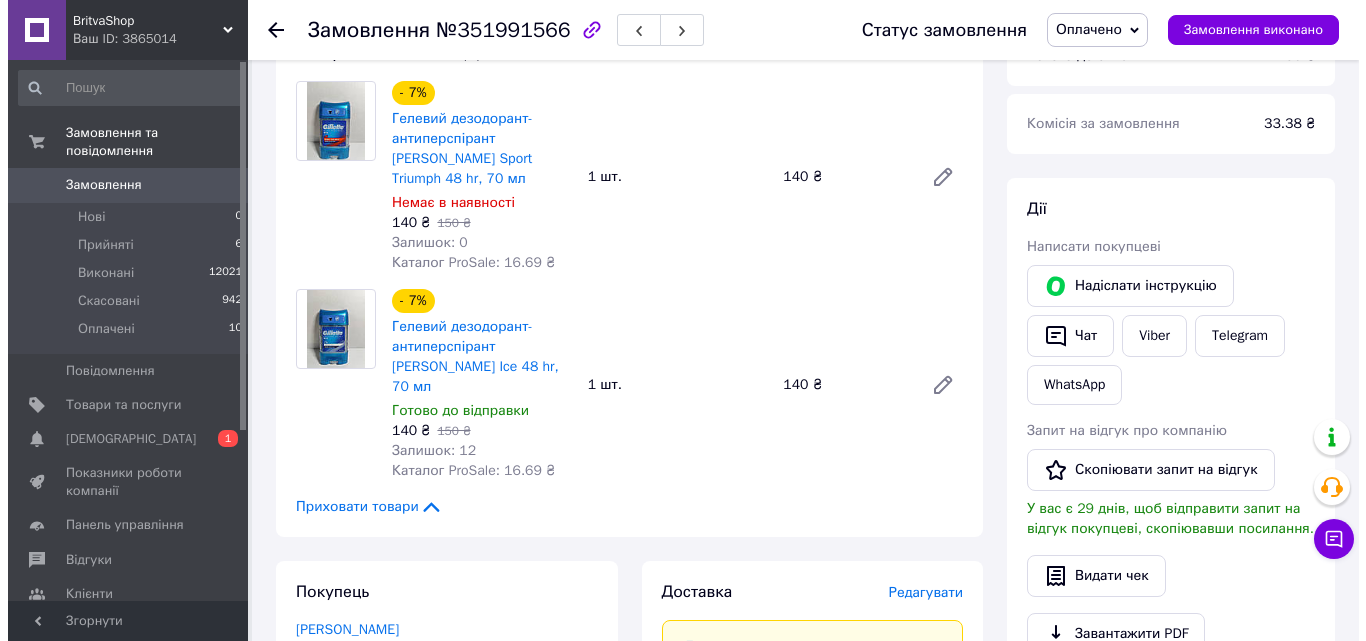 scroll, scrollTop: 0, scrollLeft: 0, axis: both 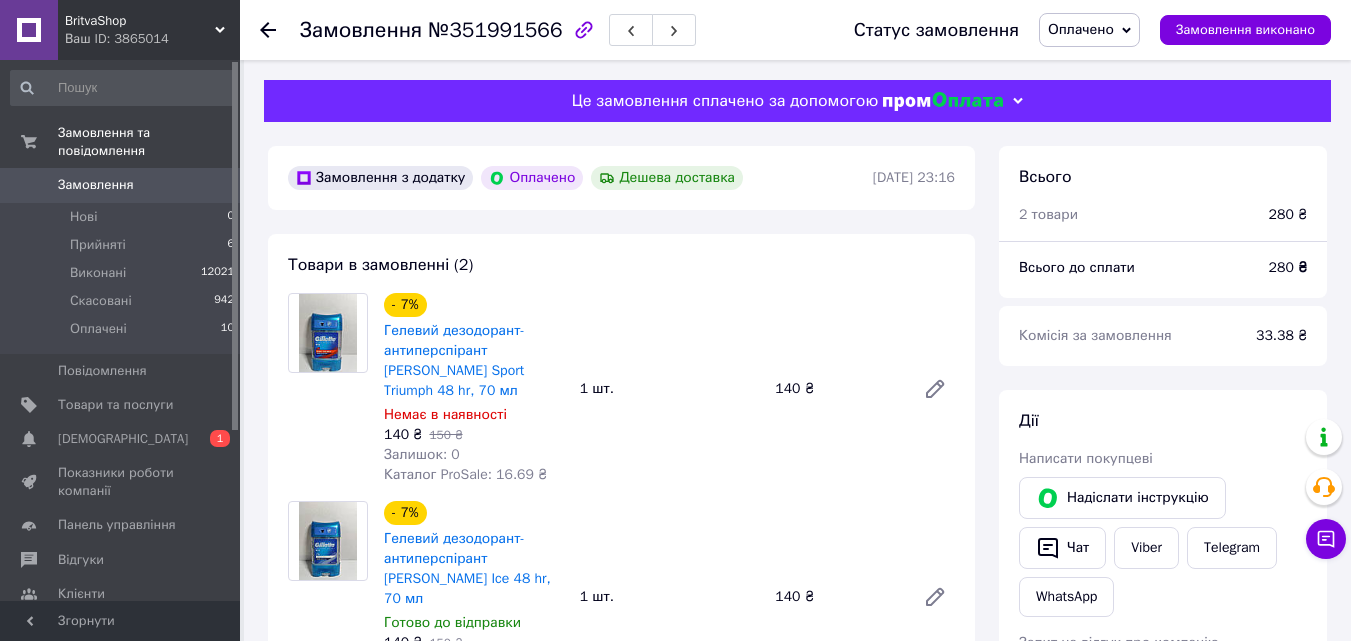 click 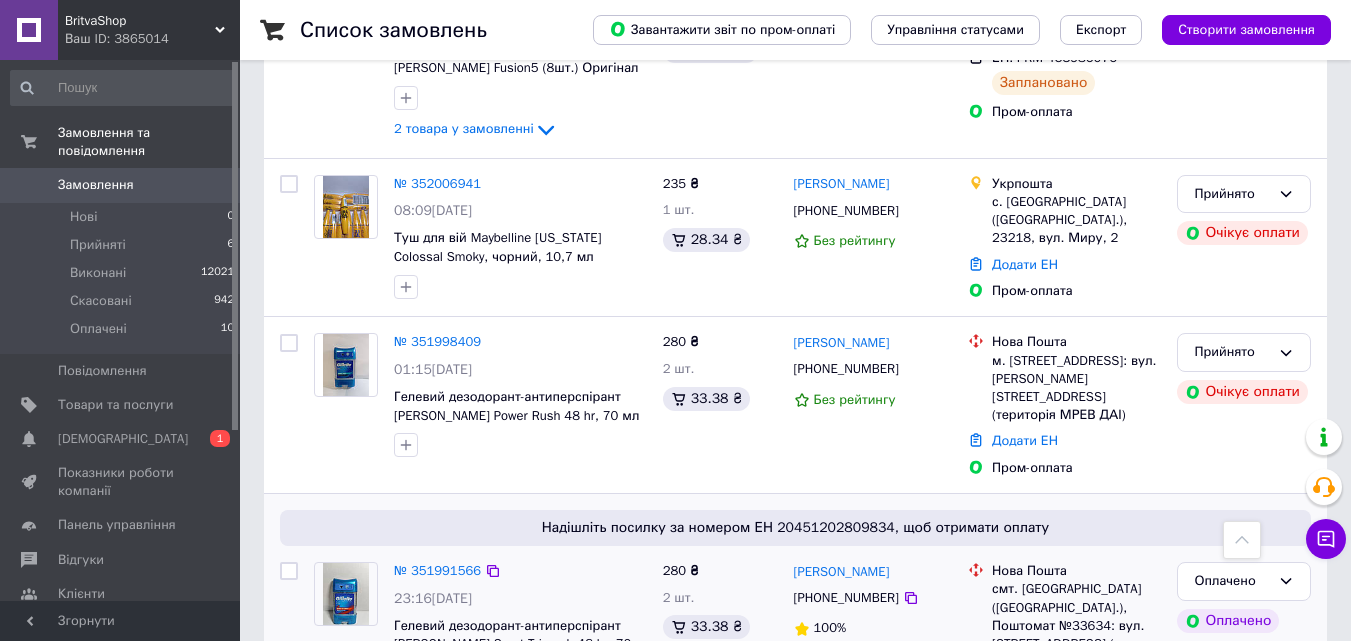 scroll, scrollTop: 700, scrollLeft: 0, axis: vertical 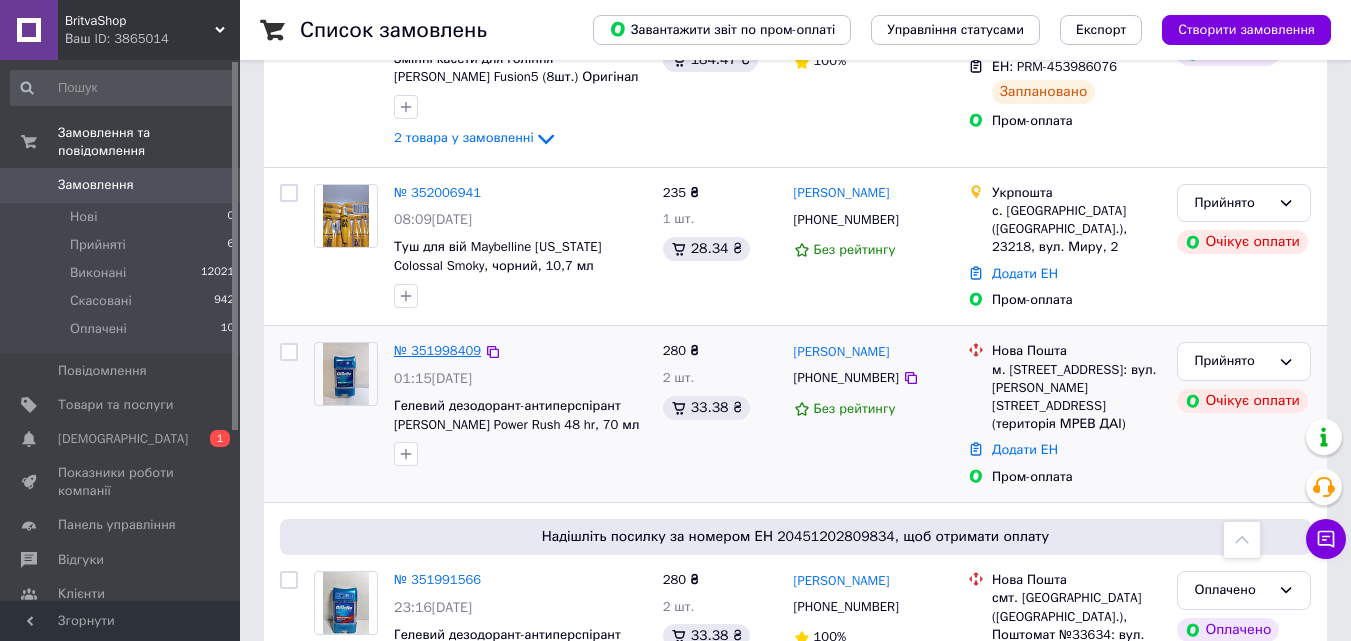 click on "№ 351998409" at bounding box center (437, 350) 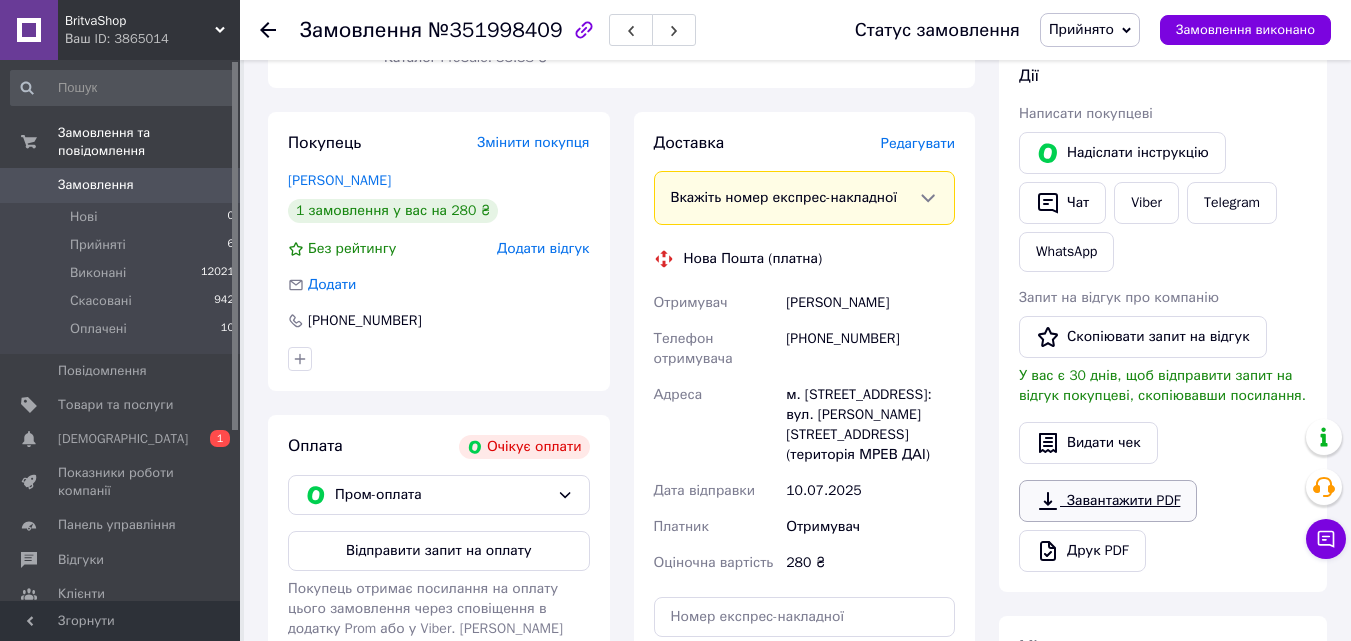 scroll, scrollTop: 200, scrollLeft: 0, axis: vertical 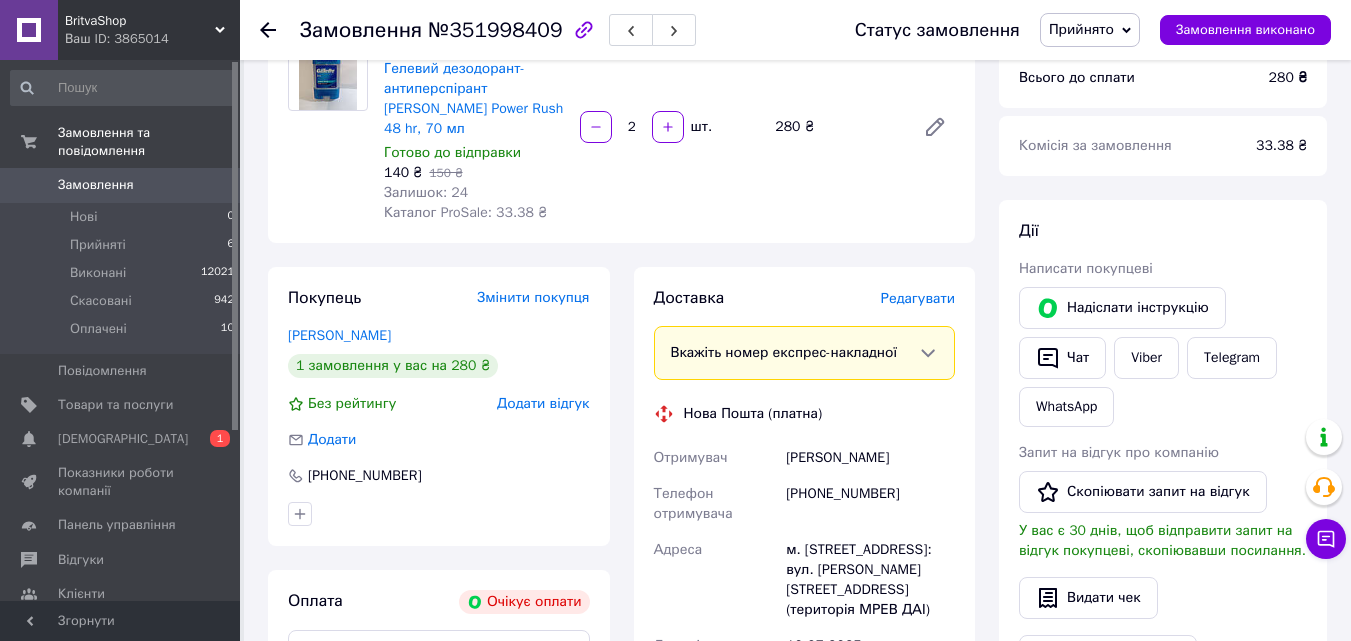 click 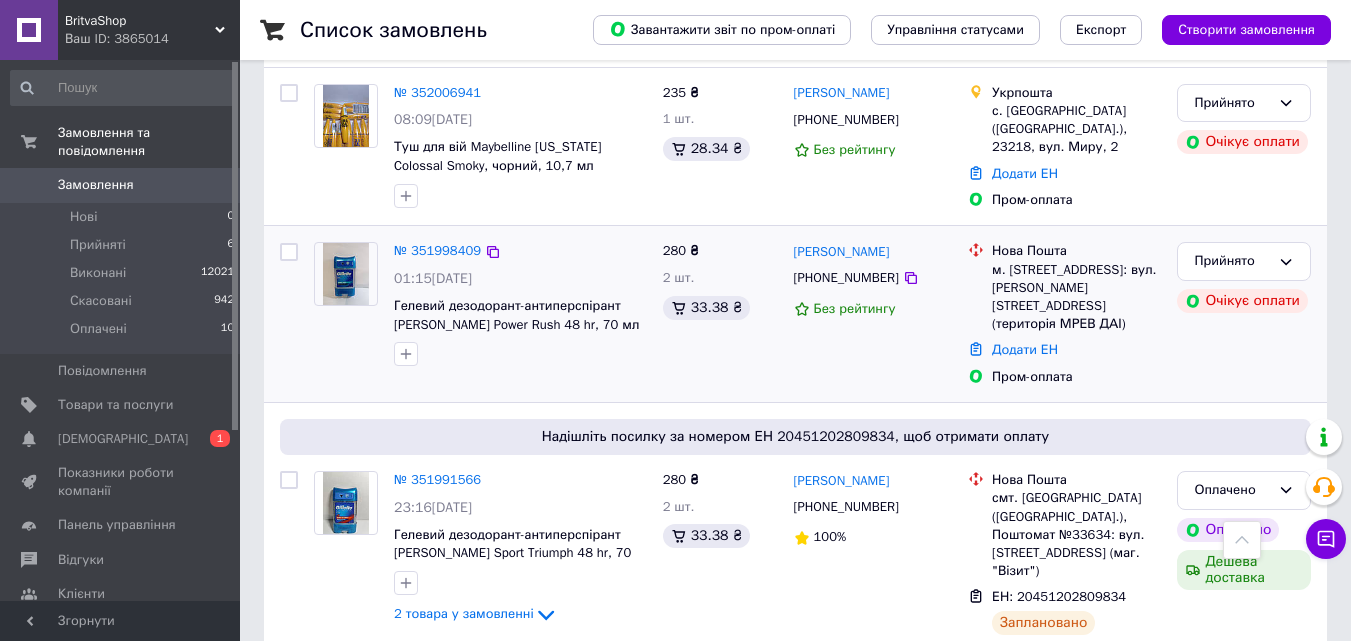 scroll, scrollTop: 600, scrollLeft: 0, axis: vertical 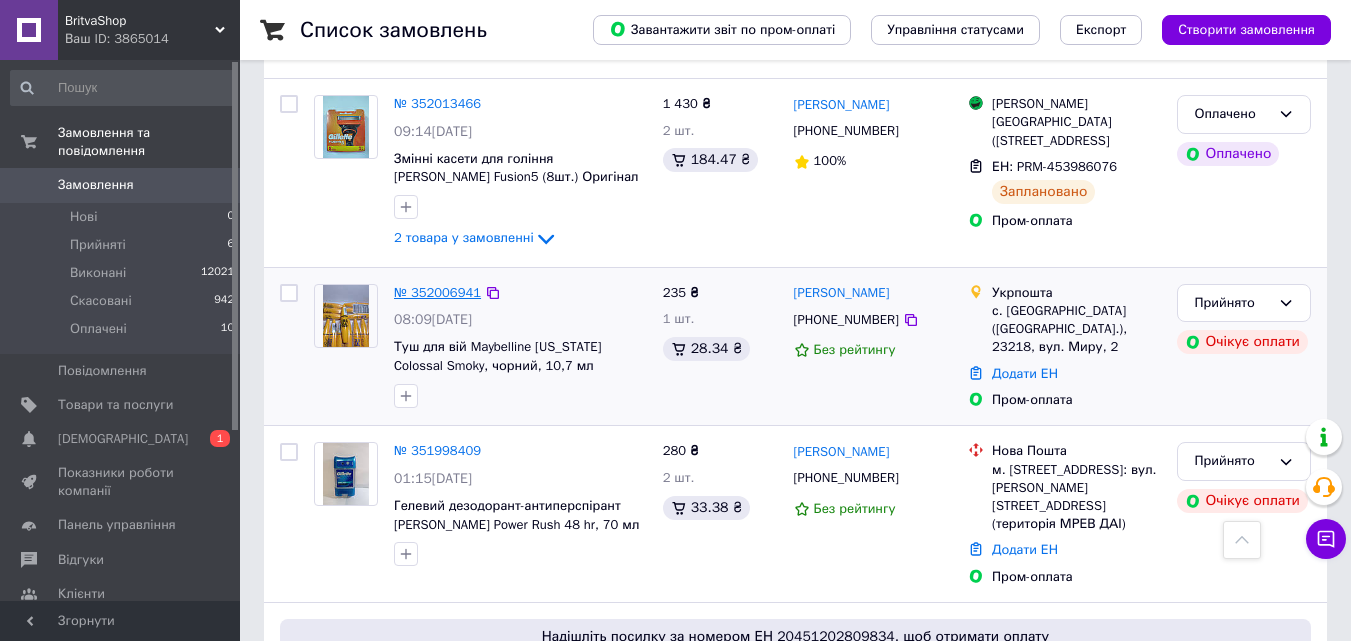 click on "№ 352006941" at bounding box center [437, 292] 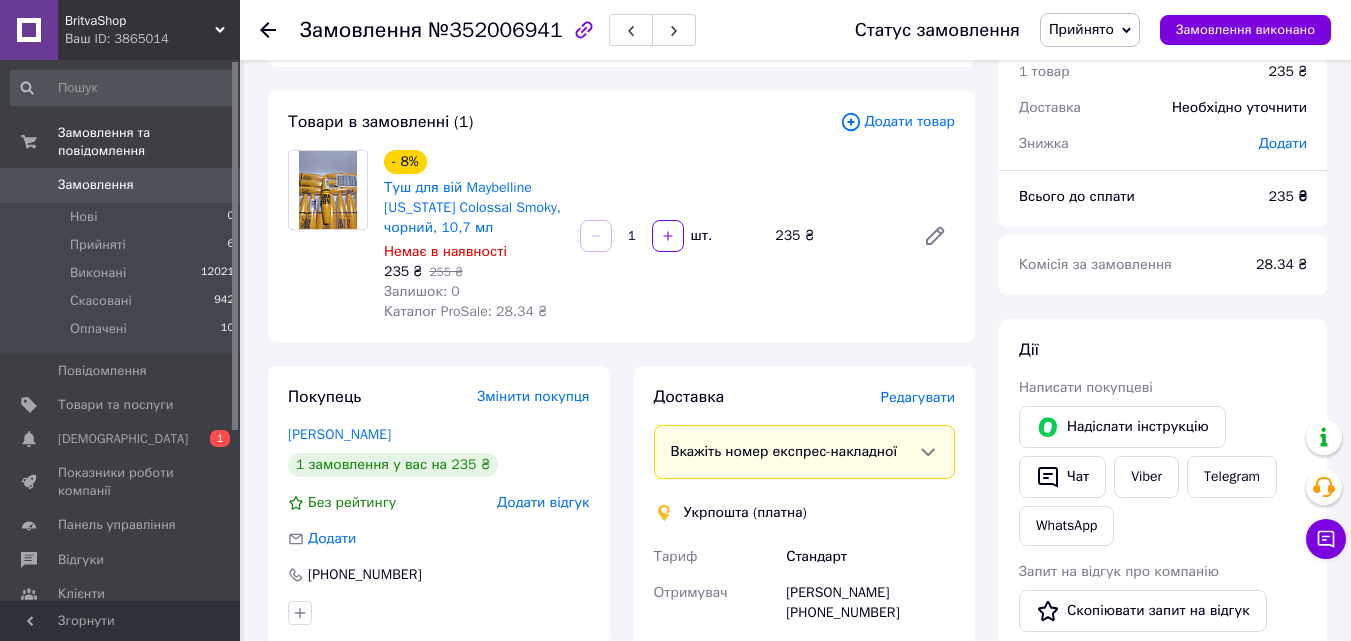 scroll, scrollTop: 0, scrollLeft: 0, axis: both 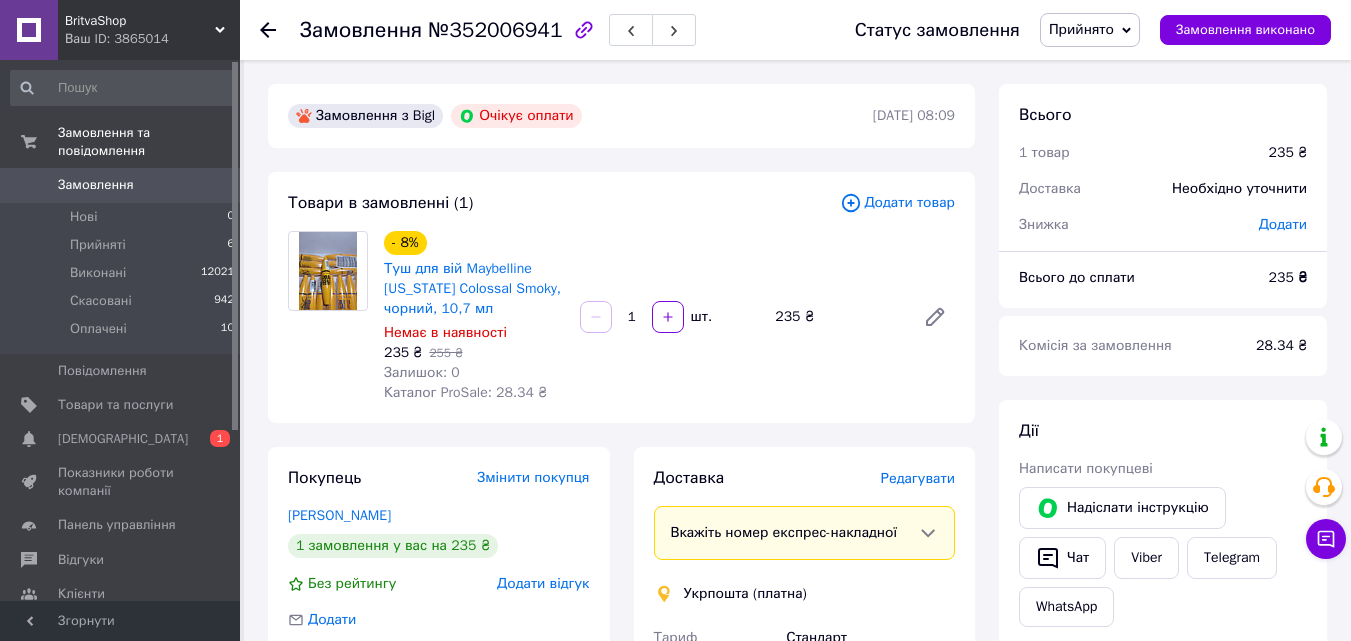 click 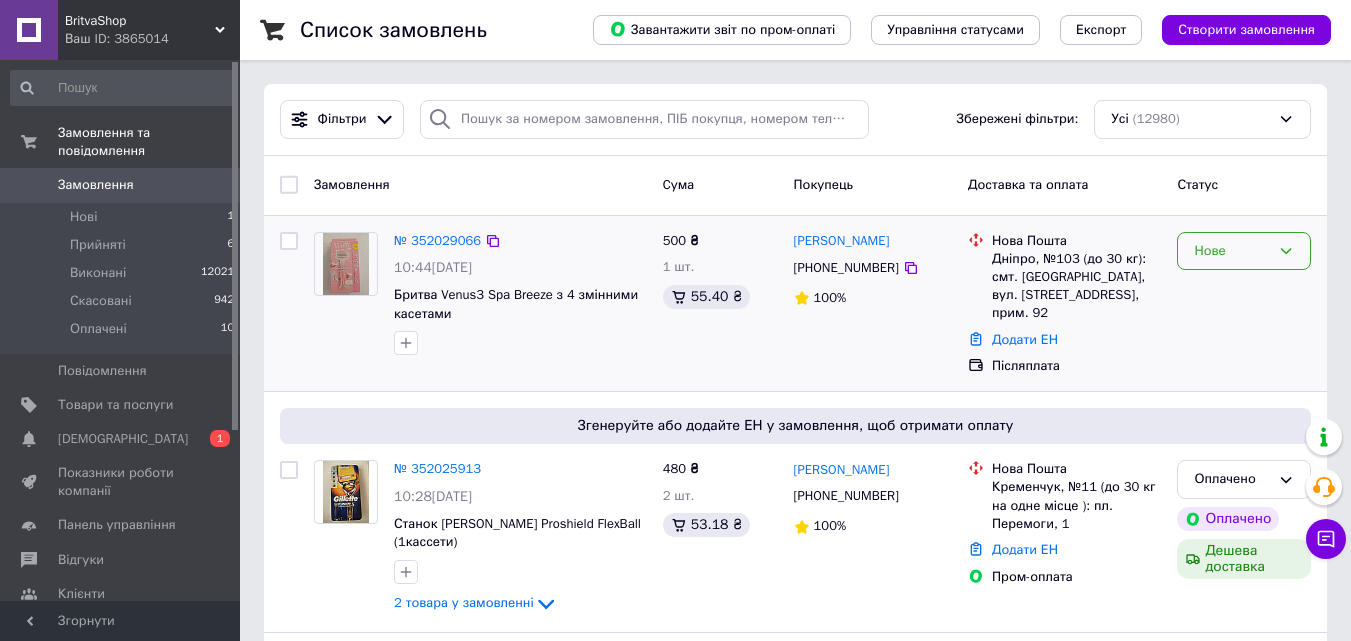 click 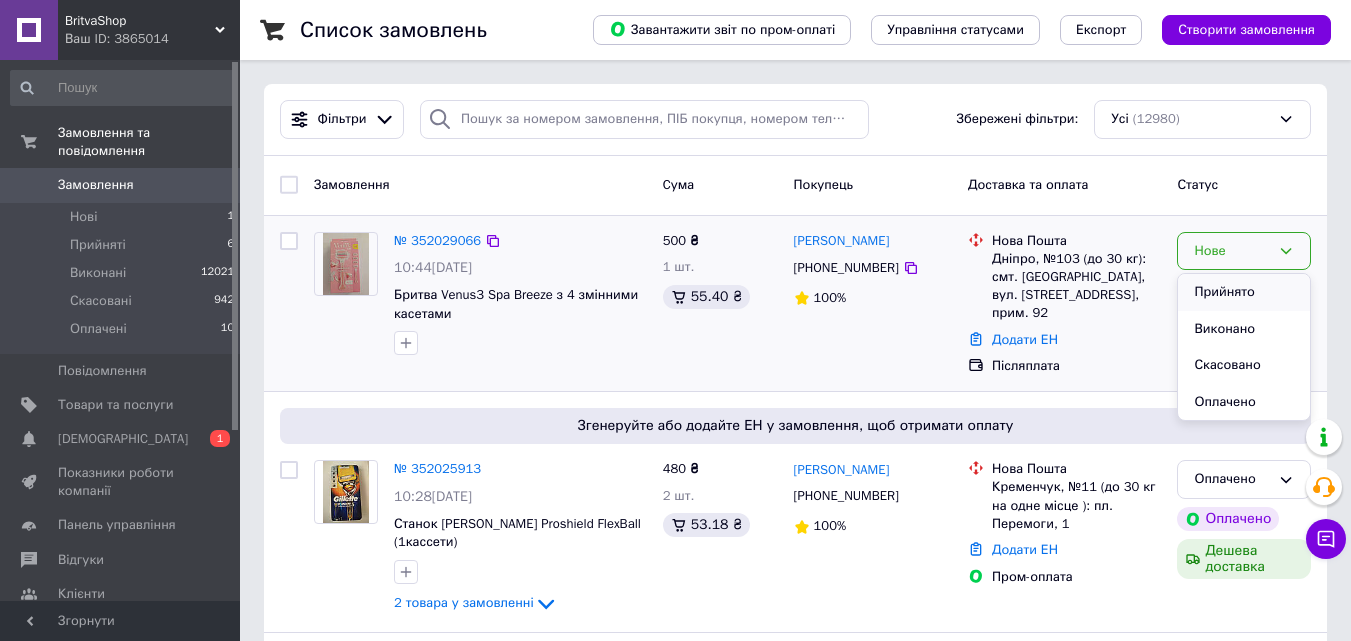 click on "Прийнято" at bounding box center [1244, 292] 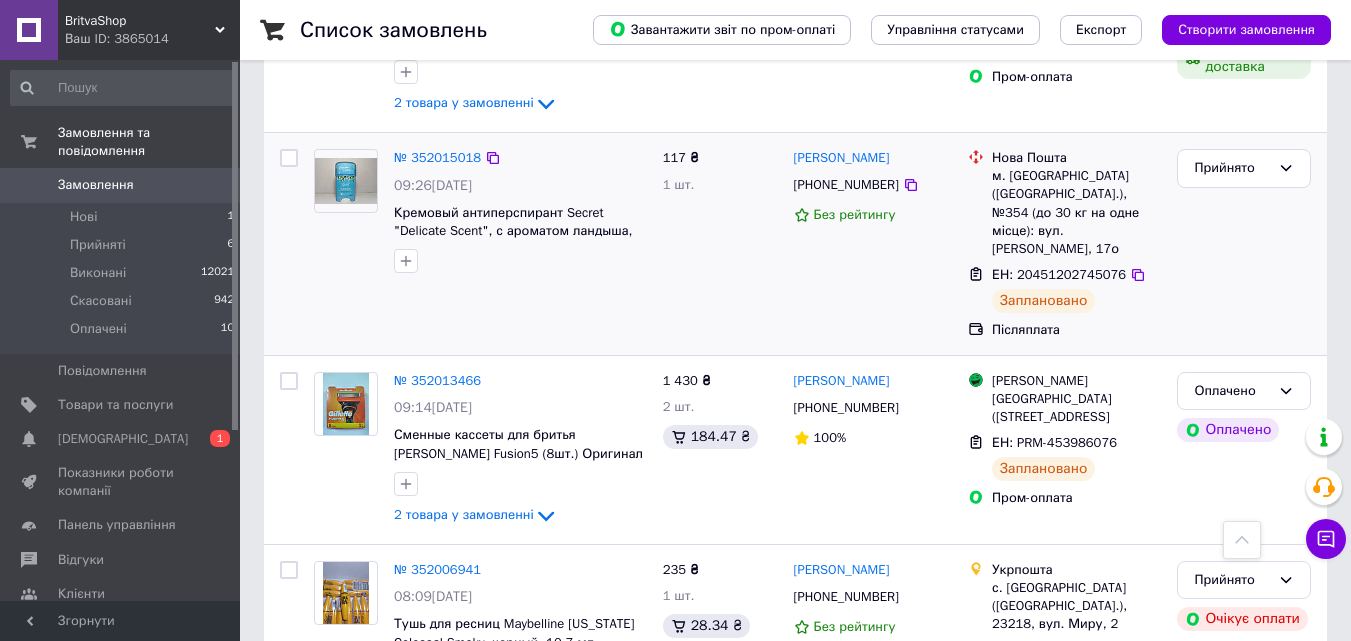 scroll, scrollTop: 800, scrollLeft: 0, axis: vertical 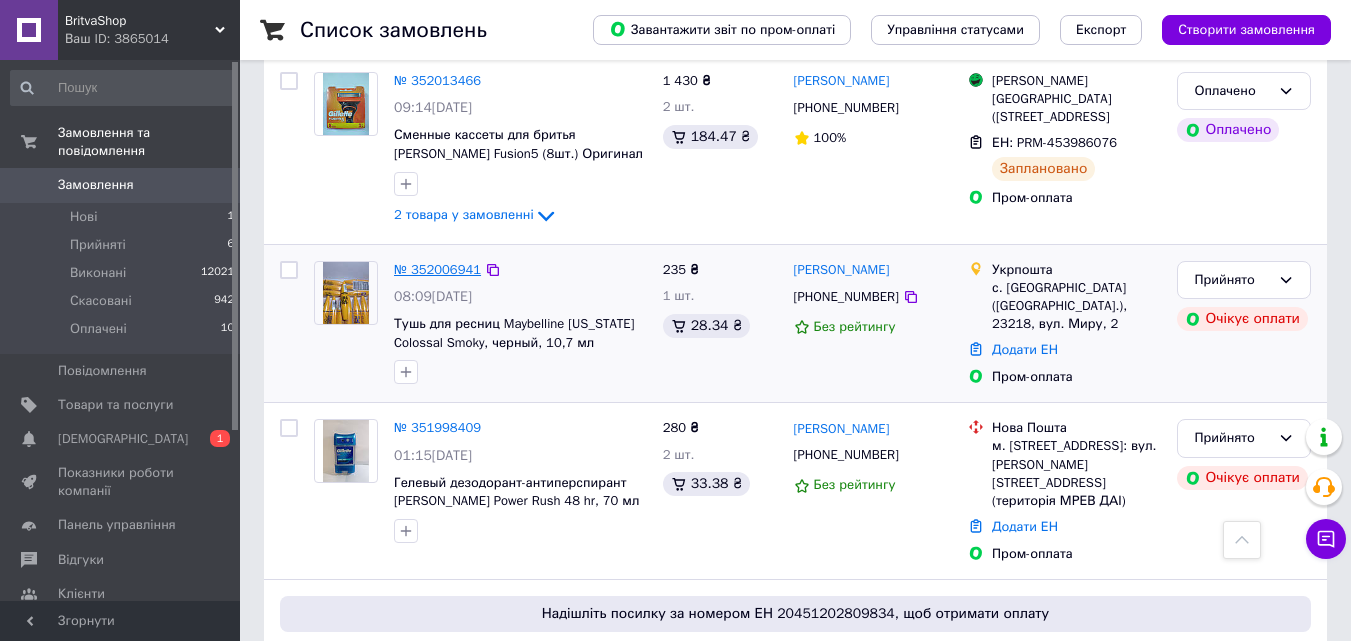 click on "№ 352006941" at bounding box center [437, 269] 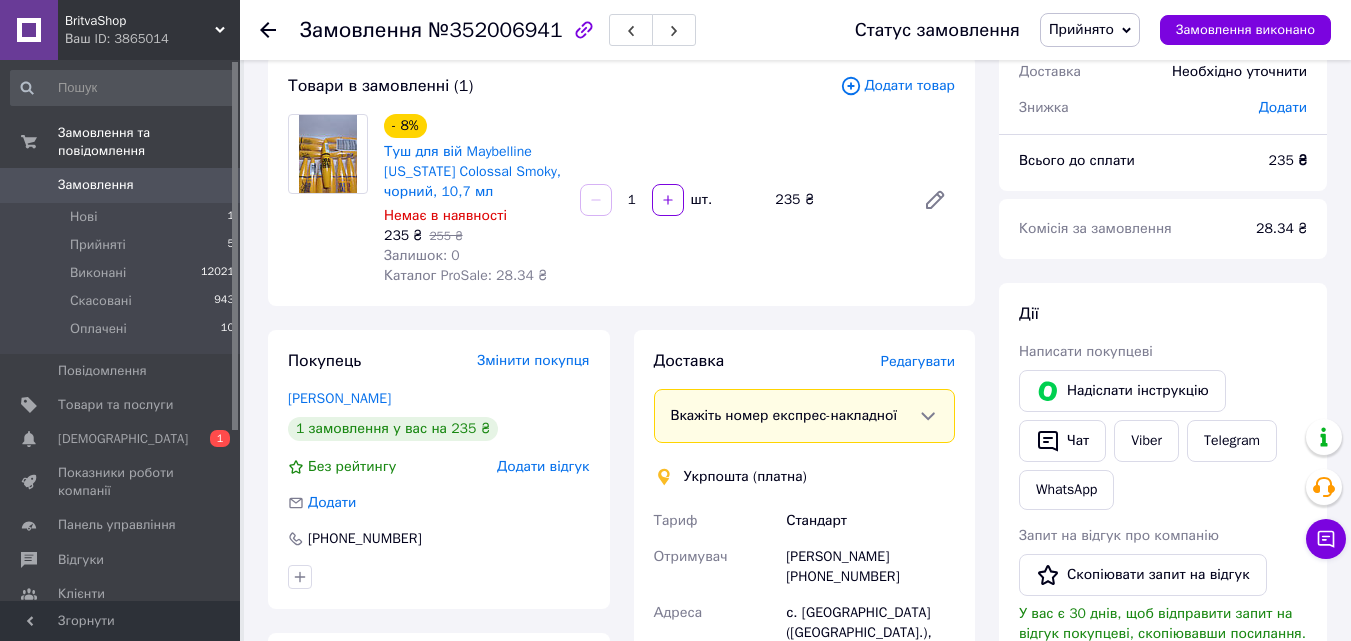 scroll, scrollTop: 0, scrollLeft: 0, axis: both 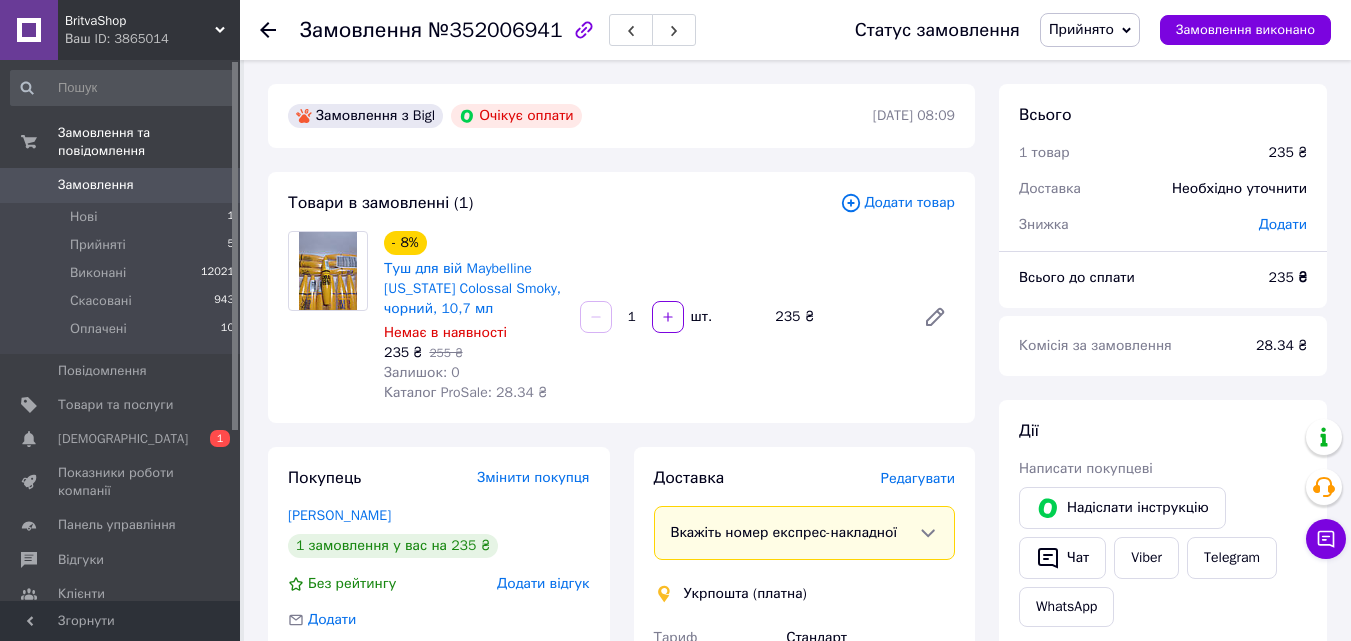 click 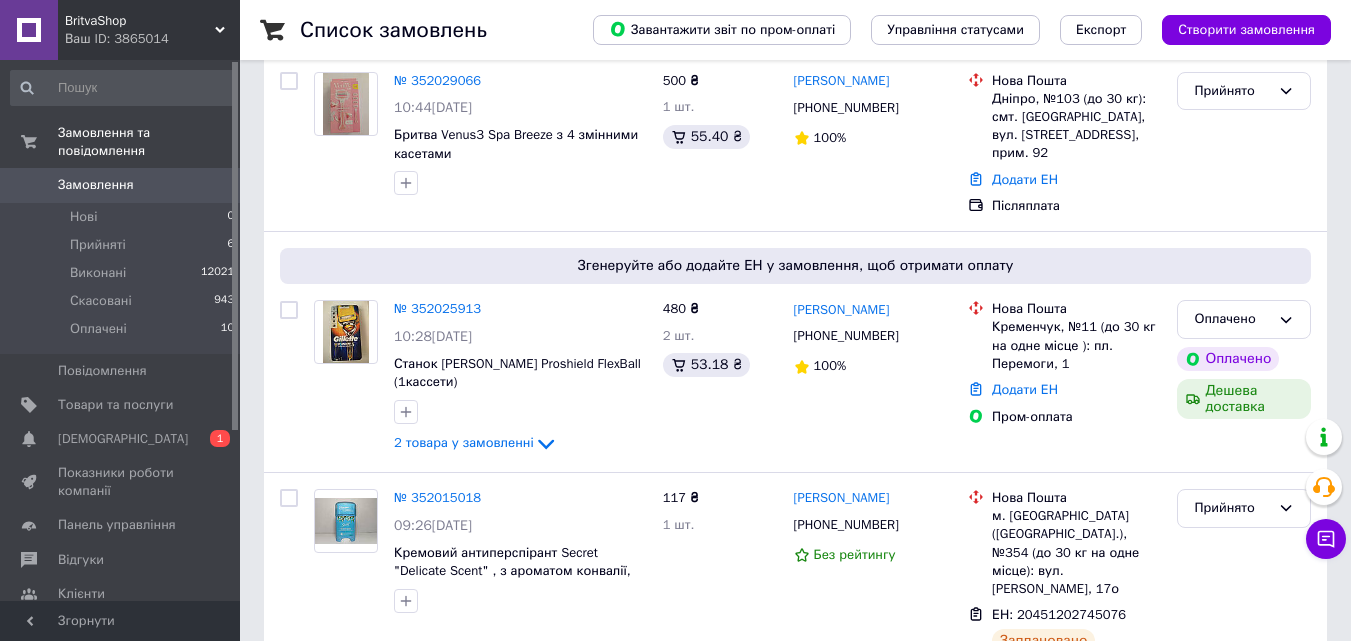 scroll, scrollTop: 100, scrollLeft: 0, axis: vertical 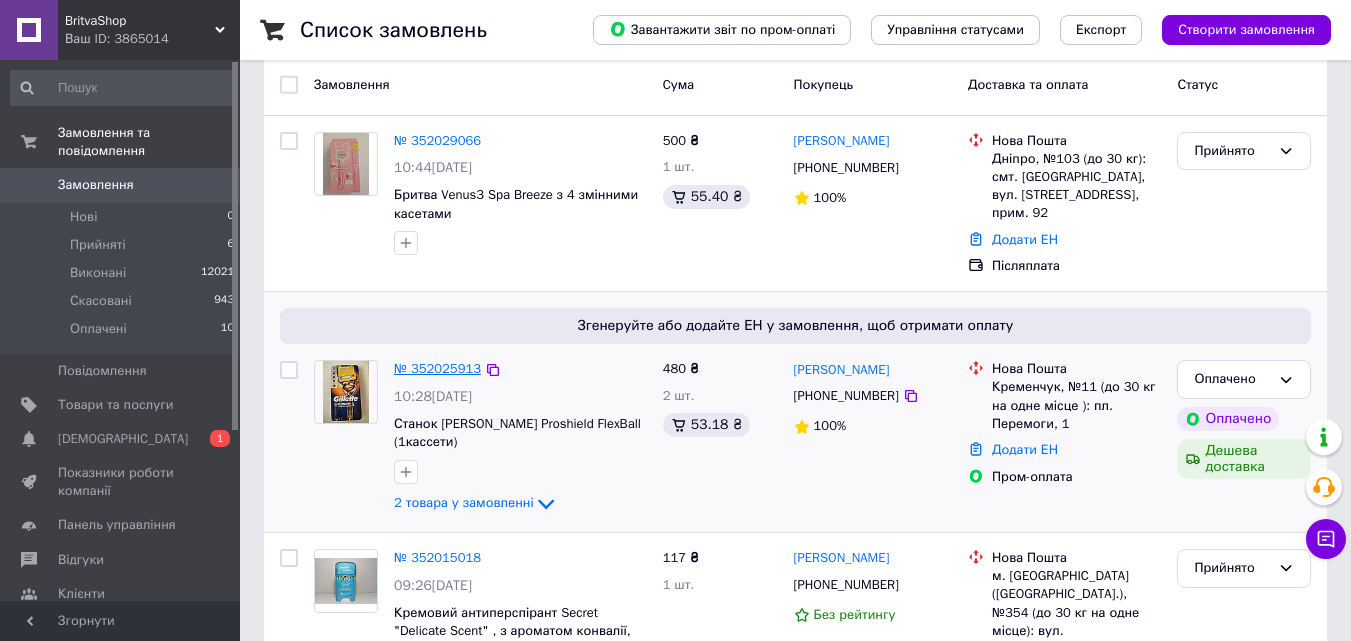 click on "№ 352025913" at bounding box center (437, 368) 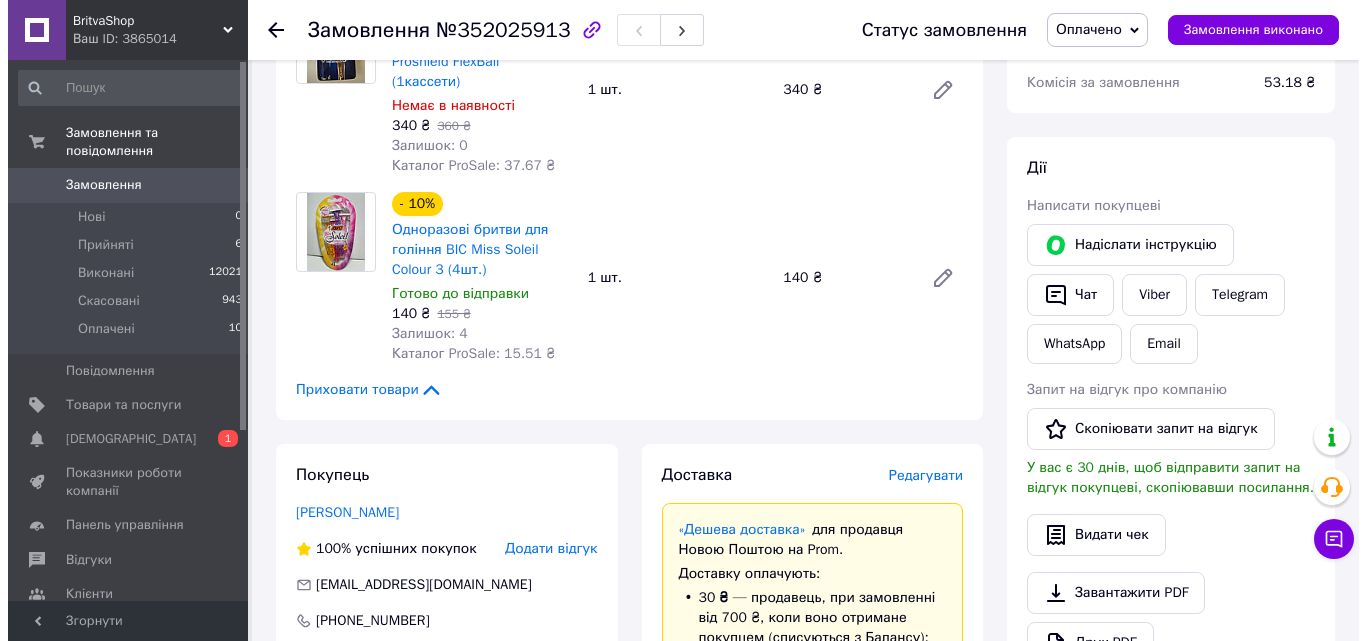 scroll, scrollTop: 400, scrollLeft: 0, axis: vertical 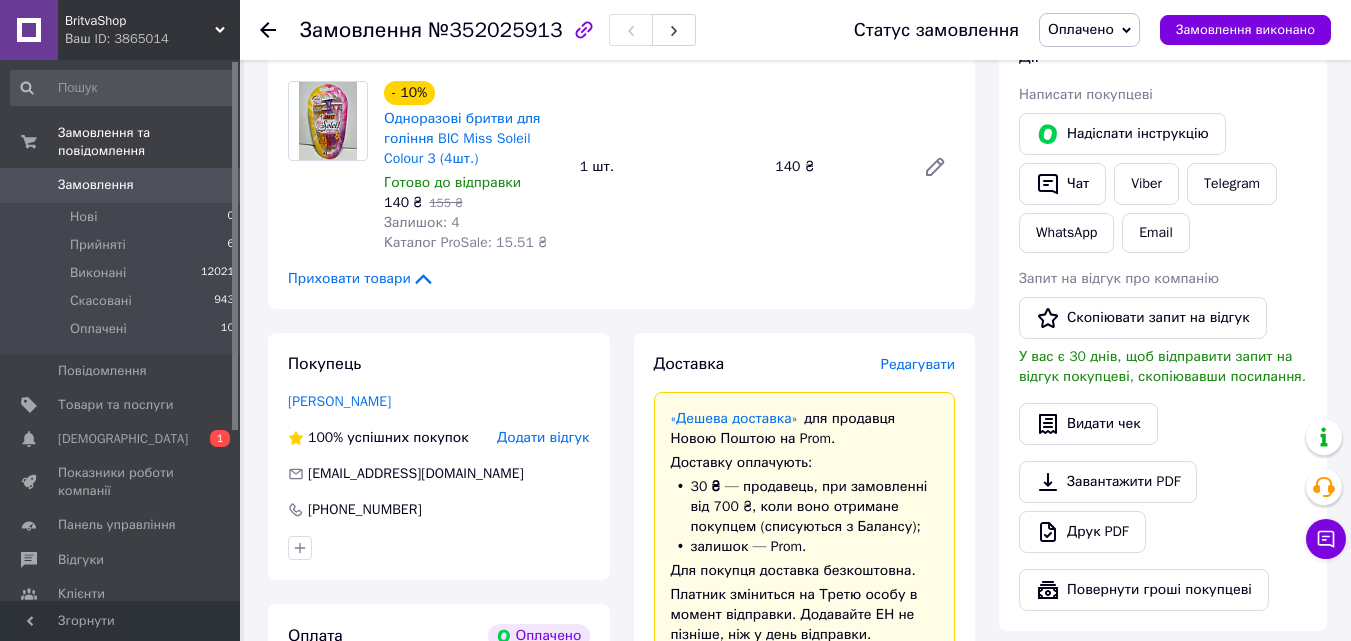 click on "Редагувати" at bounding box center [918, 364] 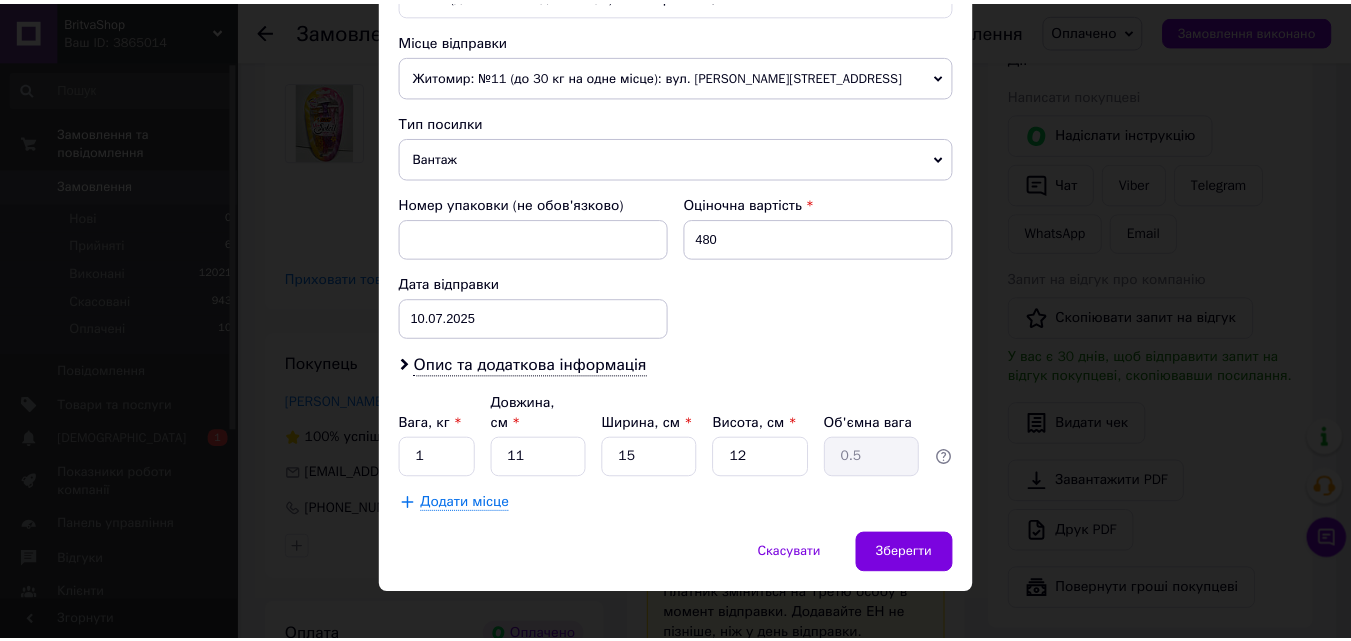 scroll, scrollTop: 687, scrollLeft: 0, axis: vertical 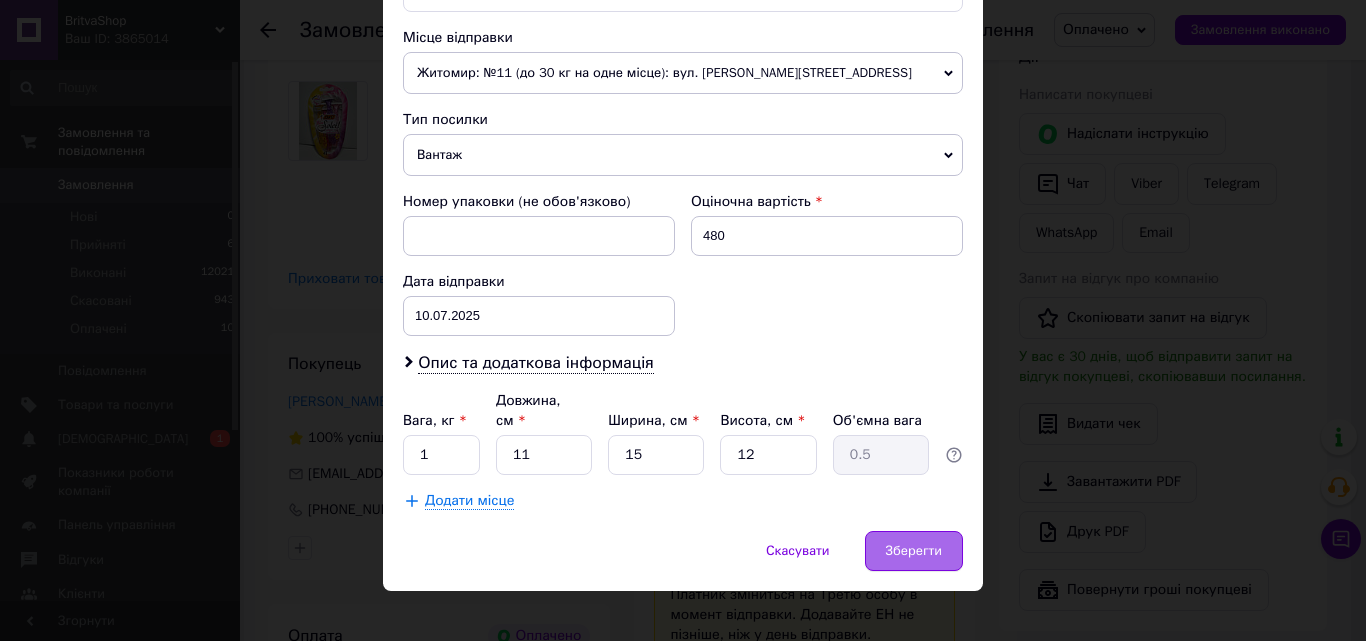 click on "Зберегти" at bounding box center (914, 551) 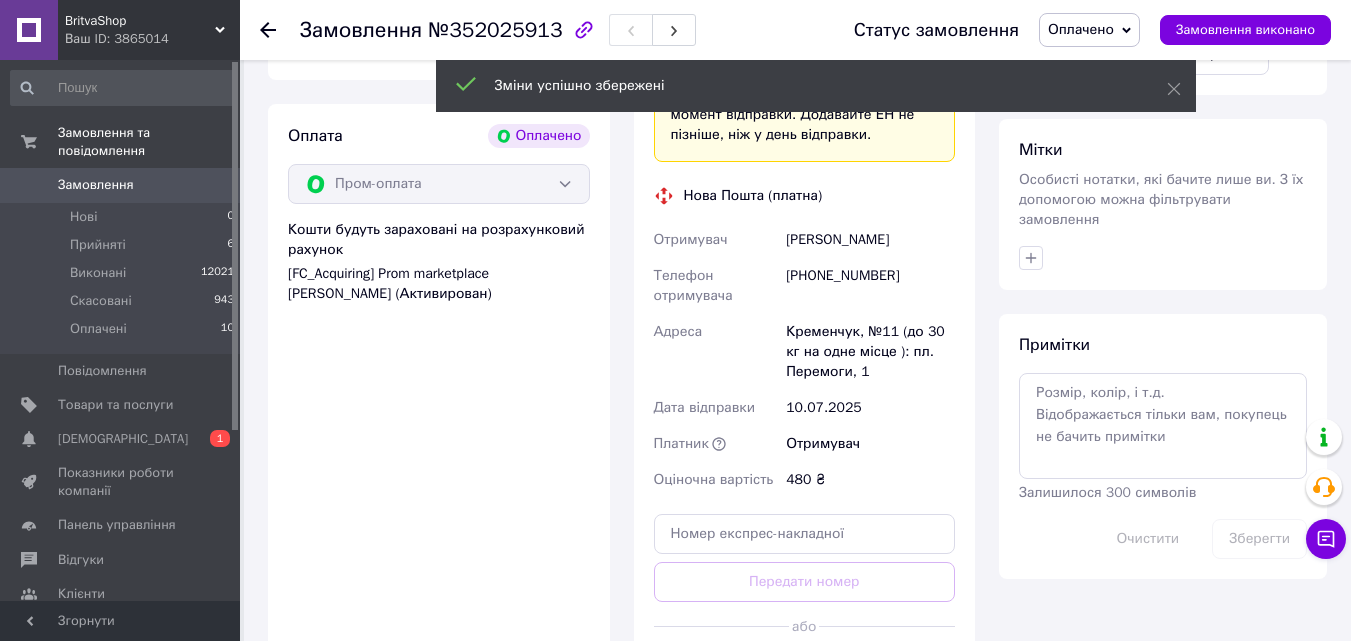scroll, scrollTop: 1300, scrollLeft: 0, axis: vertical 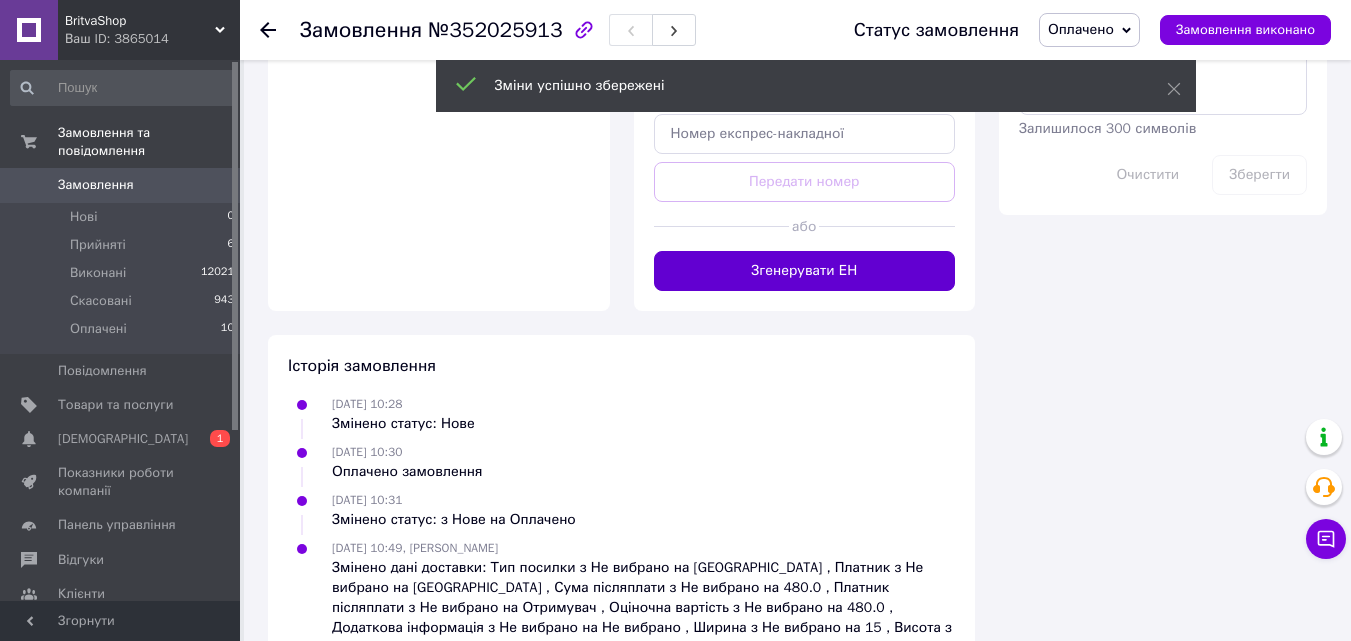 click on "Згенерувати ЕН" at bounding box center (805, 271) 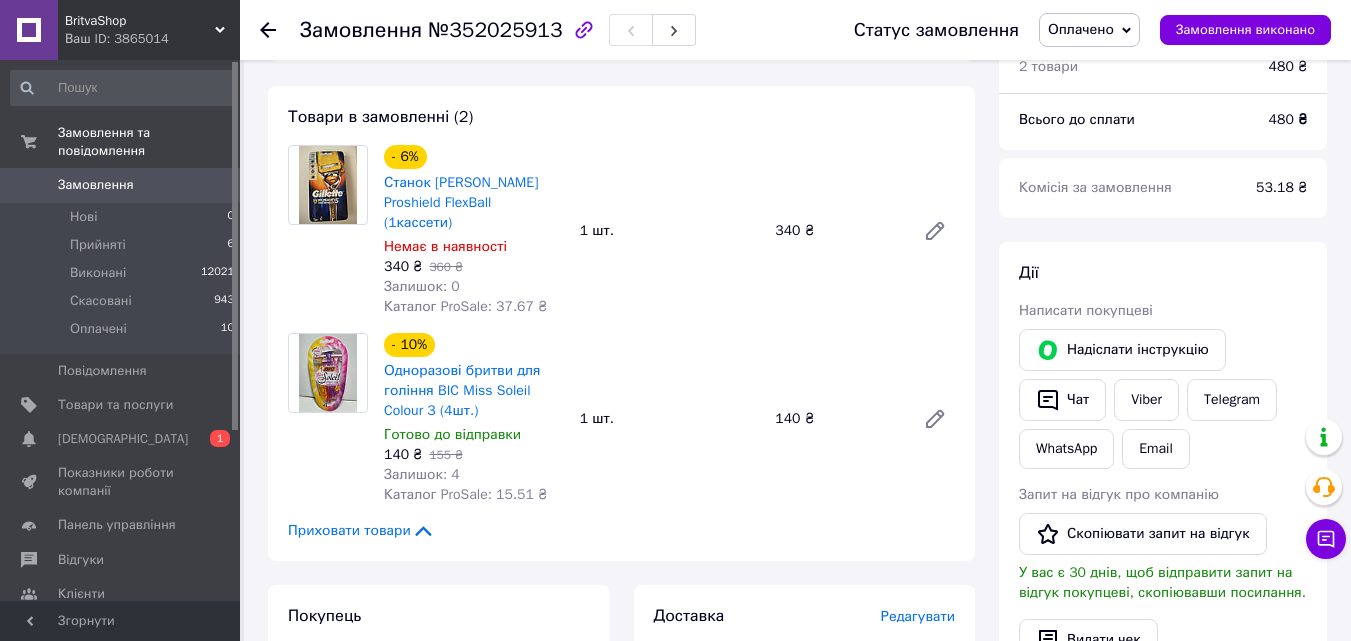 scroll, scrollTop: 0, scrollLeft: 0, axis: both 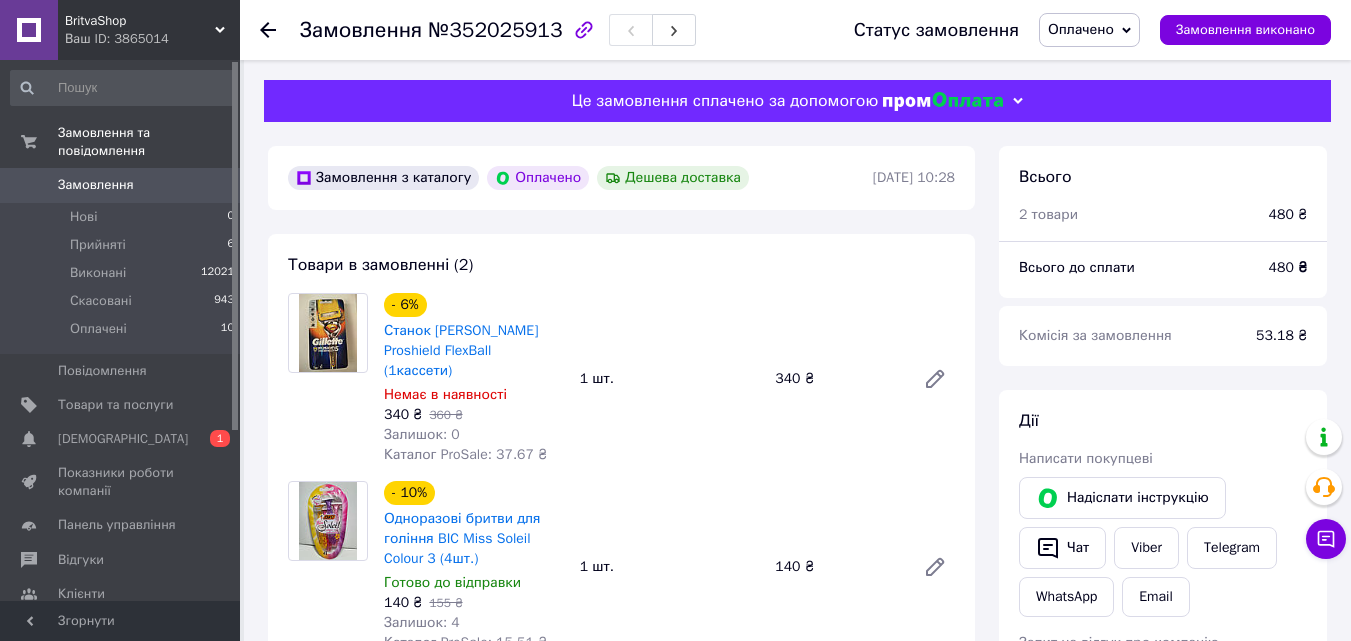 click 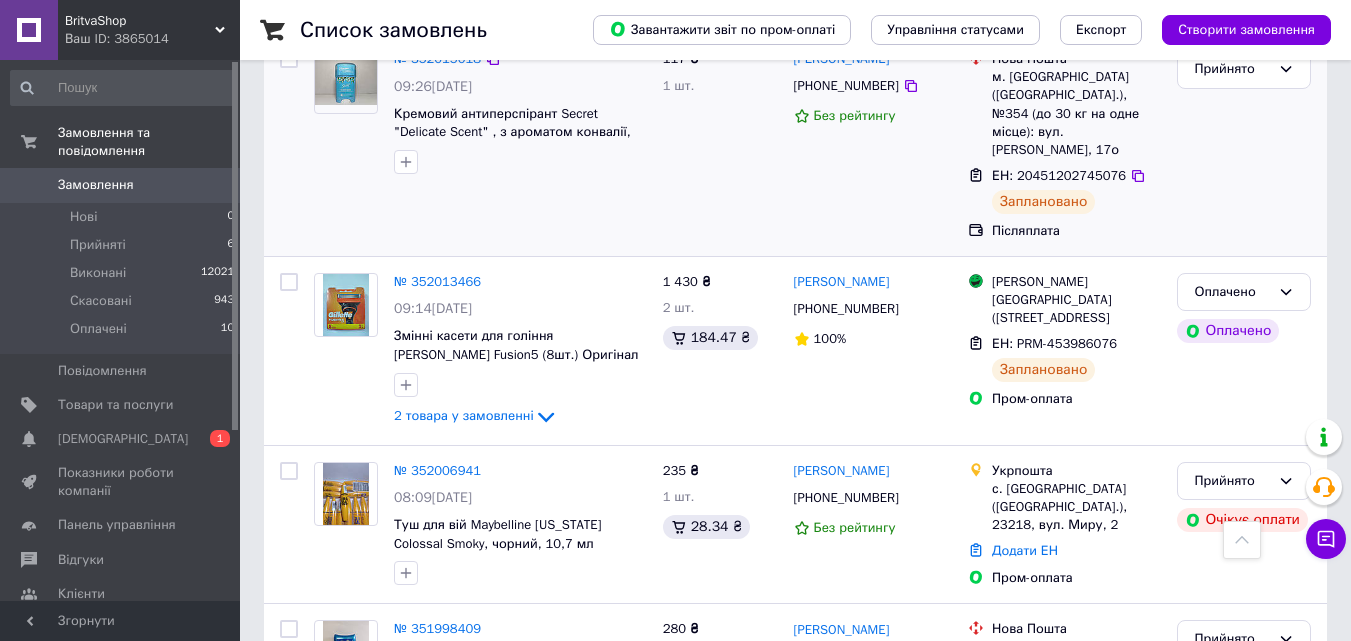 scroll, scrollTop: 800, scrollLeft: 0, axis: vertical 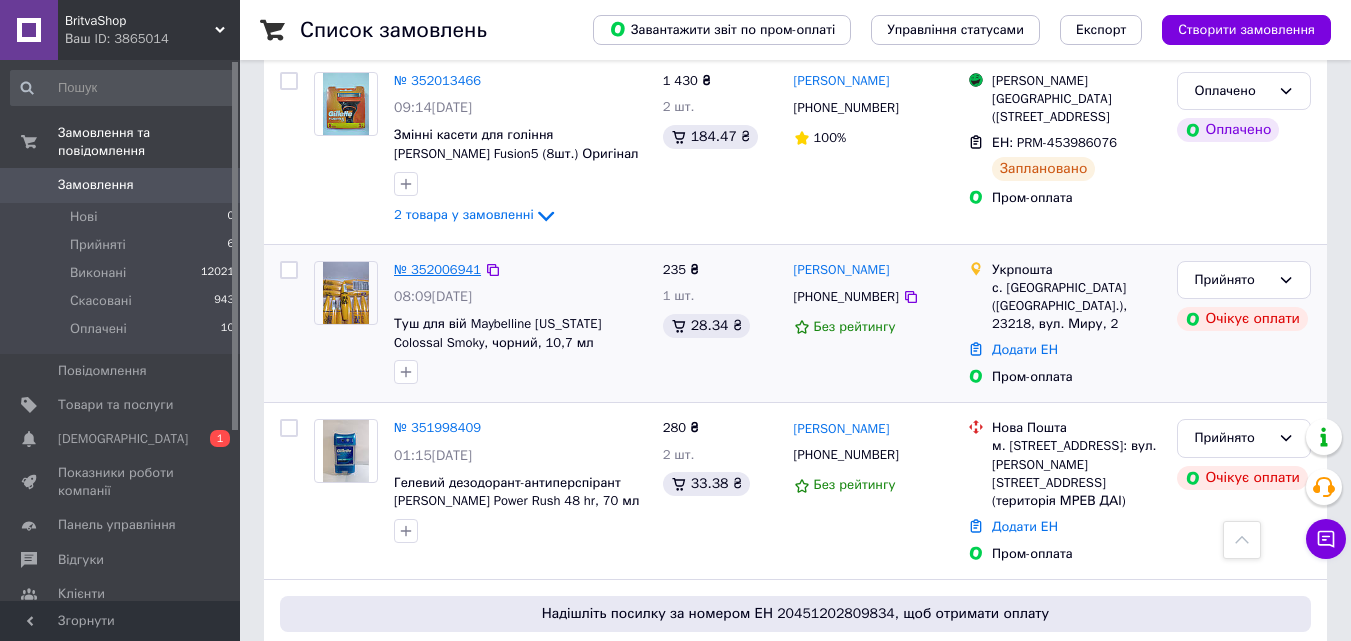 click on "№ 352006941" at bounding box center [437, 269] 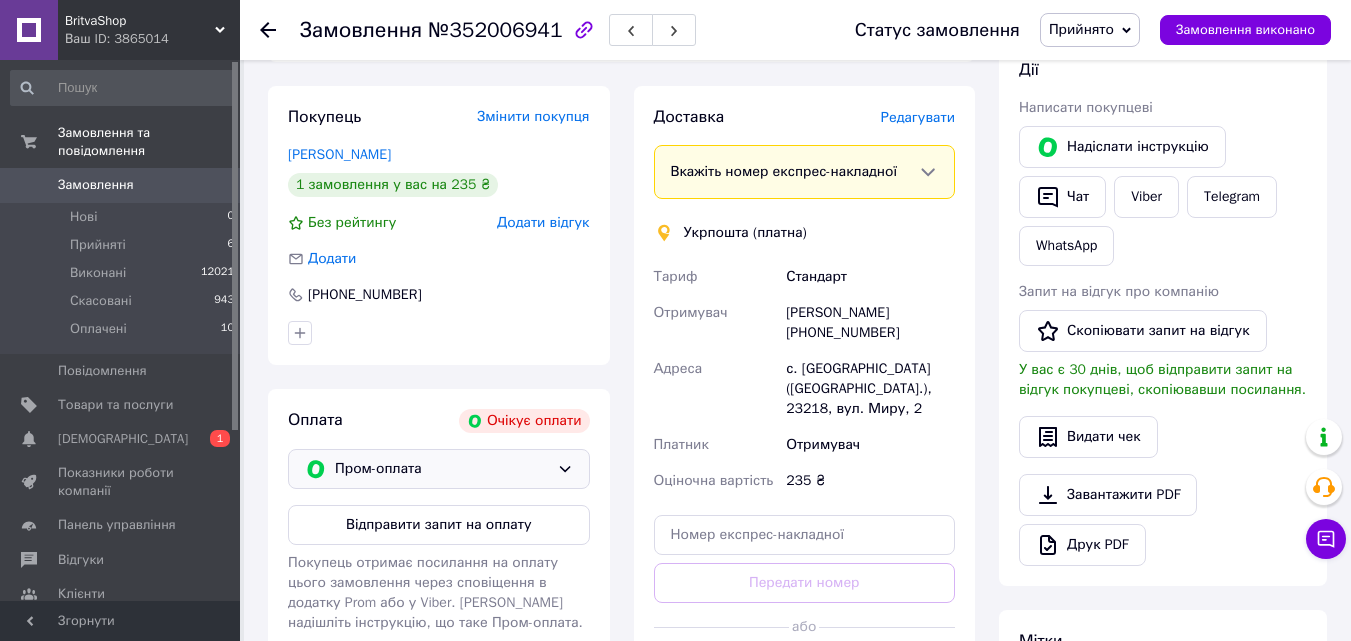 scroll, scrollTop: 394, scrollLeft: 0, axis: vertical 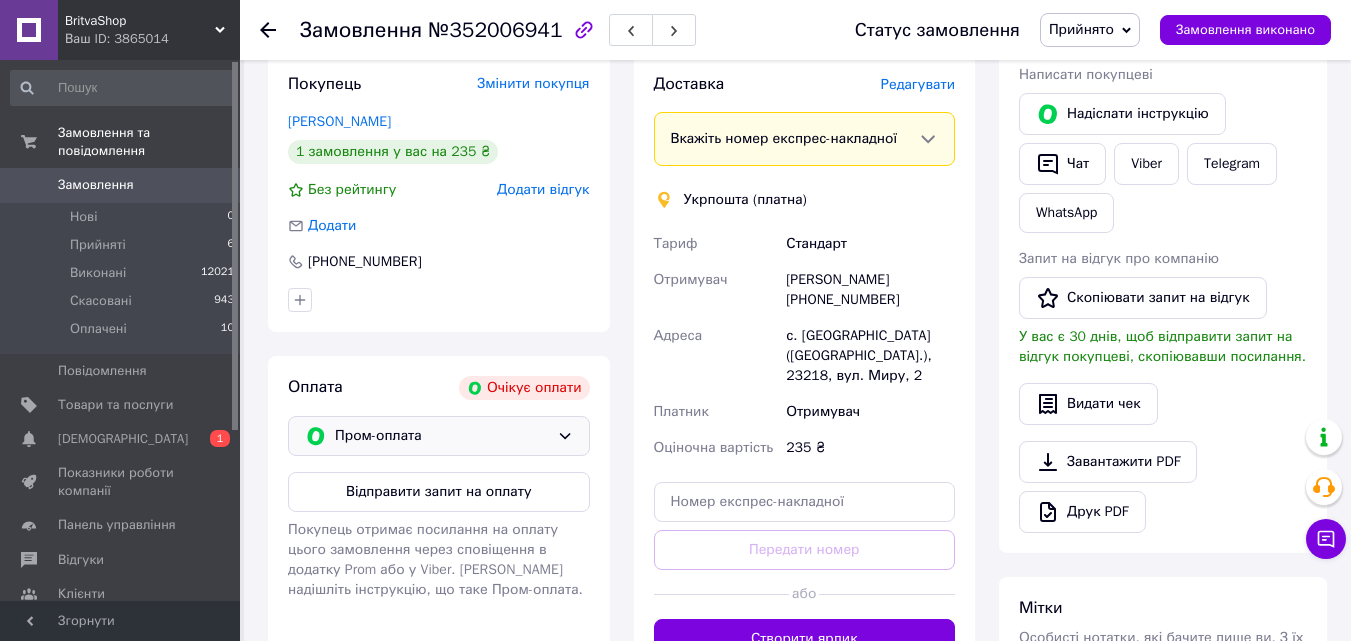 click on "Пром-оплата" at bounding box center [439, 436] 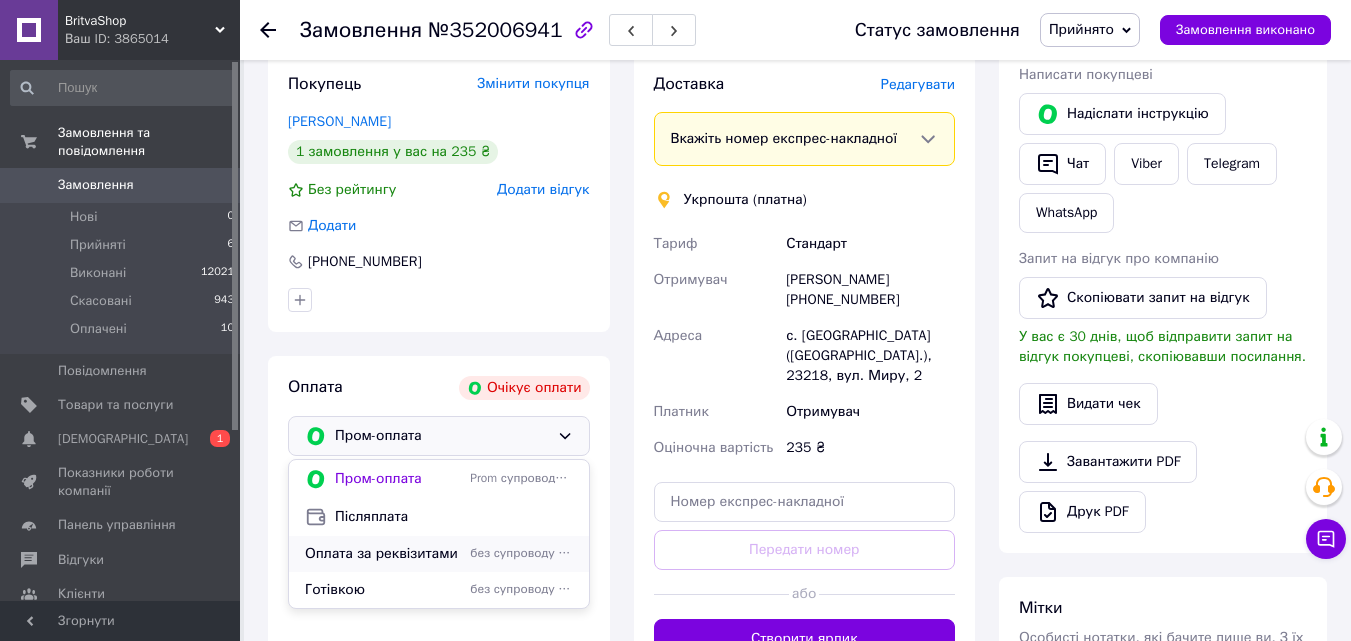 click on "Оплата за реквізитами" at bounding box center (383, 554) 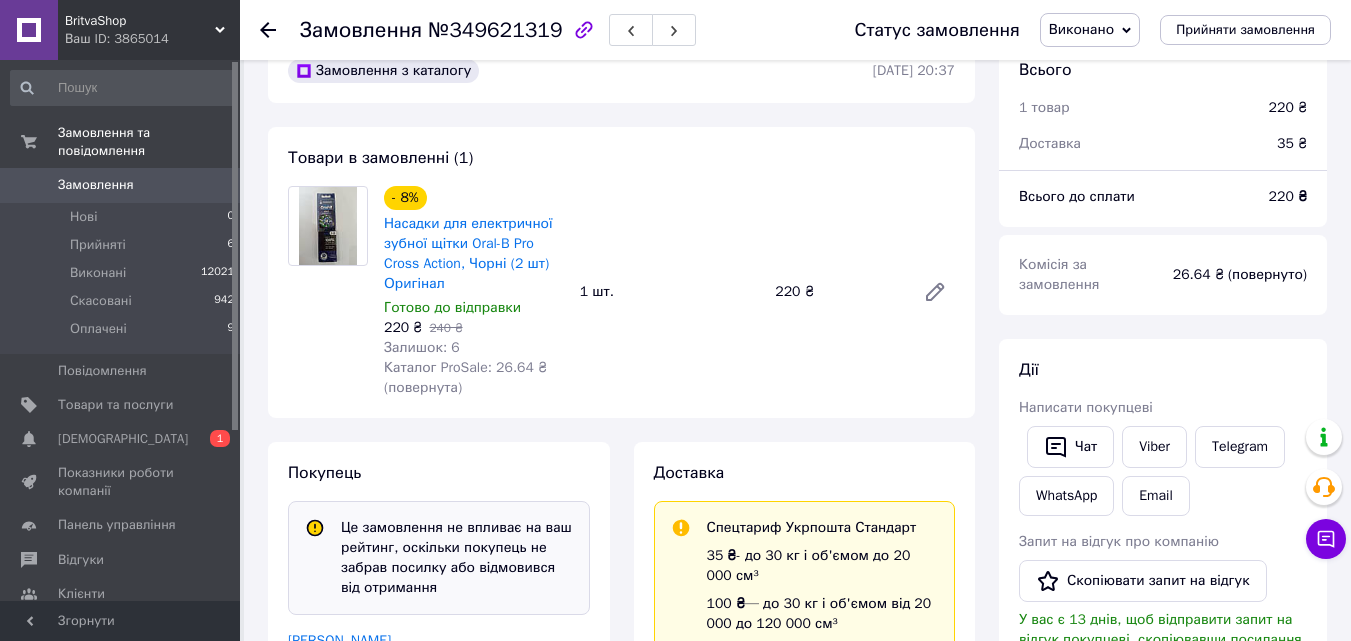 scroll, scrollTop: 0, scrollLeft: 0, axis: both 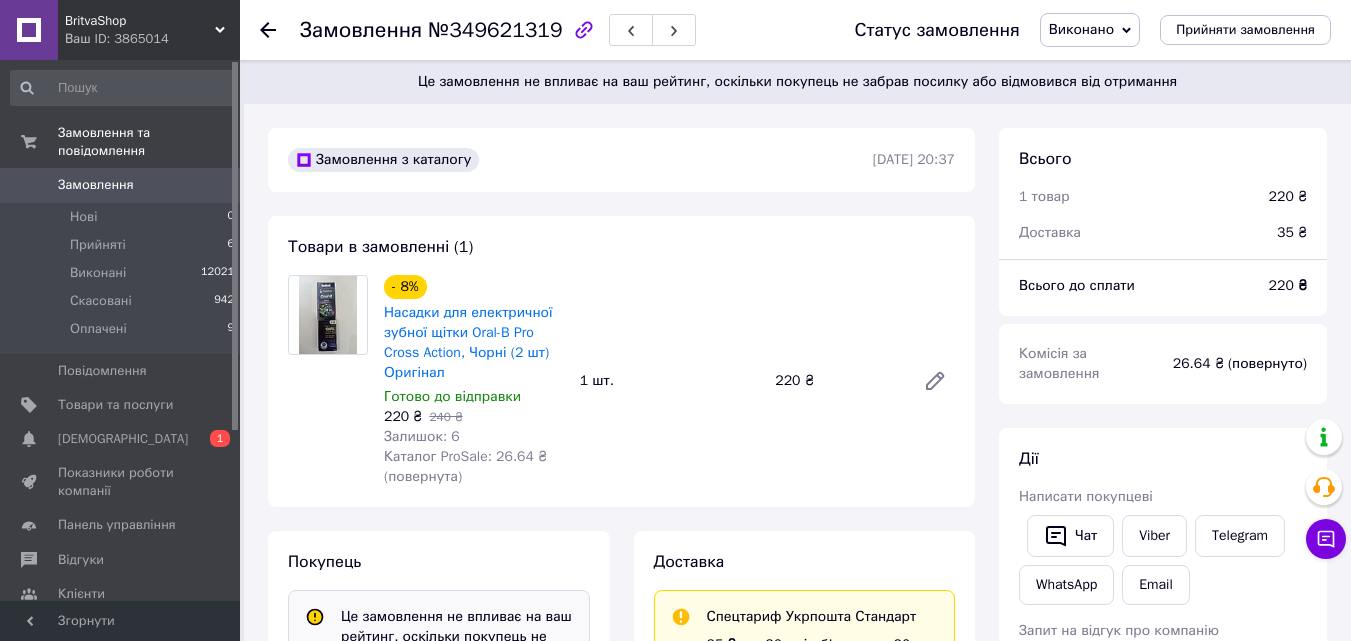 click 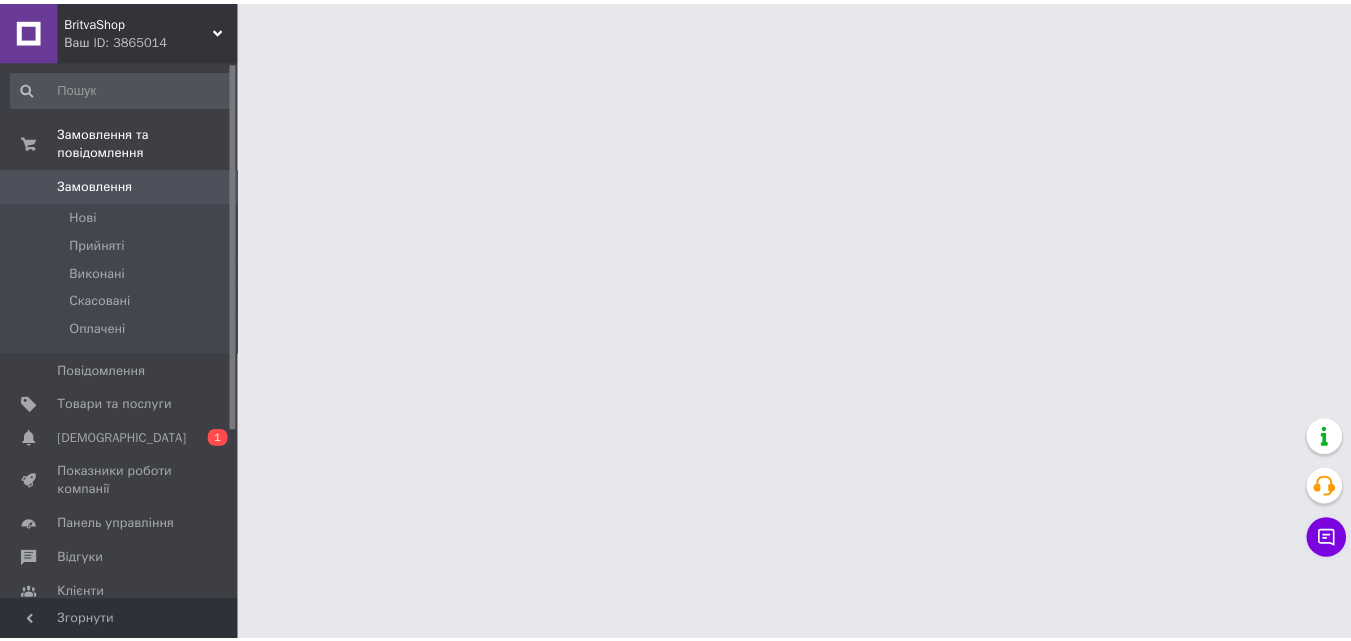 scroll, scrollTop: 0, scrollLeft: 0, axis: both 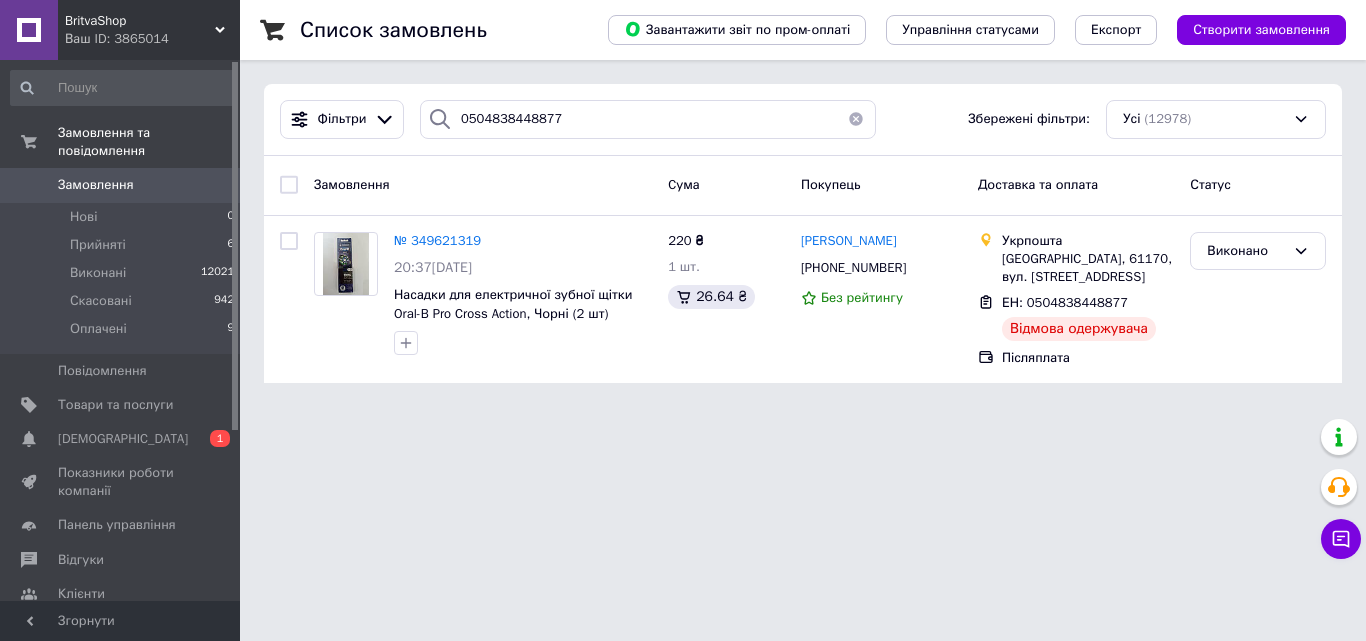 click at bounding box center [856, 119] 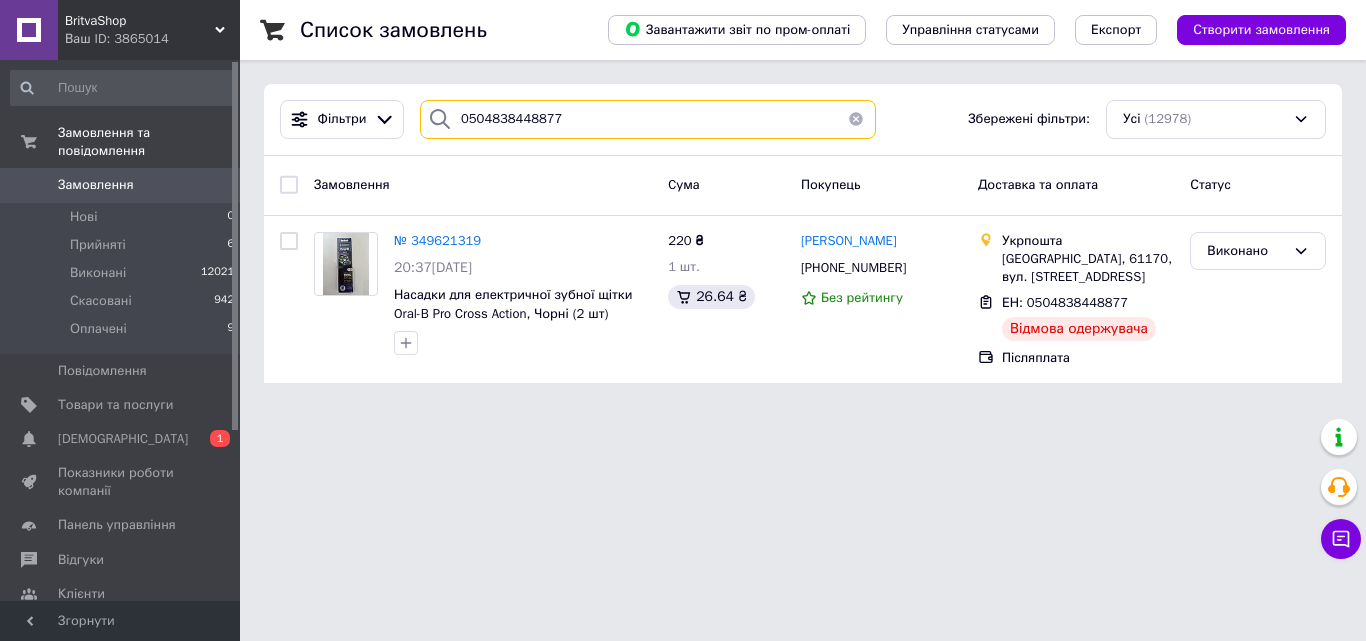 type 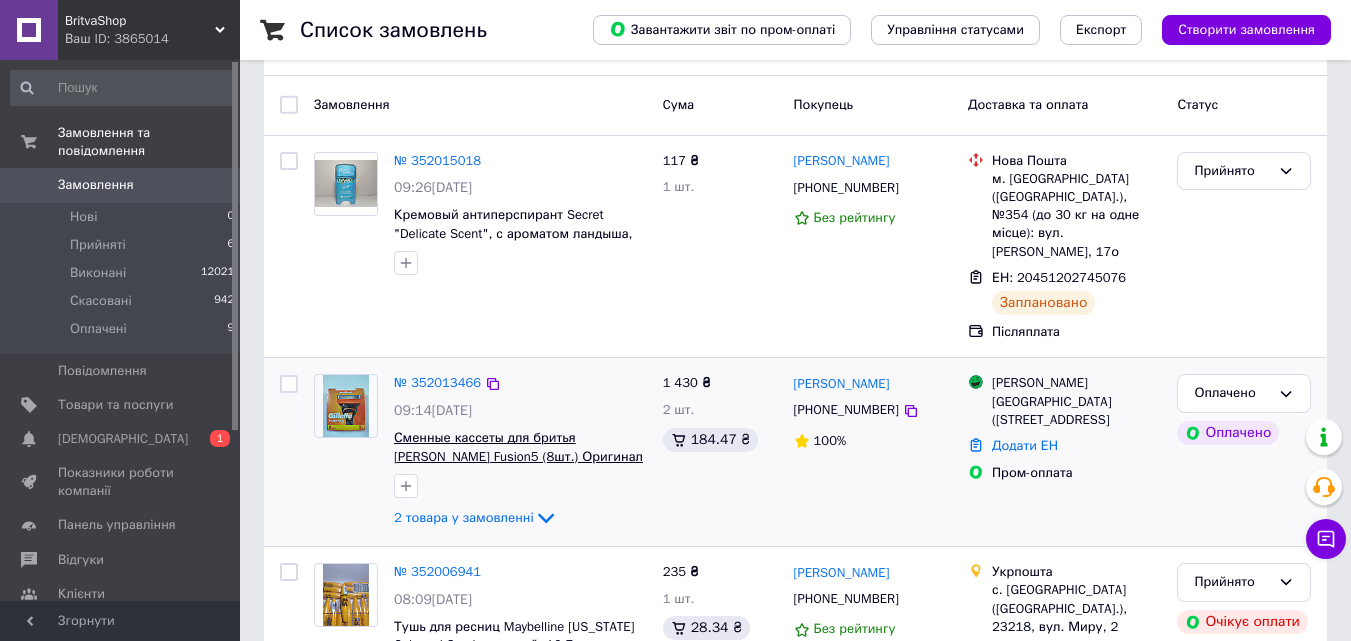 scroll, scrollTop: 100, scrollLeft: 0, axis: vertical 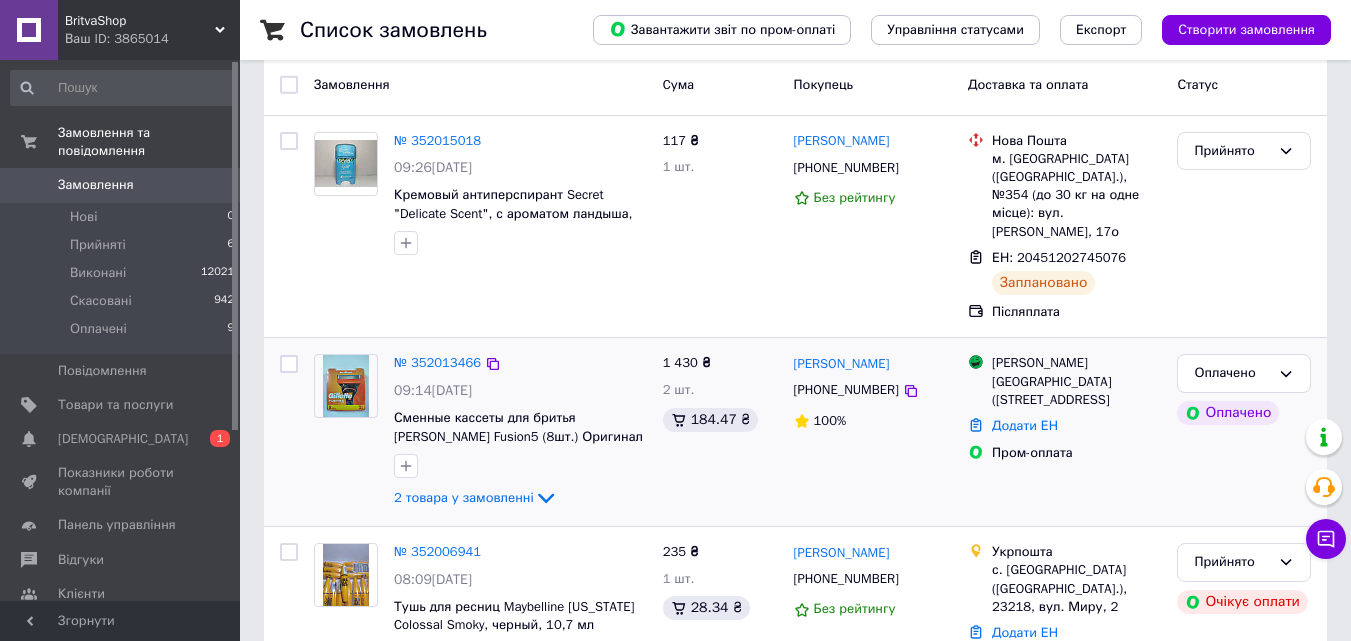 click on "№ 352013466" at bounding box center [437, 363] 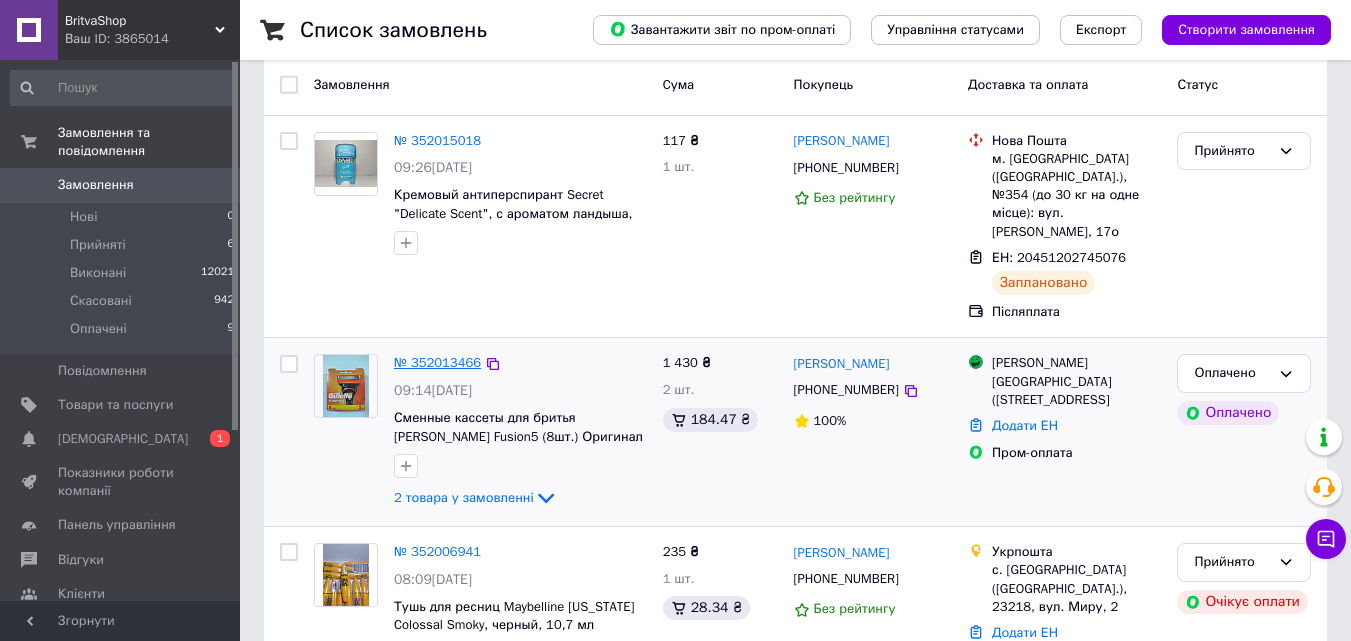 click on "№ 352013466" at bounding box center [437, 362] 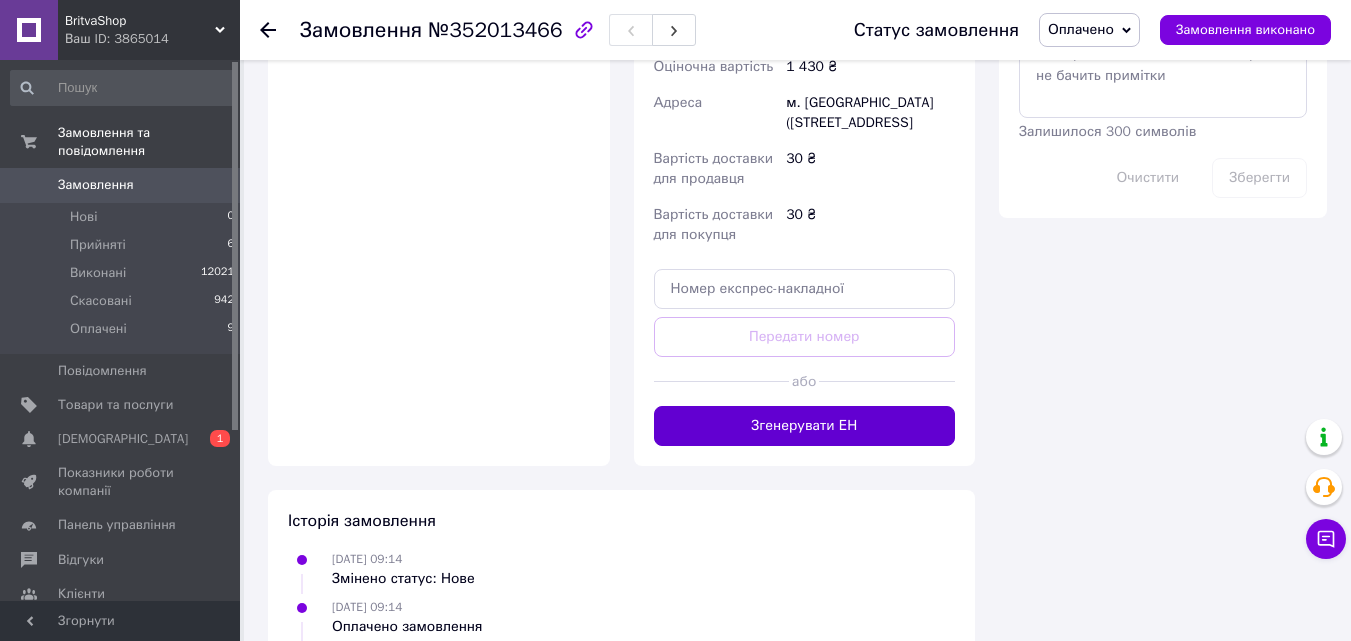 scroll, scrollTop: 1300, scrollLeft: 0, axis: vertical 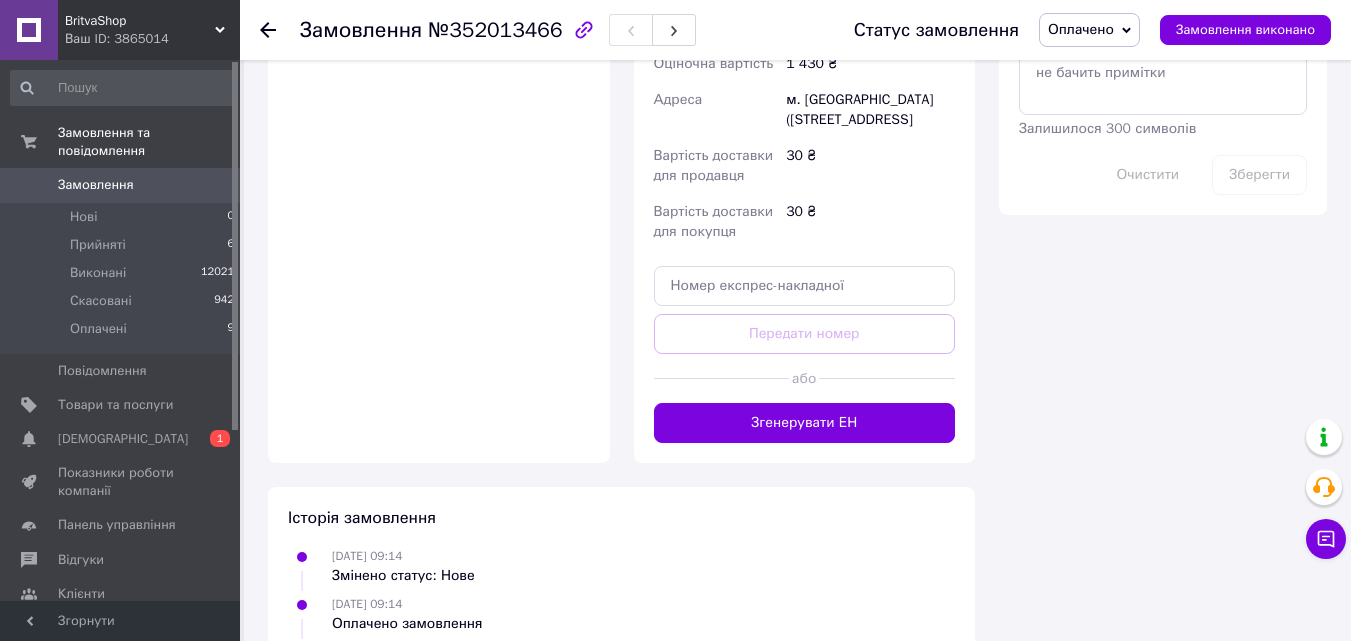 click on "Доставка Редагувати Доставка до магазинів Rozetka Для продавця 30 ₴   (згідно з умовами акції) — списуються з вашого Балансу. Для покупця безкоштовно   за умови підписки: для замовлень від 100 ₴ вагою до 15 кг,
об'ємною вагою до 30 кг
і довжиною до 120 см оплата замовлення Пром-оплатою або при отриманні якщо посилку не заберуть — повернення безкоштовно Без підписки для покупця - 30 ₴ Обов'язково роздрукуйте та наклейте ЕН на посилку Довідка та умови Акції Магазини Rozetka (платна) Отримувач Житков Владислав  Телефон отримувача +380667519039 Оціночна вартість 1 430 ₴ Адреса" at bounding box center [805, -42] 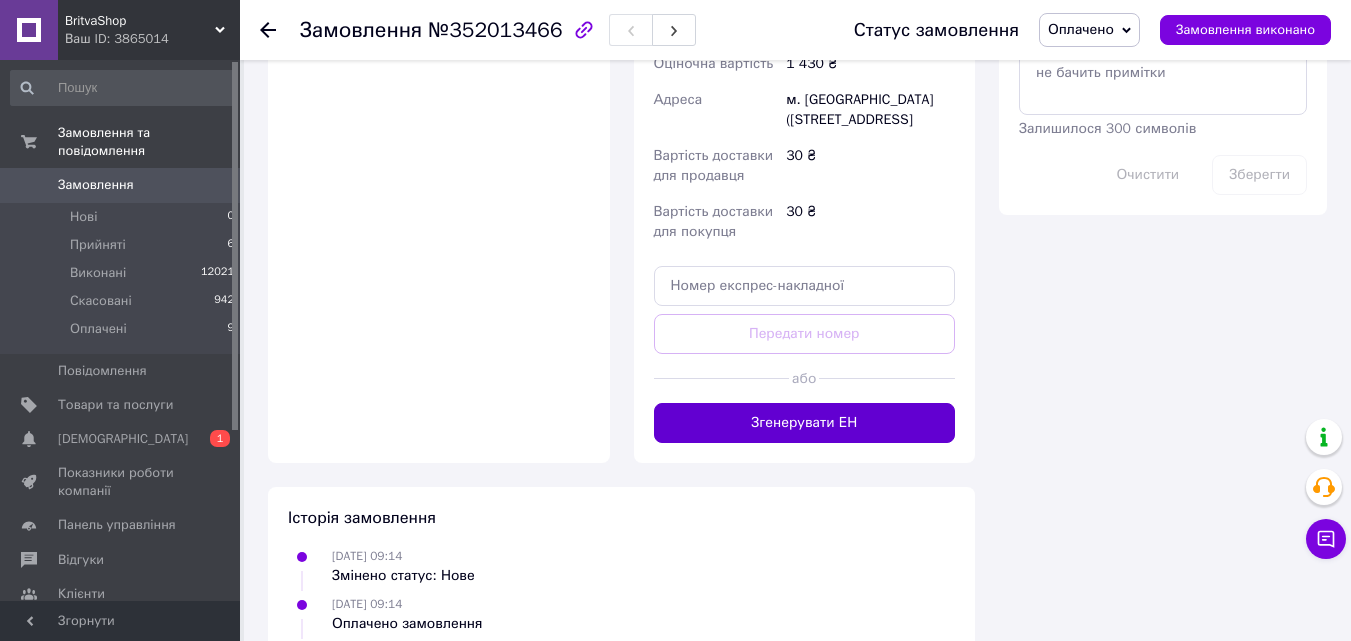 click on "Згенерувати ЕН" at bounding box center (805, 423) 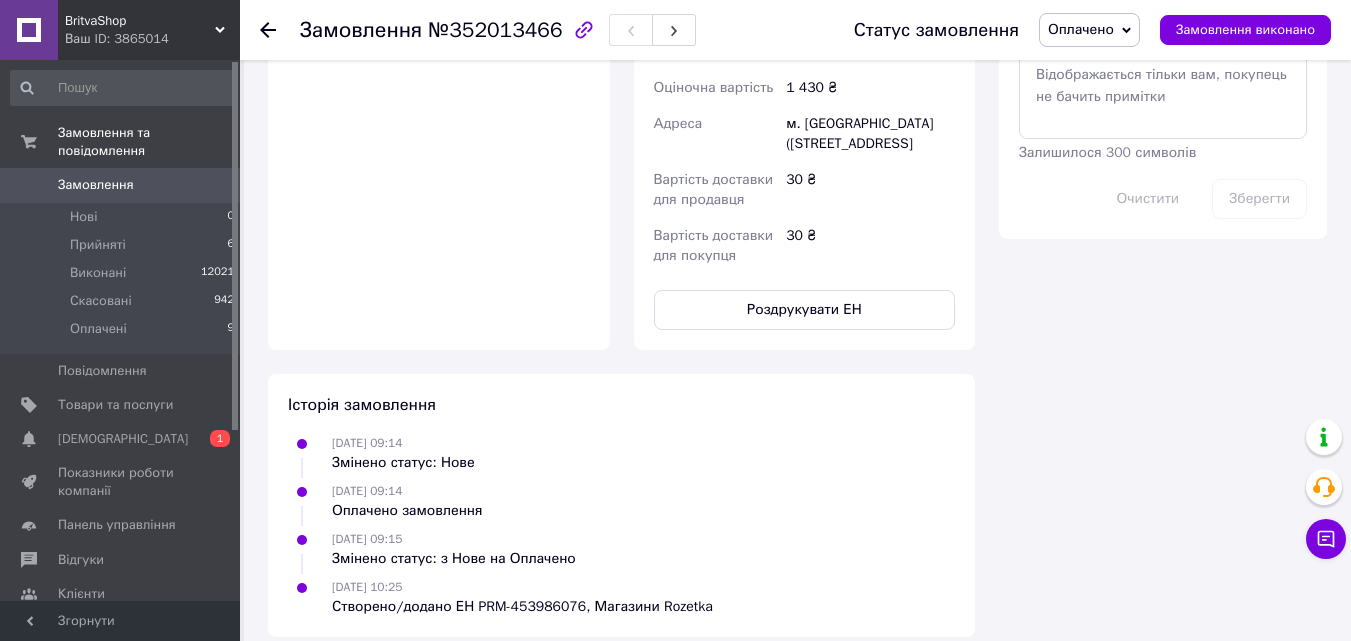 scroll, scrollTop: 1300, scrollLeft: 0, axis: vertical 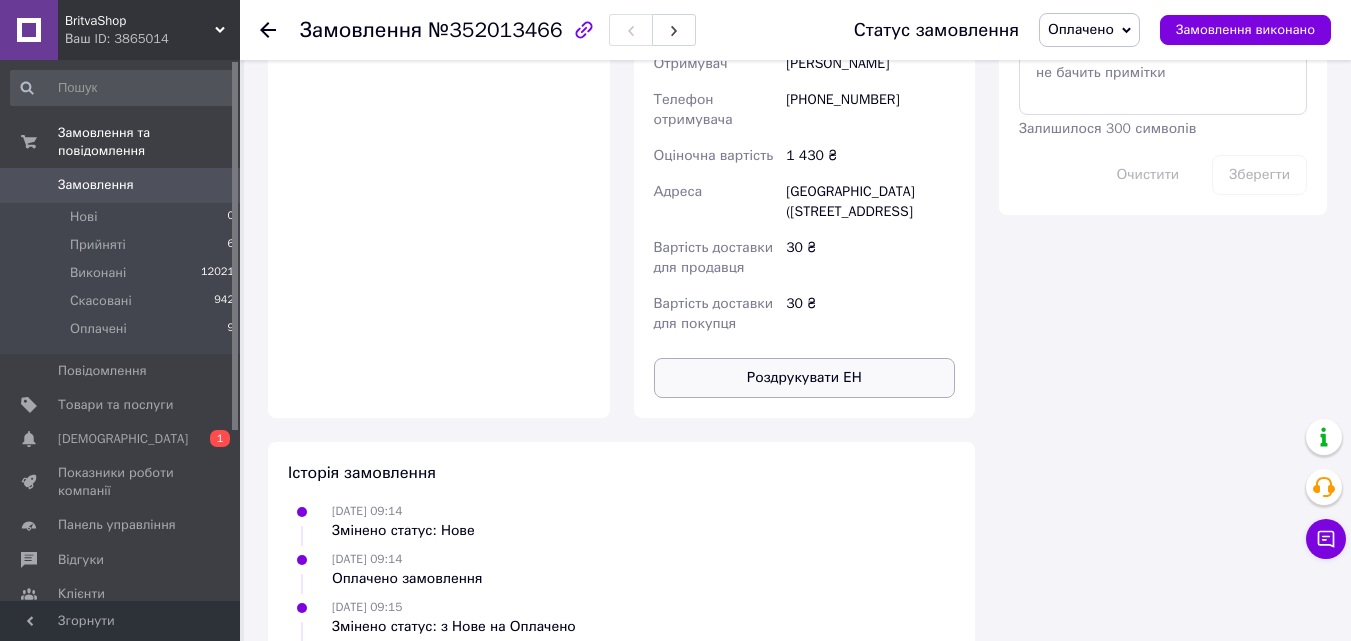 click on "Роздрукувати ЕН" at bounding box center [805, 378] 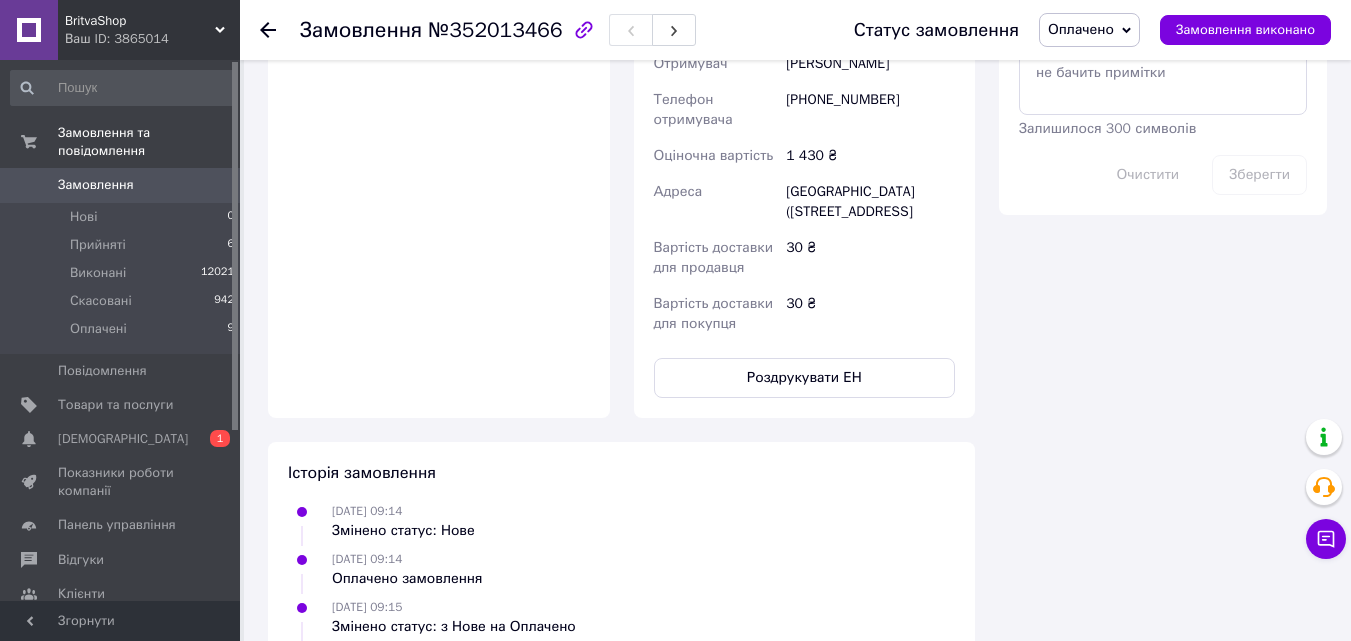 click 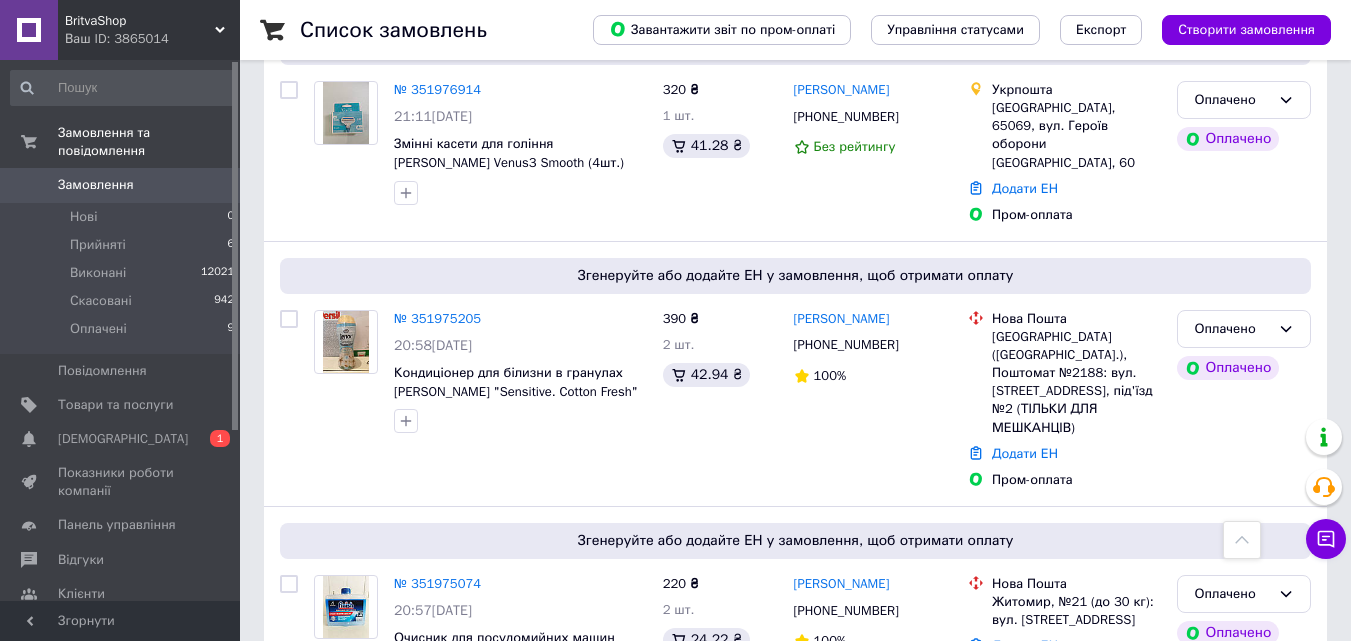 scroll, scrollTop: 1400, scrollLeft: 0, axis: vertical 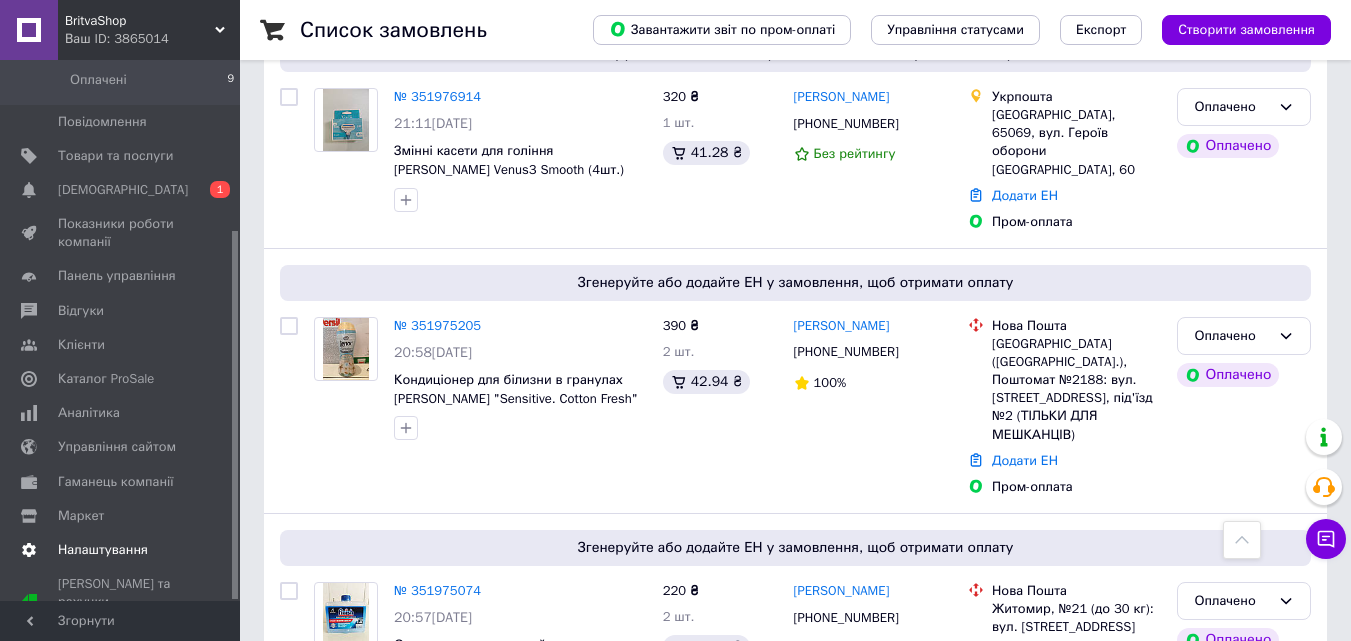 click on "Налаштування" at bounding box center [103, 550] 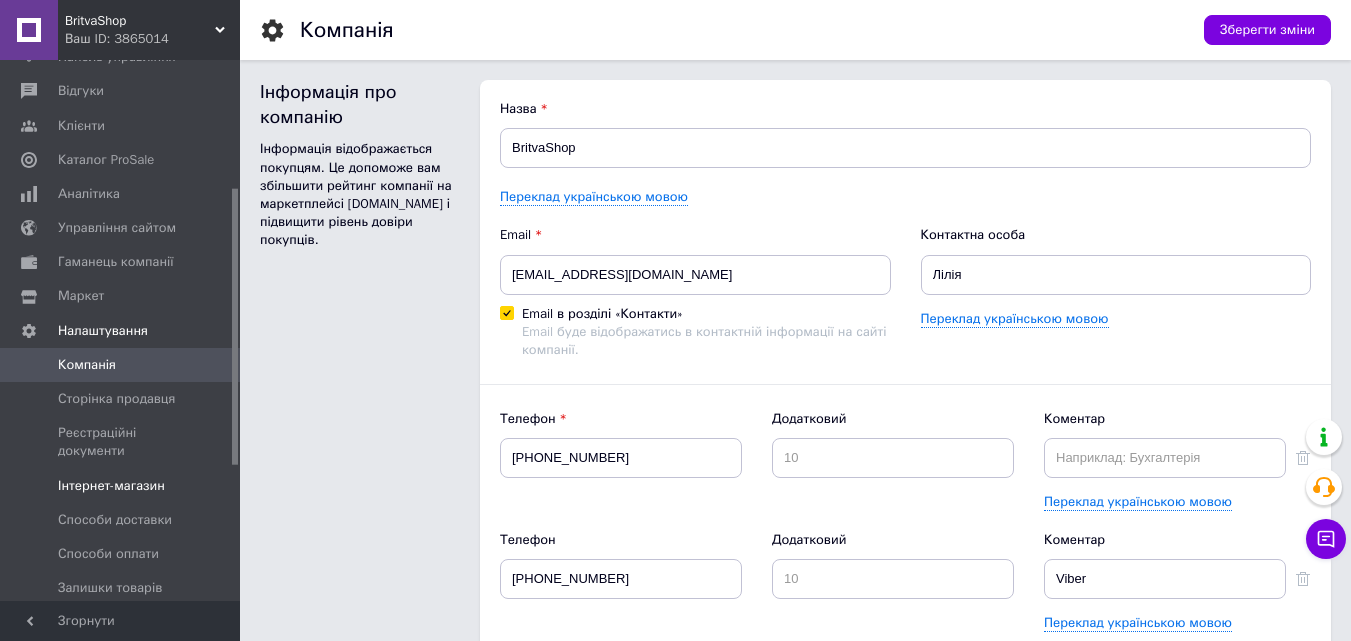scroll, scrollTop: 0, scrollLeft: 0, axis: both 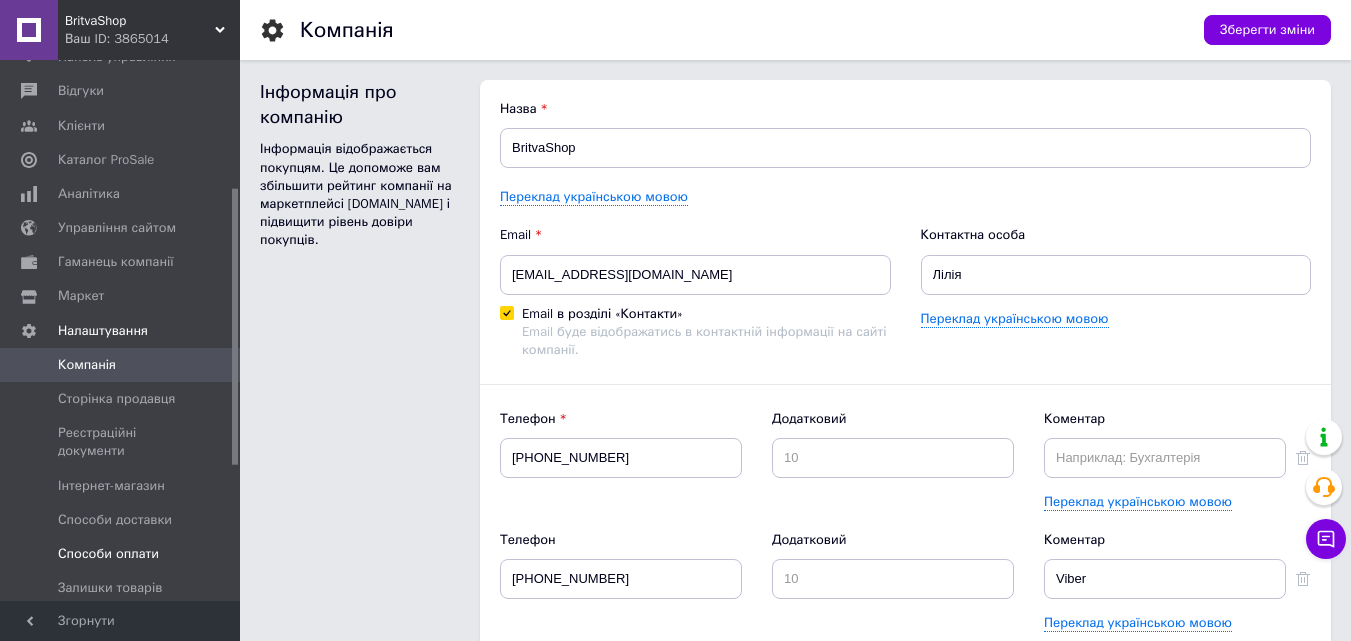 click on "Способи оплати" at bounding box center (108, 554) 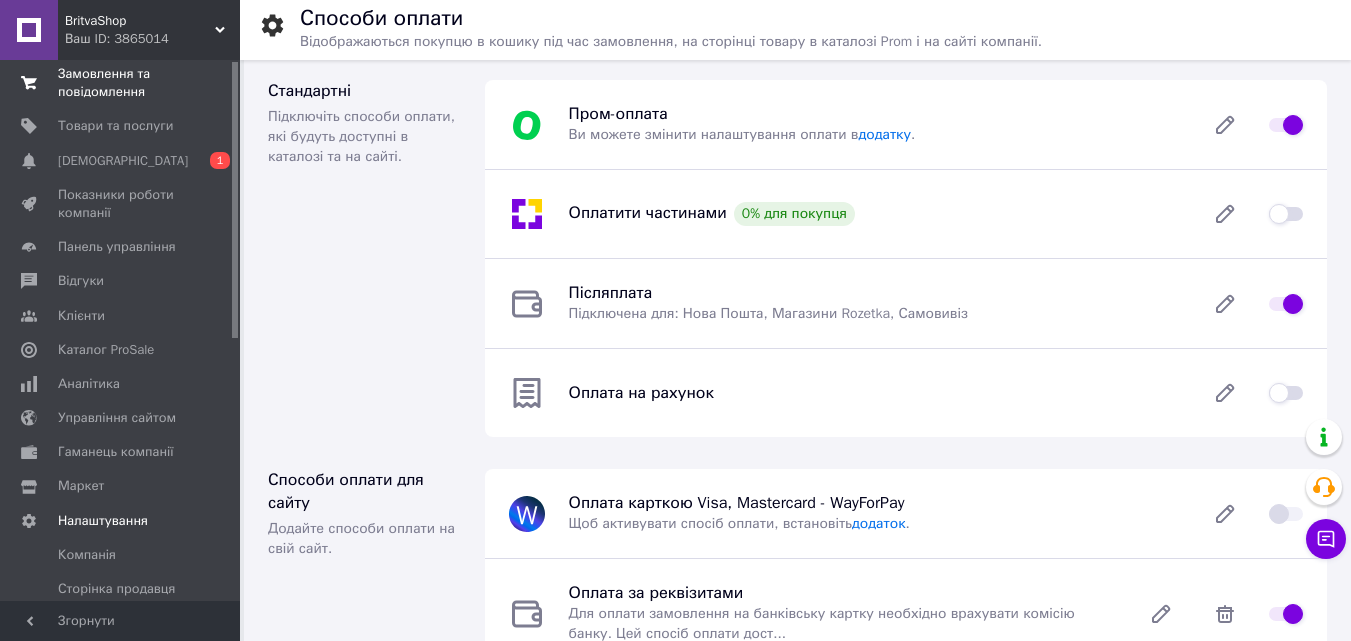 scroll, scrollTop: 0, scrollLeft: 0, axis: both 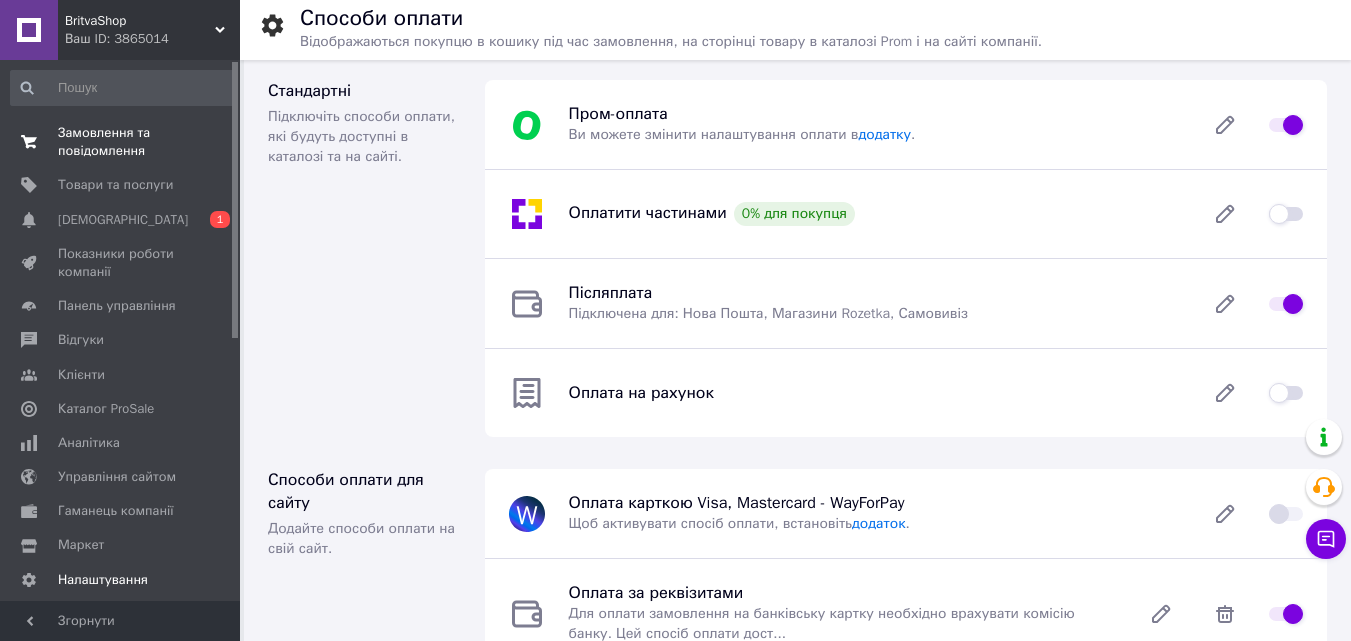 click on "Замовлення та повідомлення" at bounding box center [121, 142] 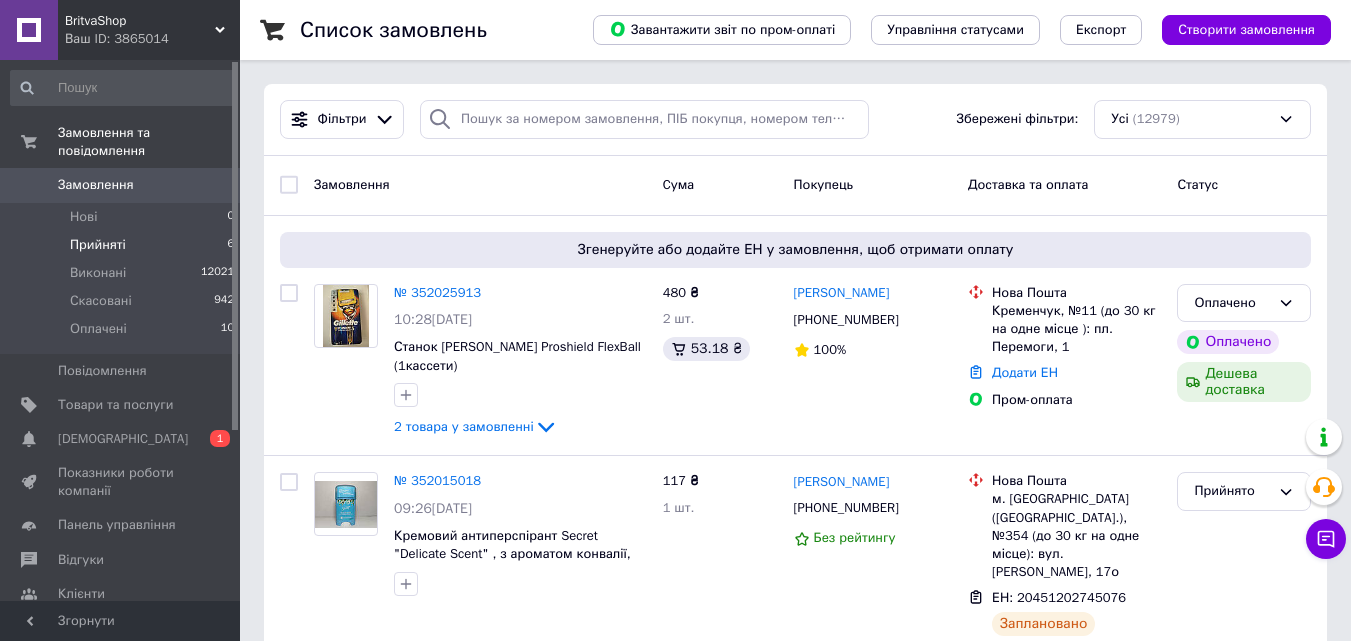 click on "Прийняті 6" at bounding box center [123, 245] 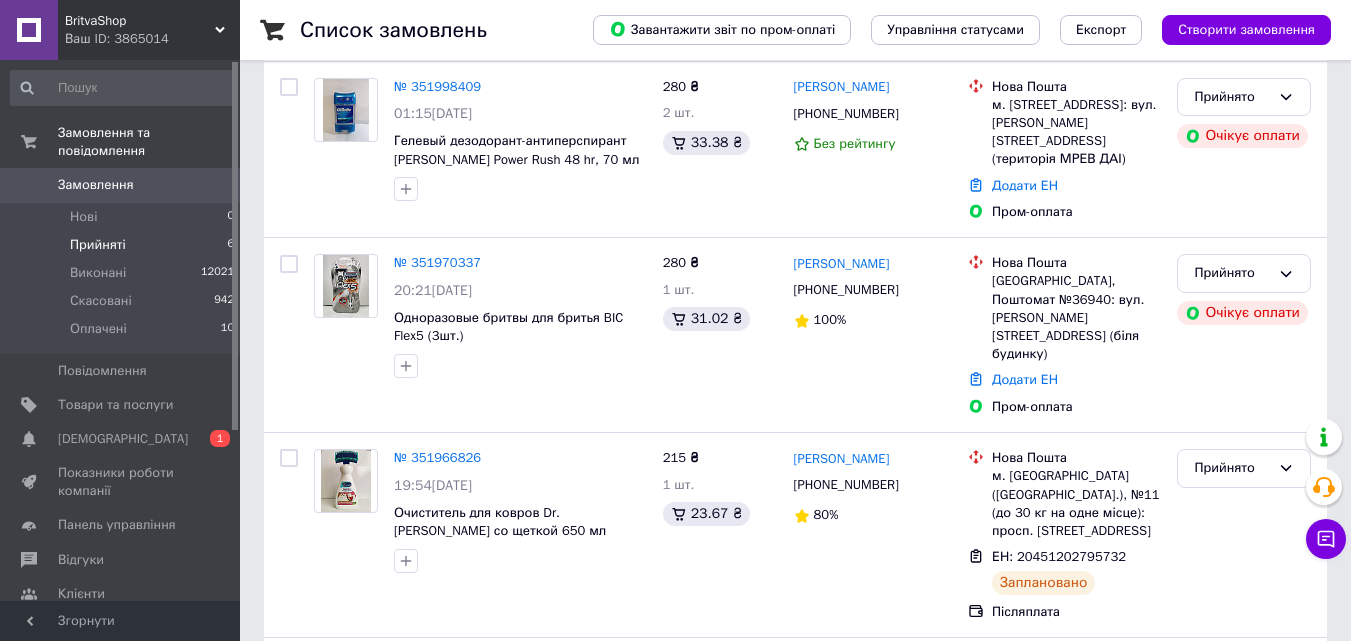 scroll, scrollTop: 727, scrollLeft: 0, axis: vertical 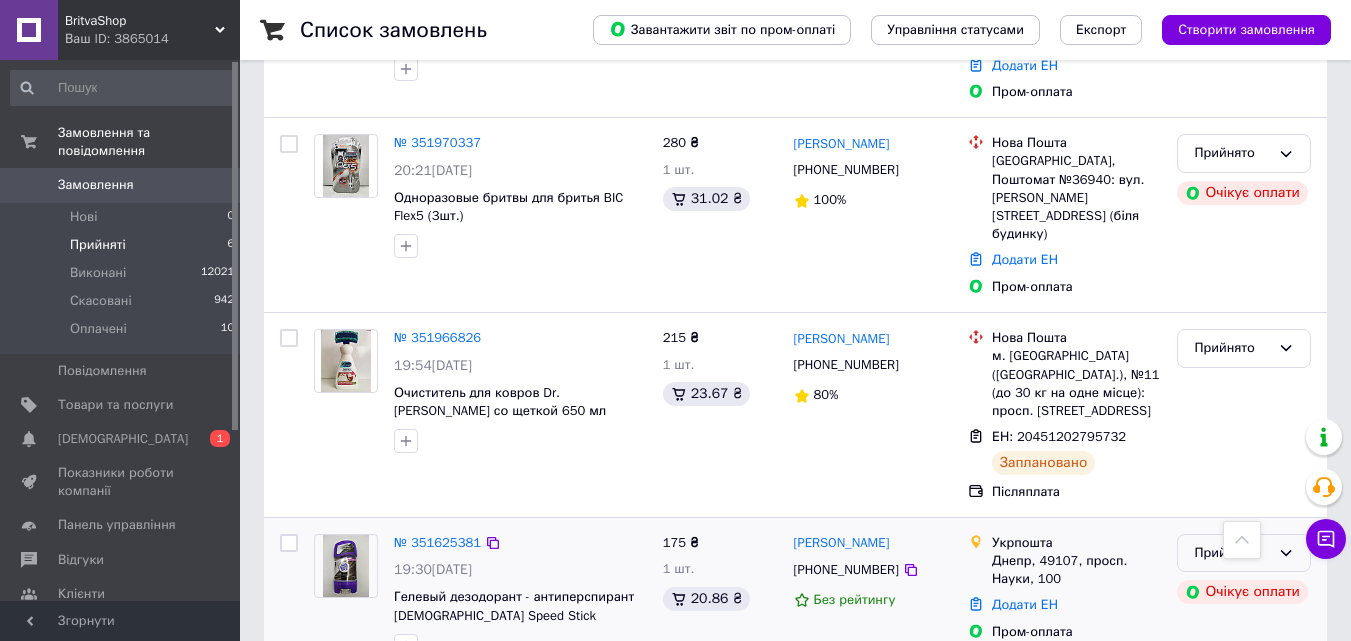 click 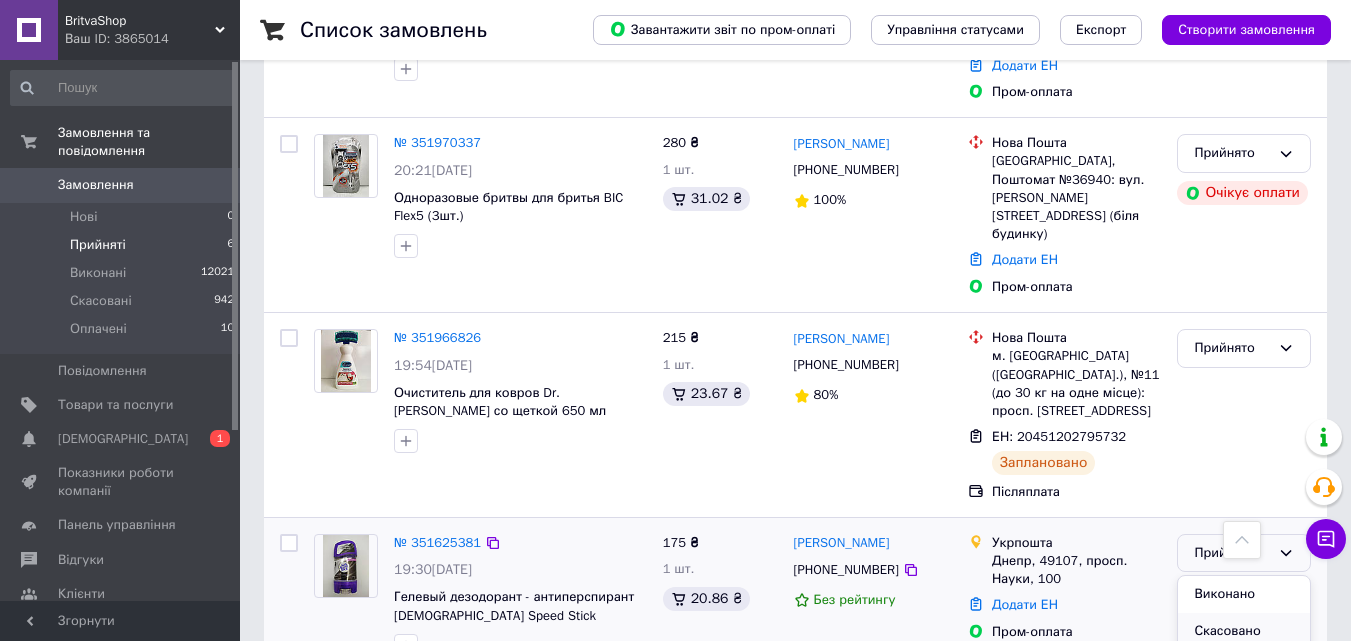 click on "Скасовано" at bounding box center (1244, 631) 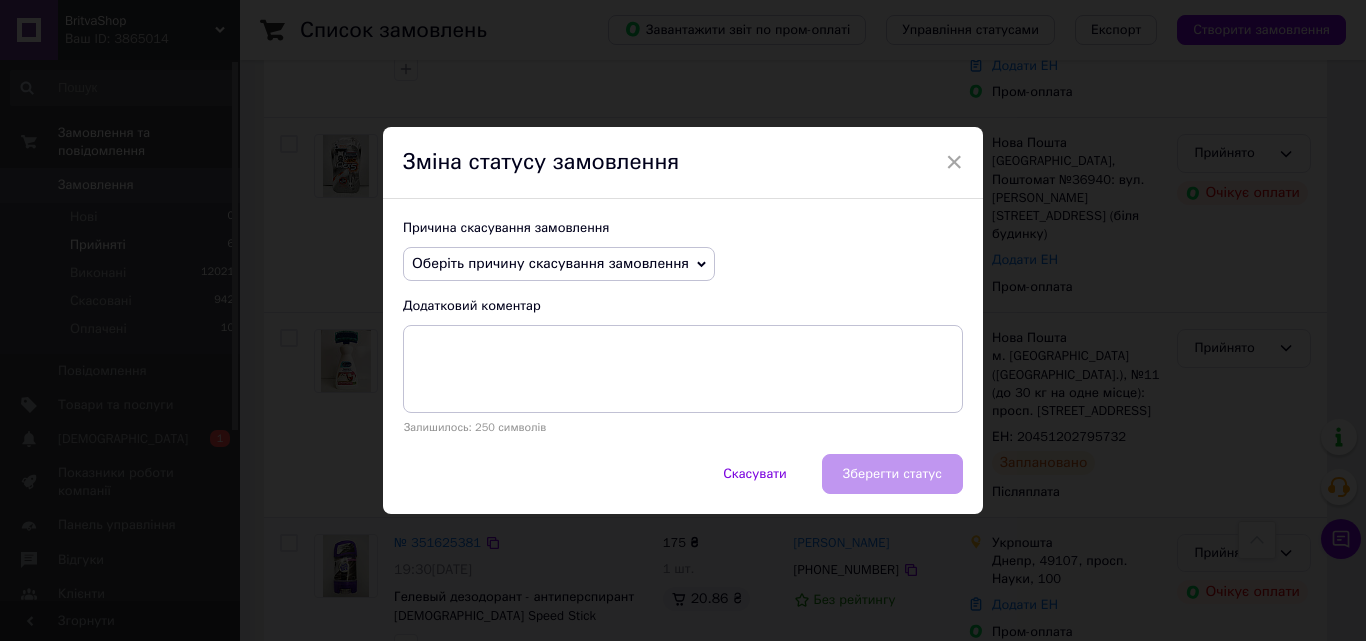 click on "Оберіть причину скасування замовлення" at bounding box center [550, 263] 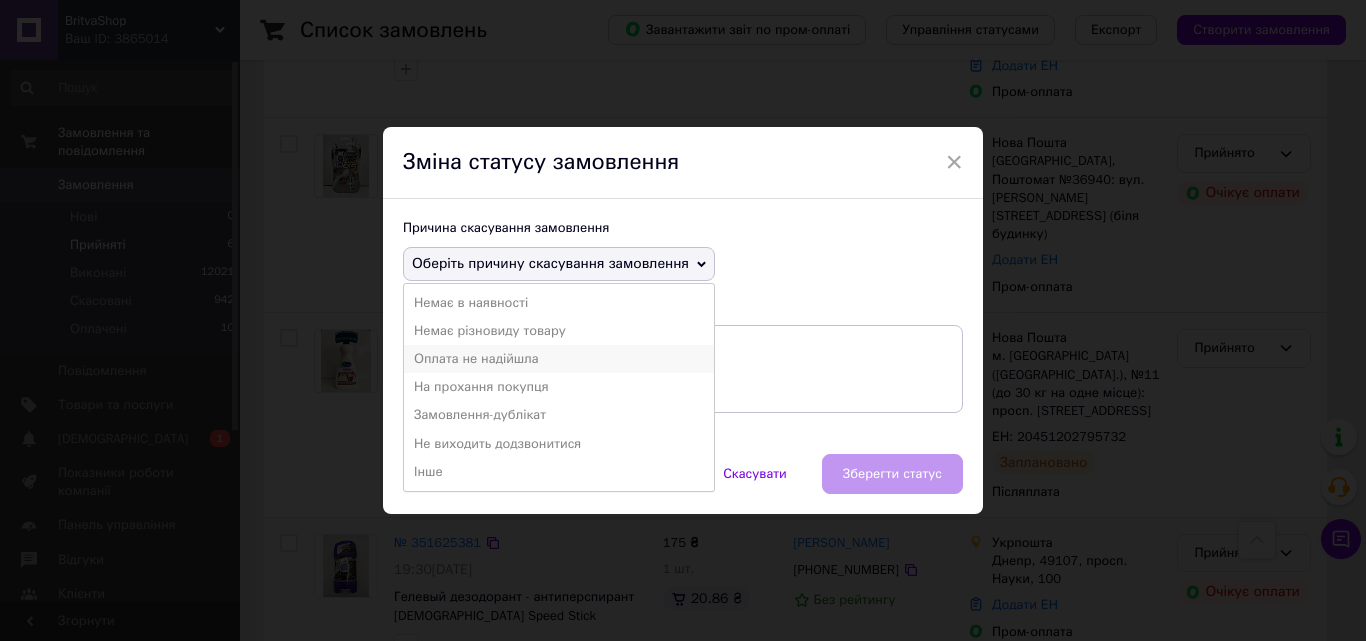 click on "Оплата не надійшла" at bounding box center [559, 359] 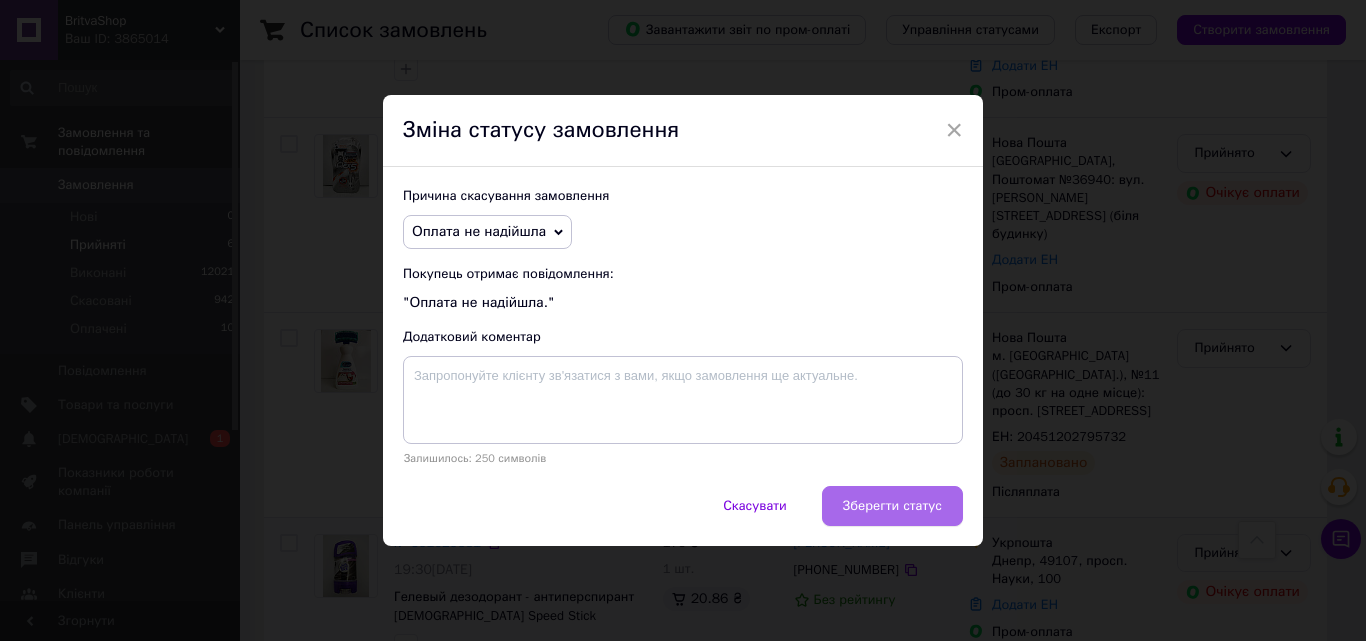 click on "Зберегти статус" at bounding box center (892, 506) 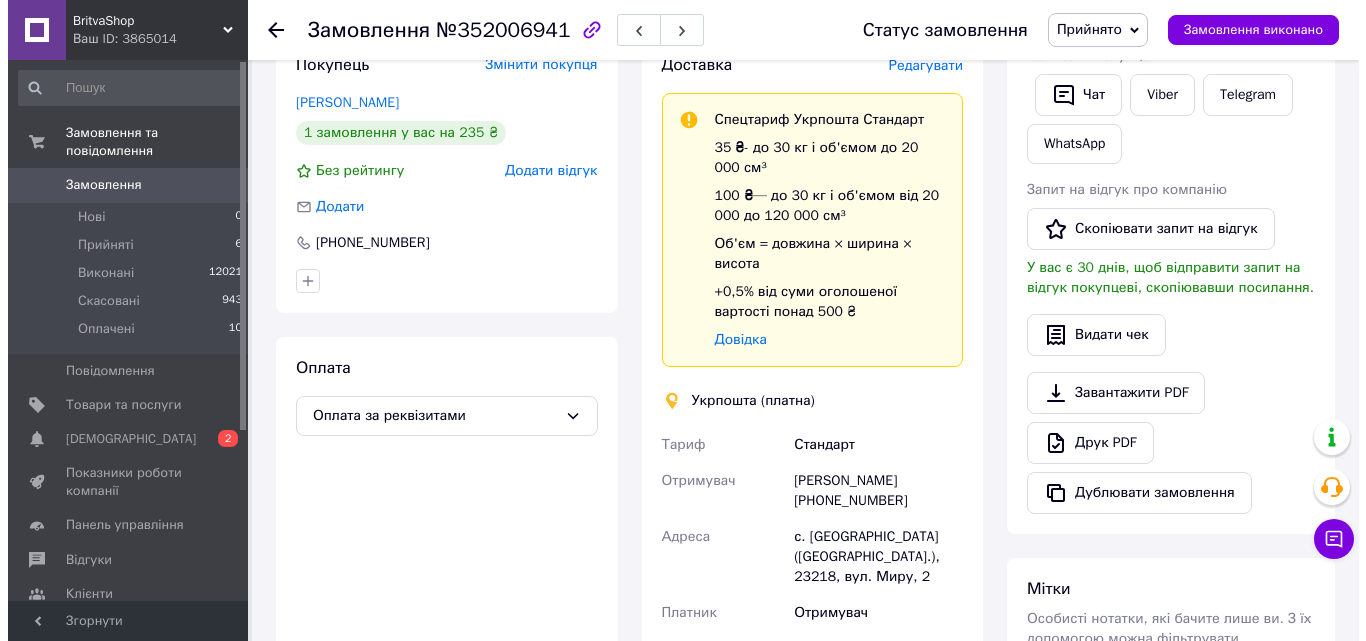 scroll, scrollTop: 300, scrollLeft: 0, axis: vertical 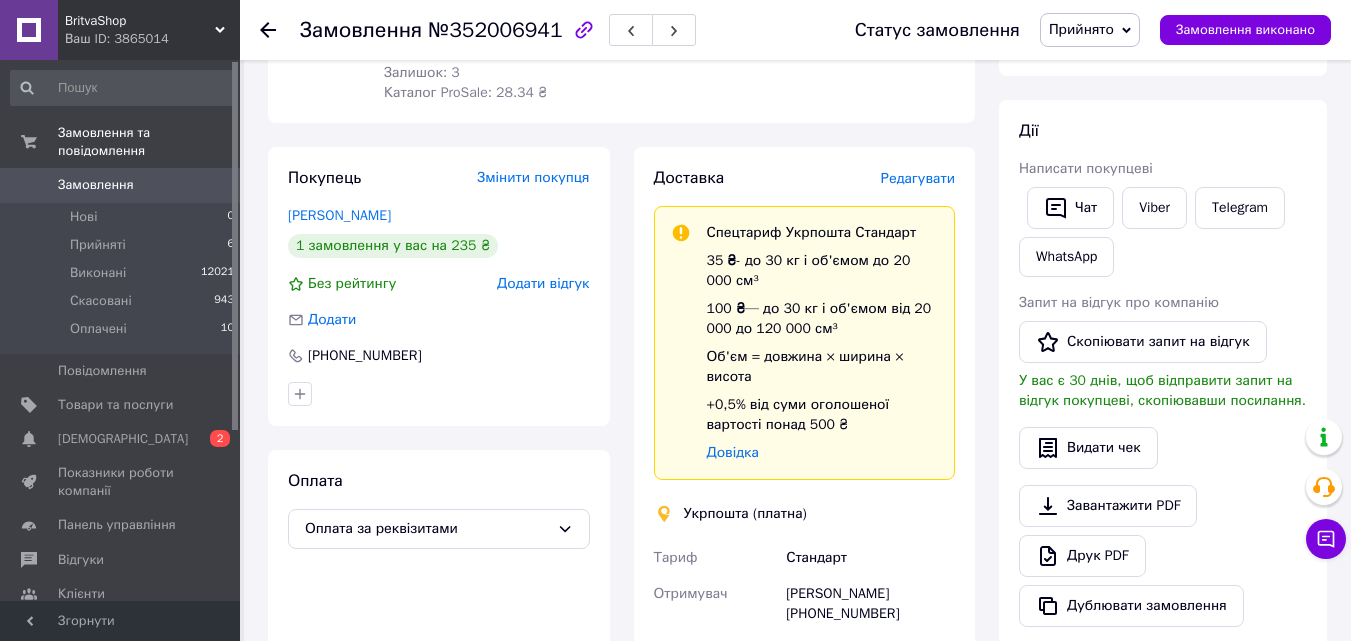 click on "Редагувати" at bounding box center [918, 178] 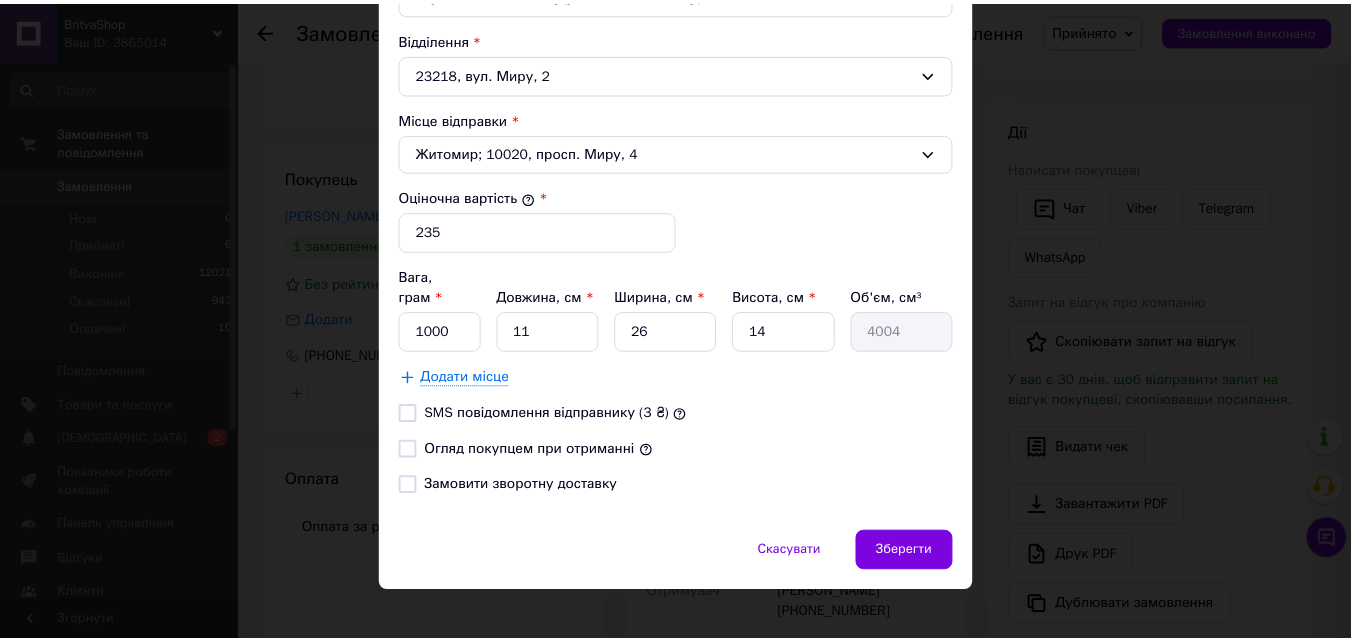 scroll, scrollTop: 682, scrollLeft: 0, axis: vertical 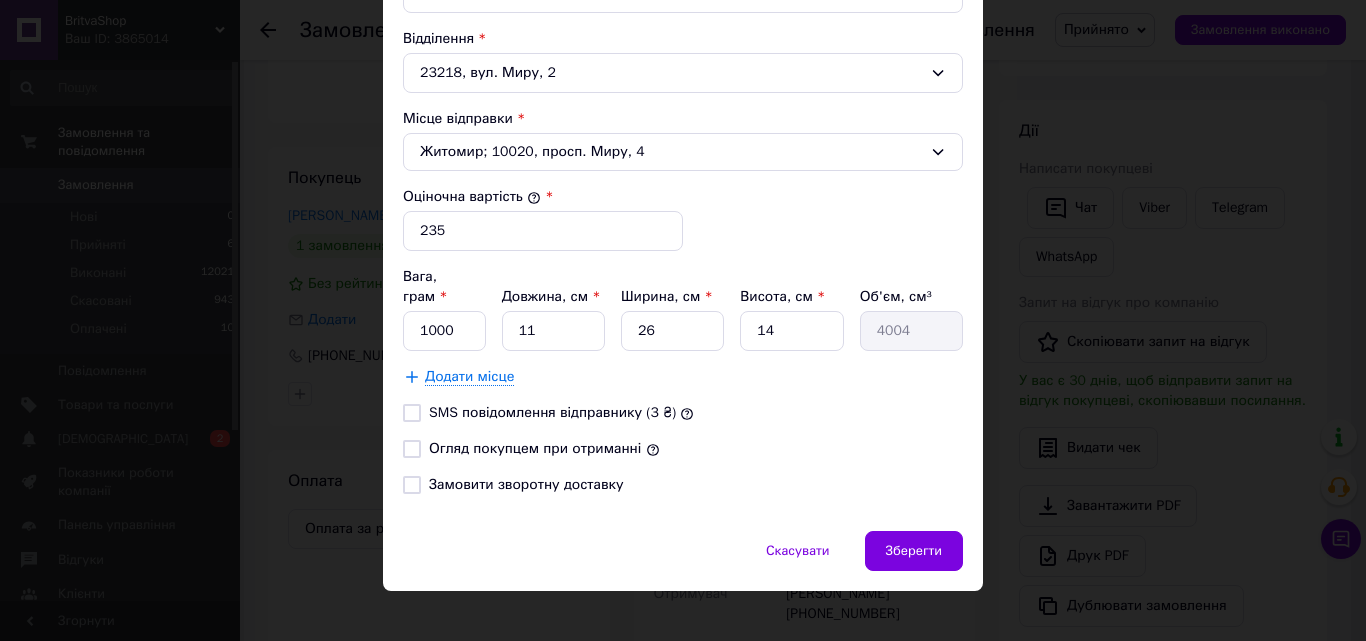 click on "Огляд покупцем при отриманні" at bounding box center [412, 449] 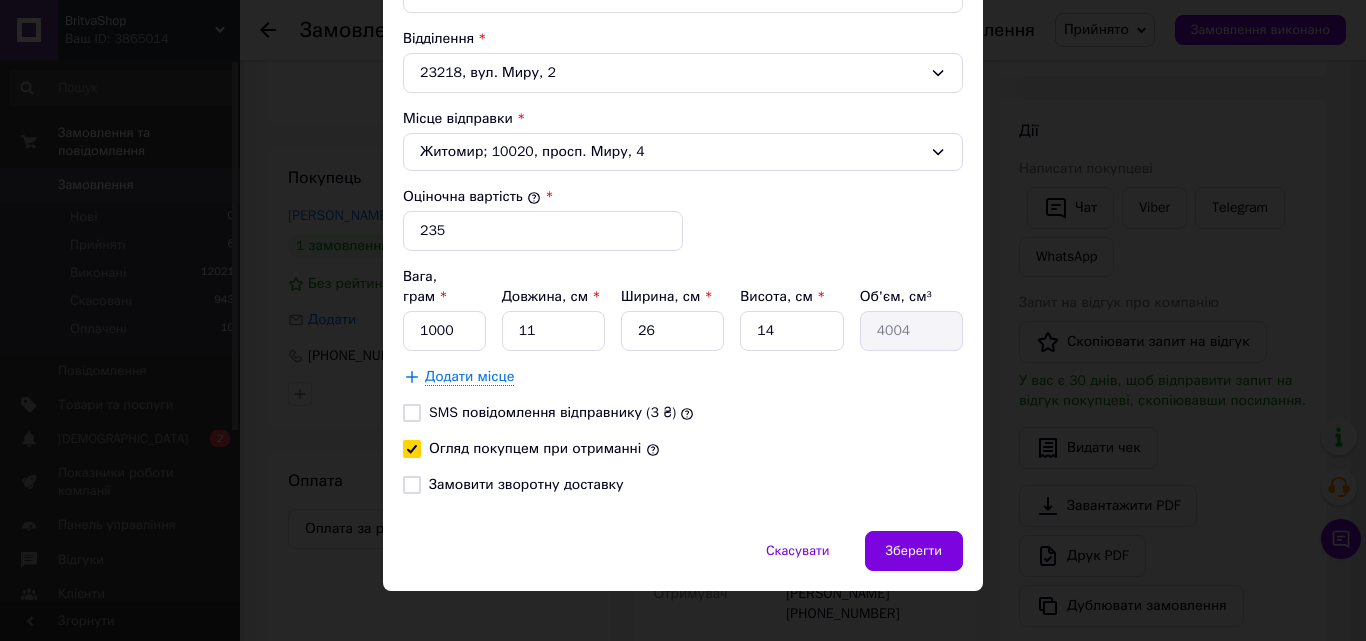 checkbox on "true" 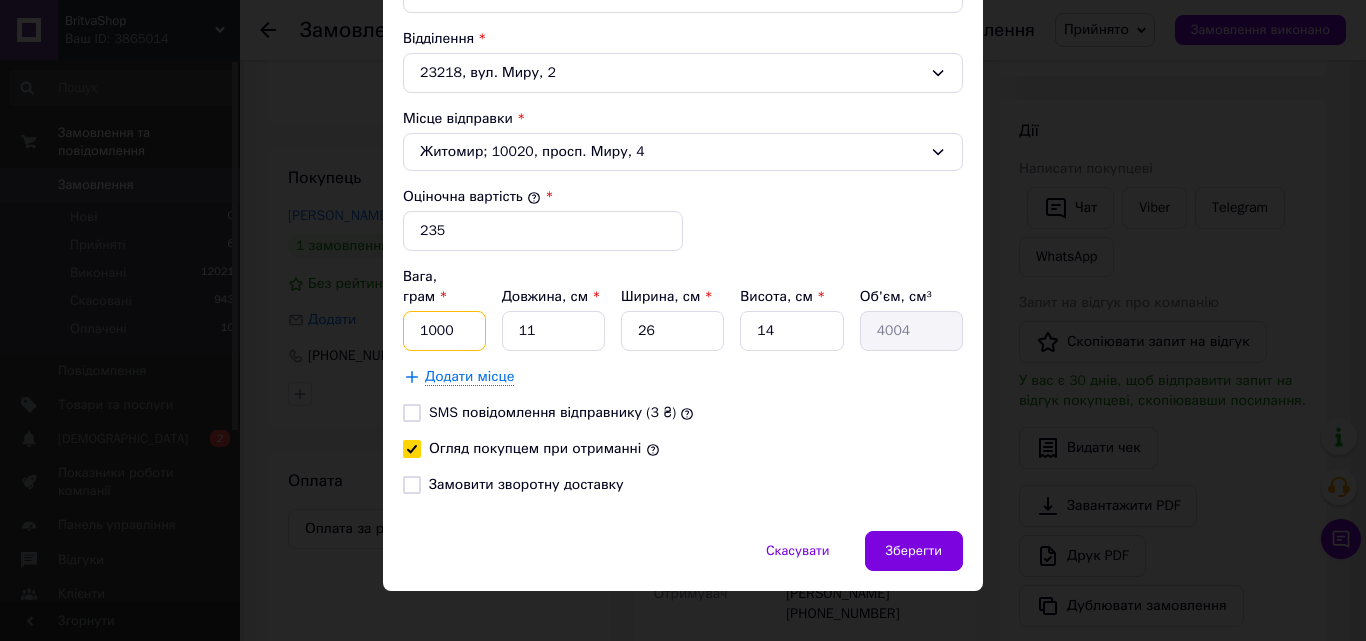 click on "1000" at bounding box center [444, 331] 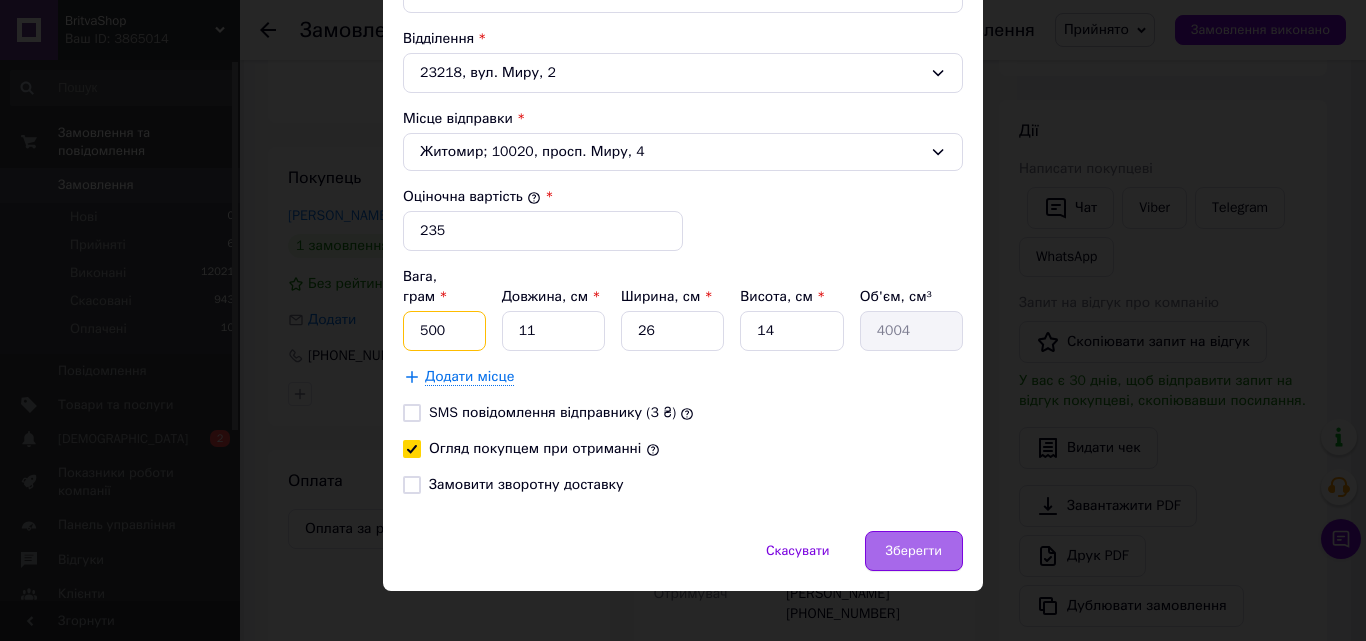type on "500" 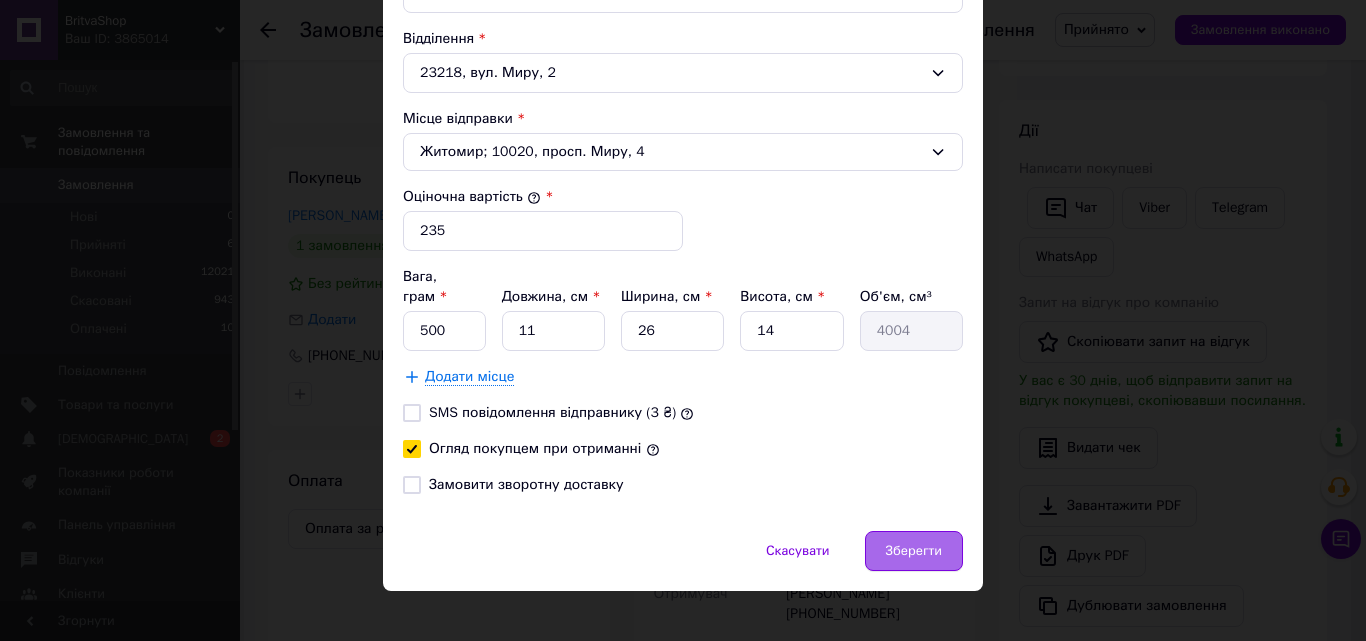 click on "Зберегти" at bounding box center (914, 551) 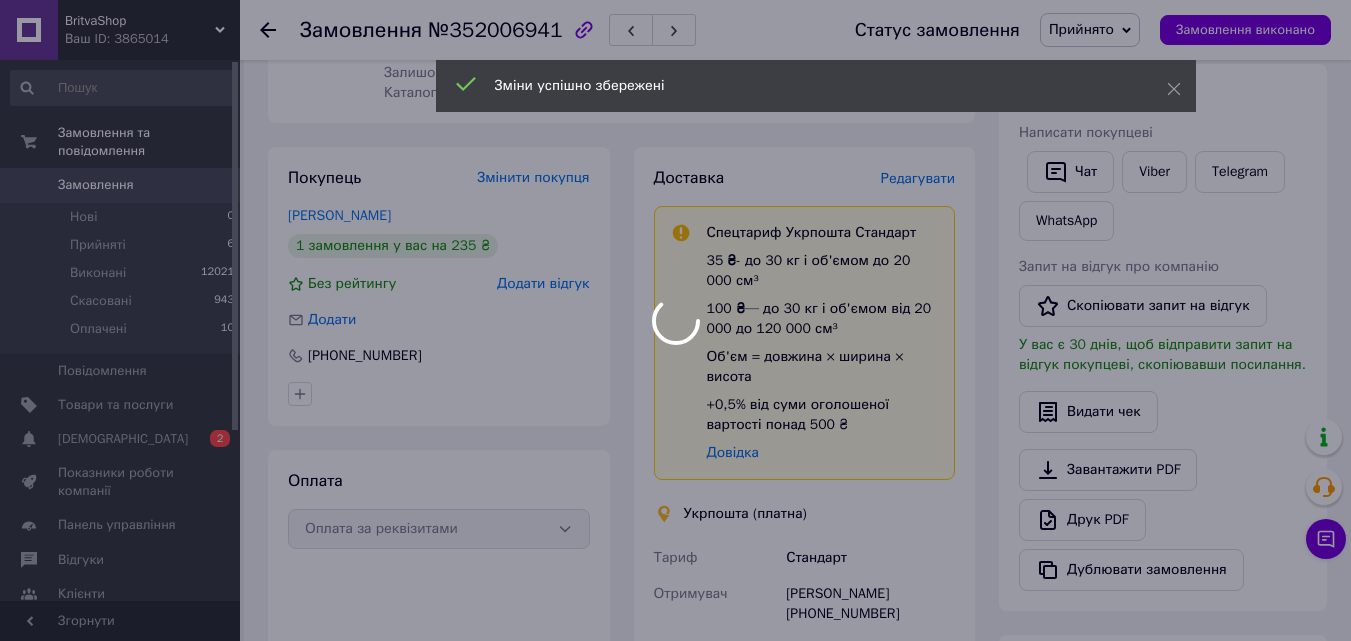 scroll, scrollTop: 600, scrollLeft: 0, axis: vertical 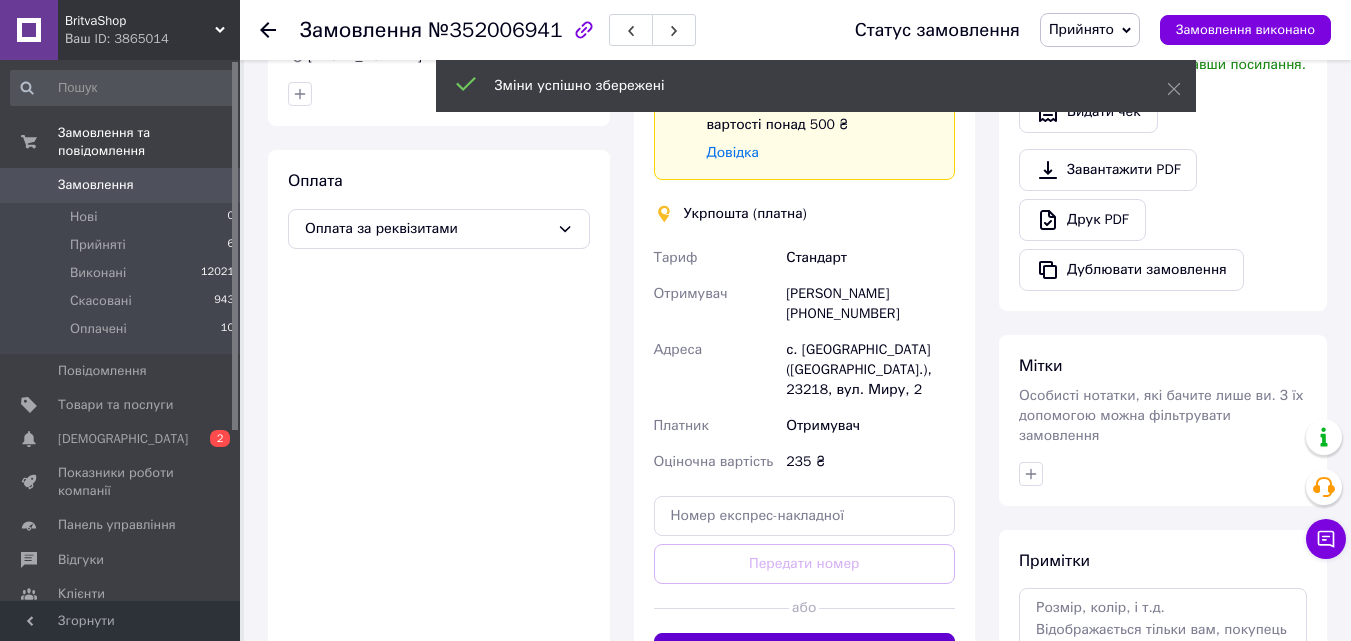 click on "Створити ярлик" at bounding box center (805, 653) 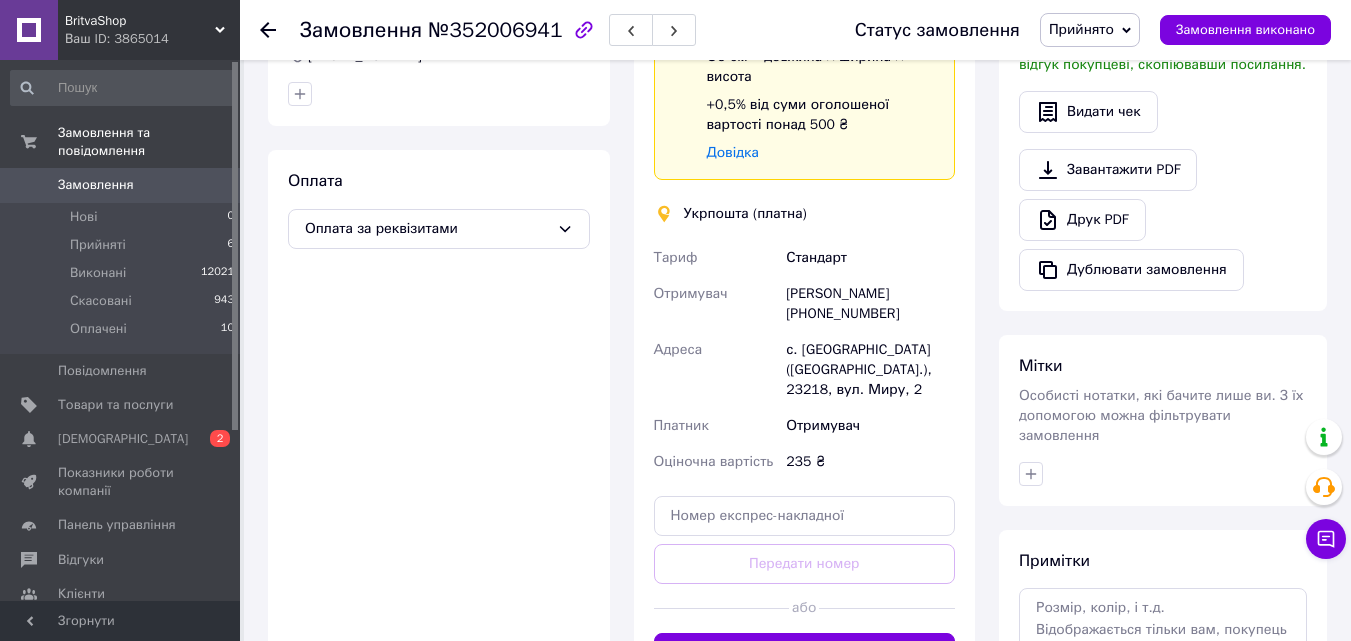 click on "Прийнято" at bounding box center (1090, 30) 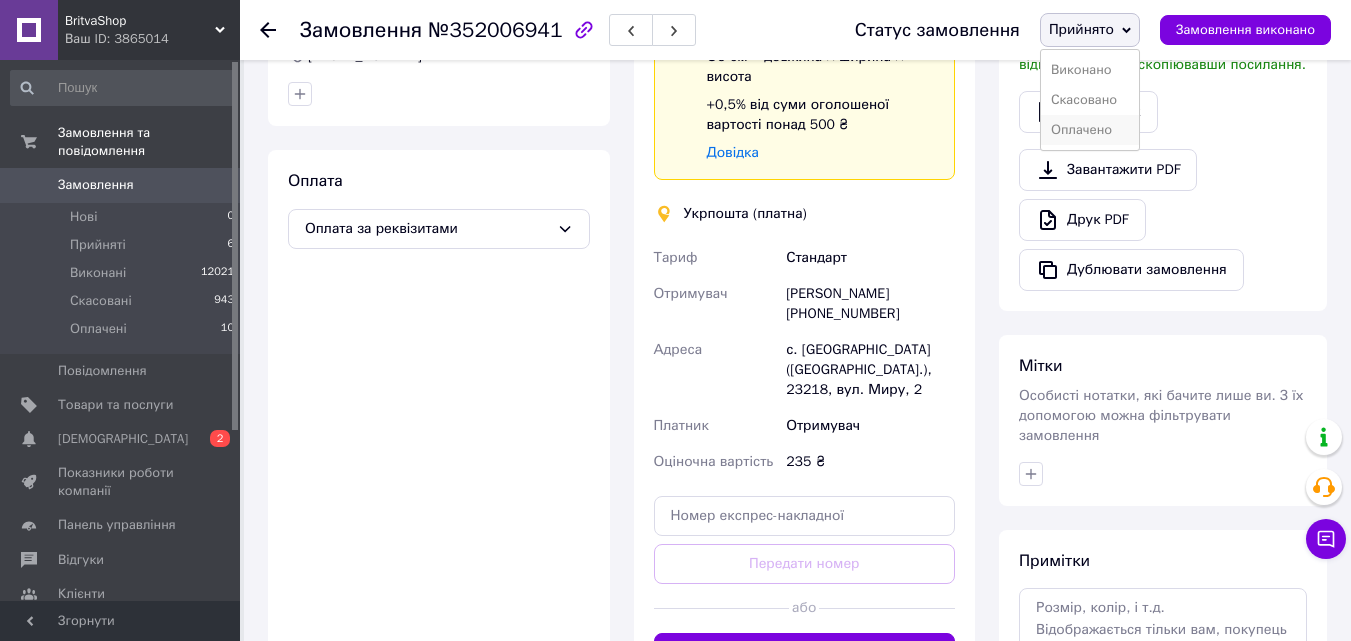 click on "Оплачено" at bounding box center (1090, 130) 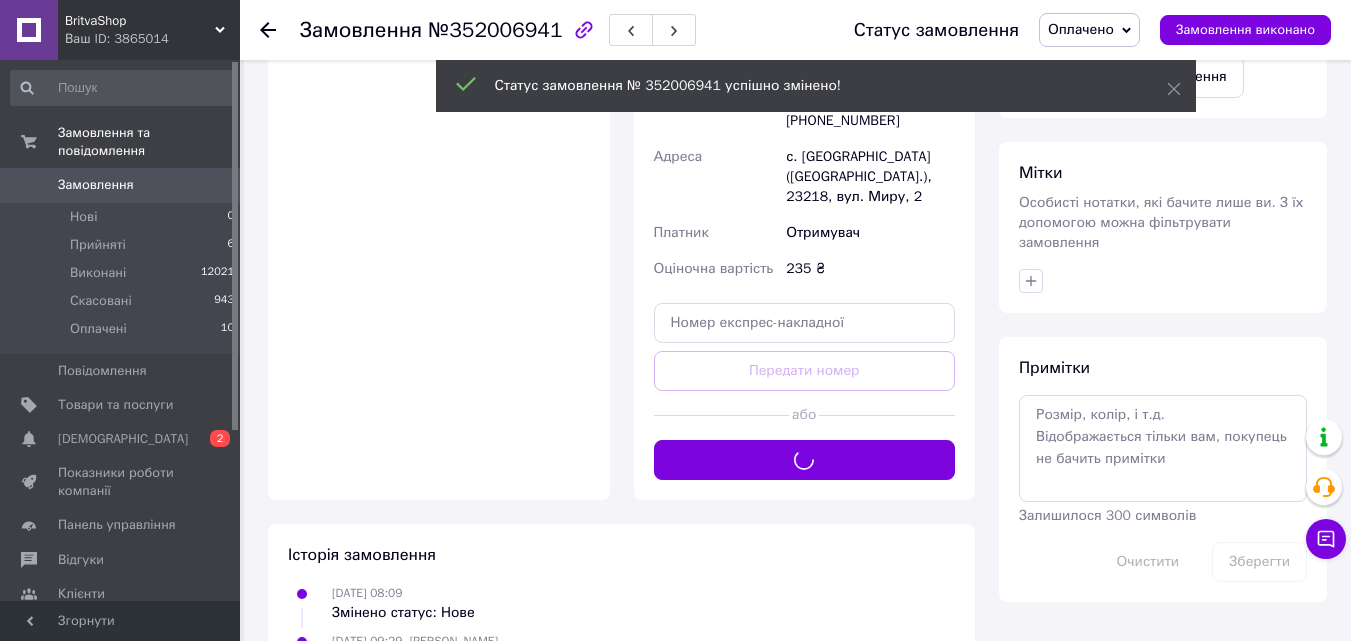 scroll, scrollTop: 800, scrollLeft: 0, axis: vertical 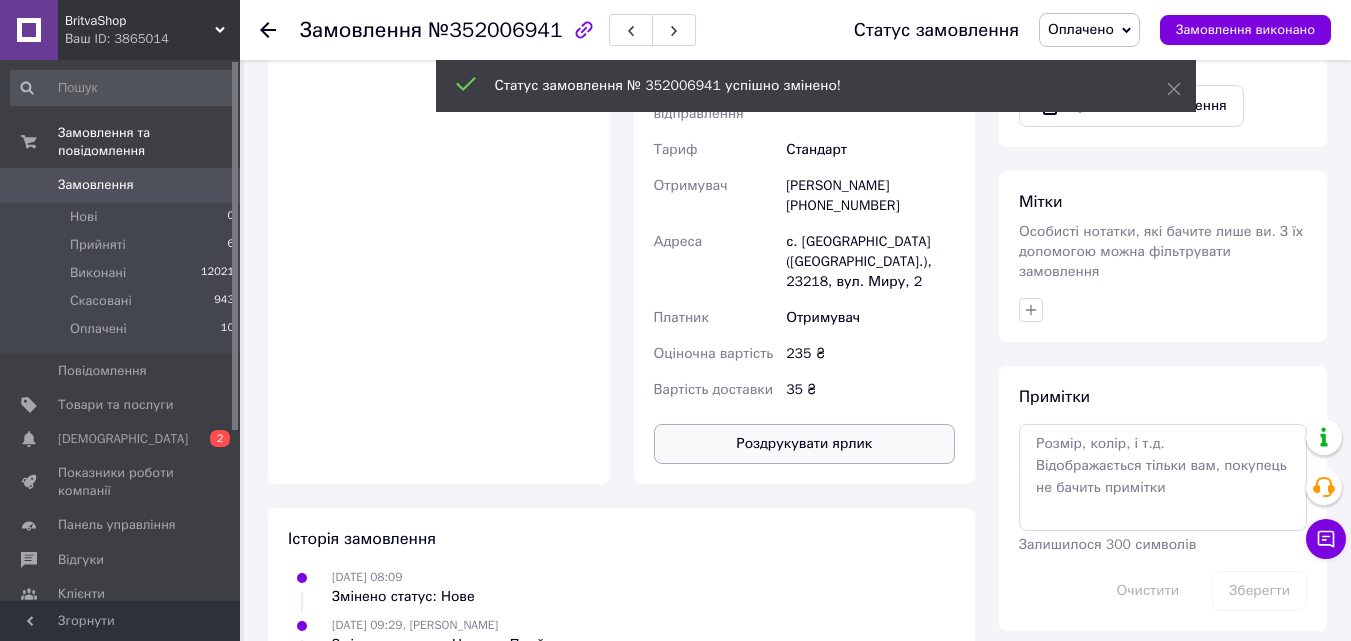 click on "Роздрукувати ярлик" at bounding box center (805, 444) 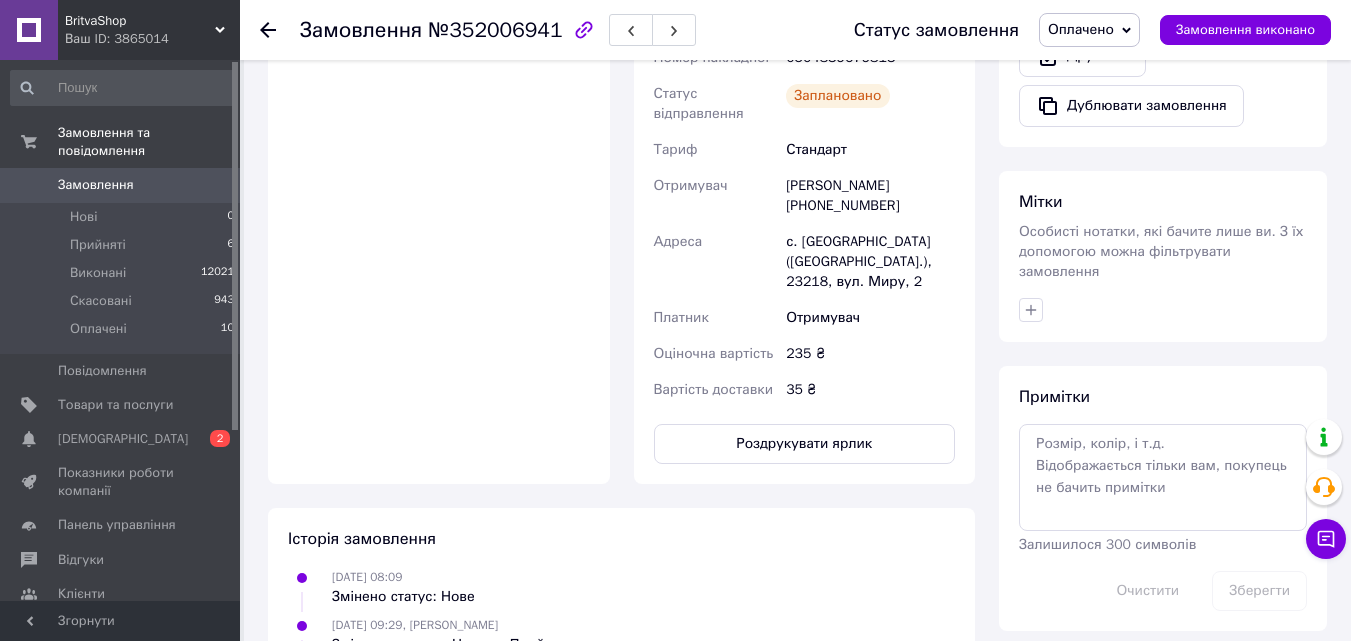 click 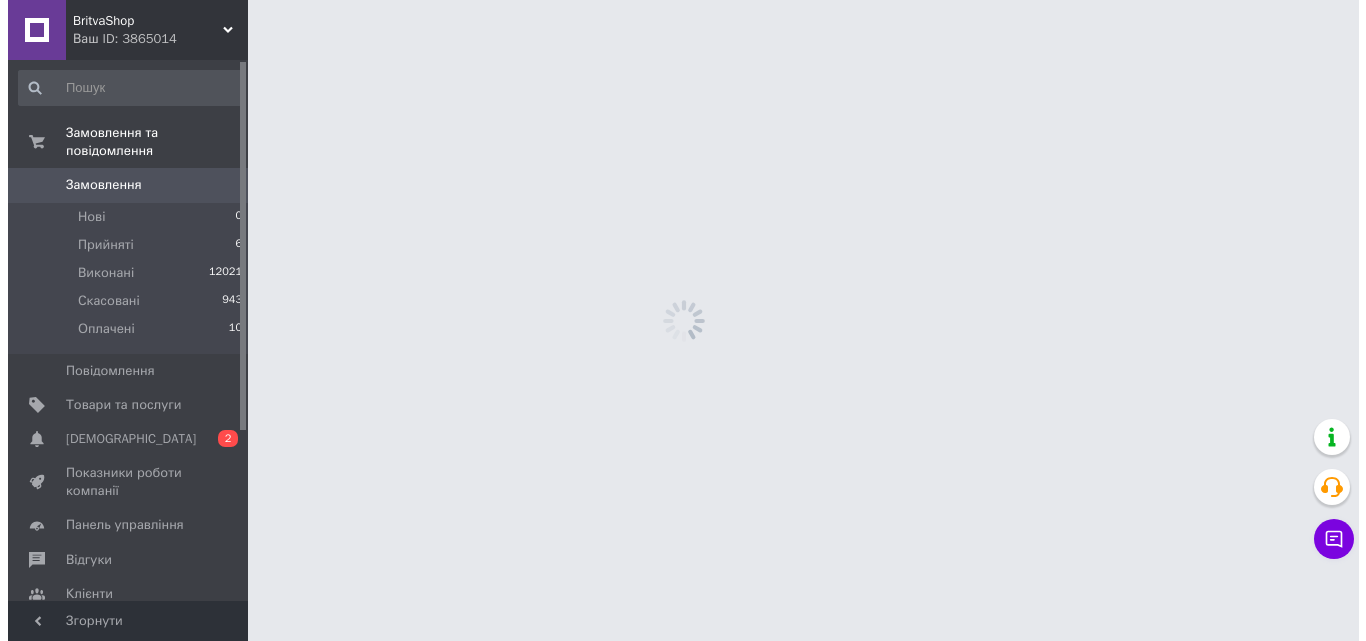 scroll, scrollTop: 0, scrollLeft: 0, axis: both 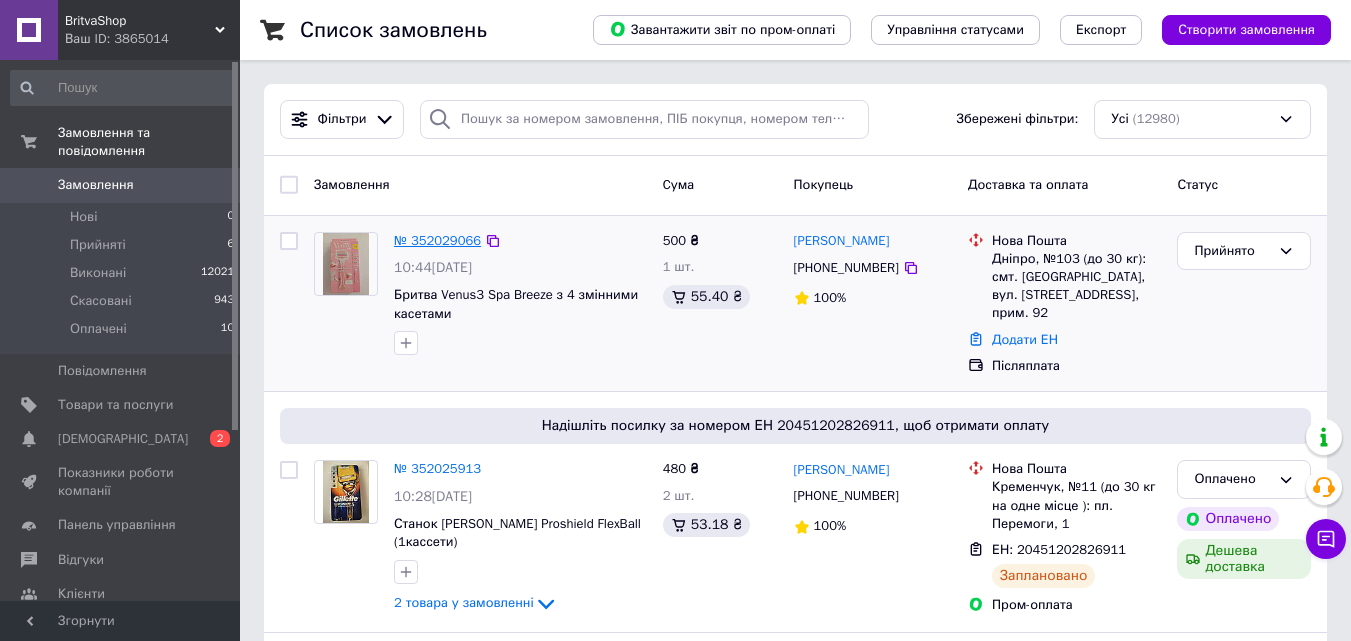 click on "№ 352029066" at bounding box center (437, 240) 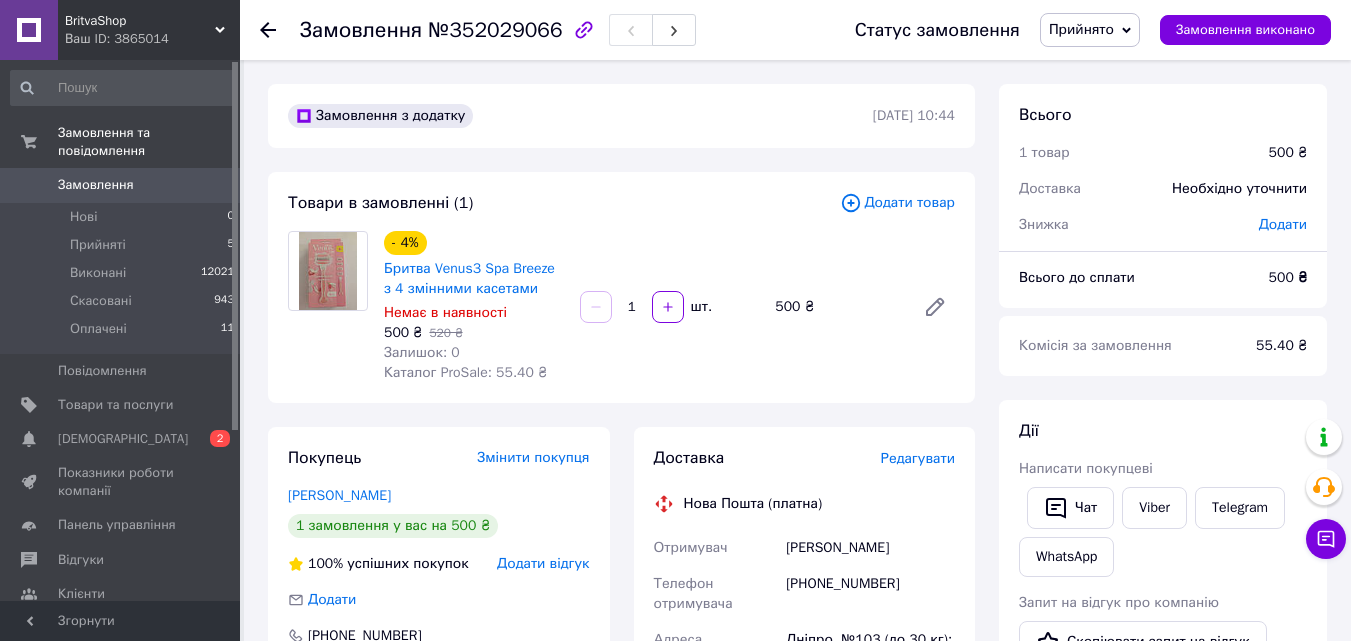 click on "Редагувати" at bounding box center (918, 458) 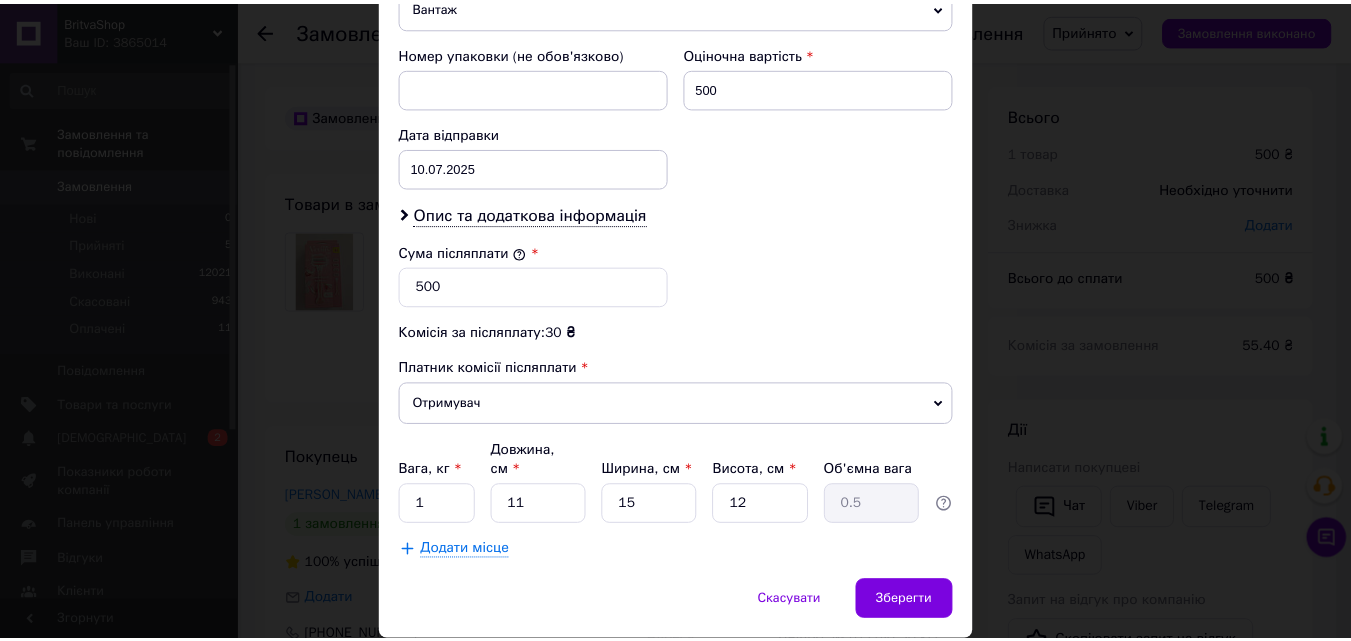 scroll, scrollTop: 885, scrollLeft: 0, axis: vertical 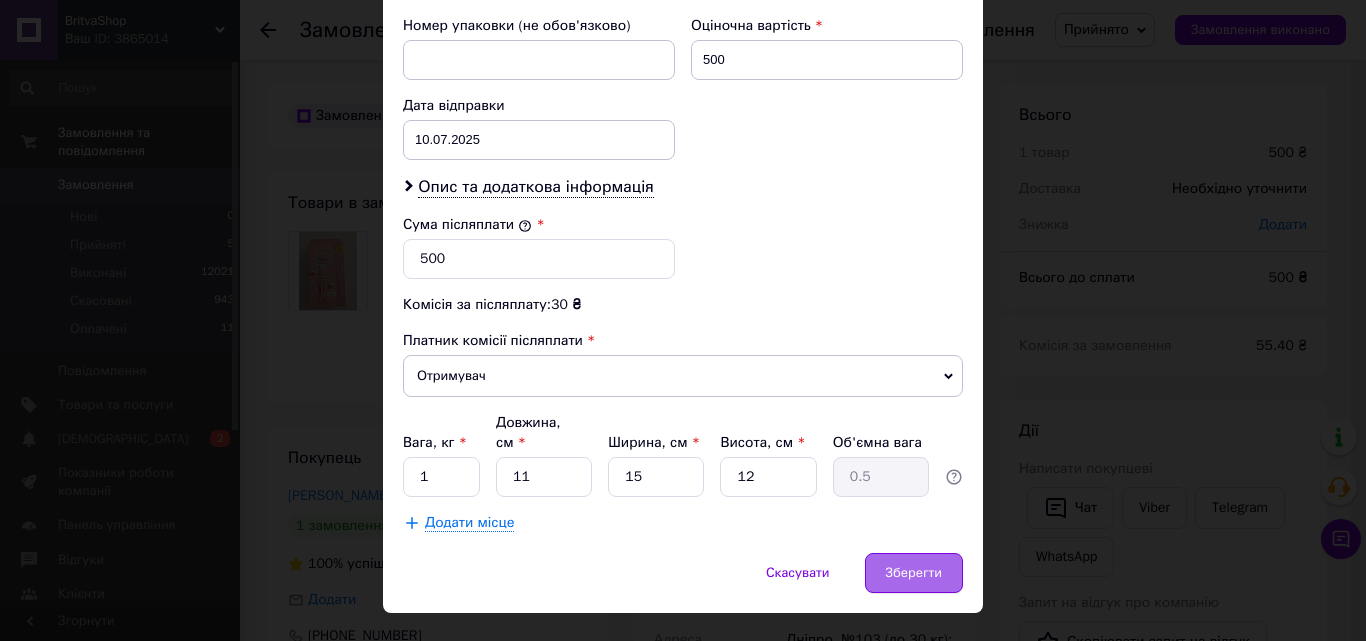 click on "Зберегти" at bounding box center (914, 573) 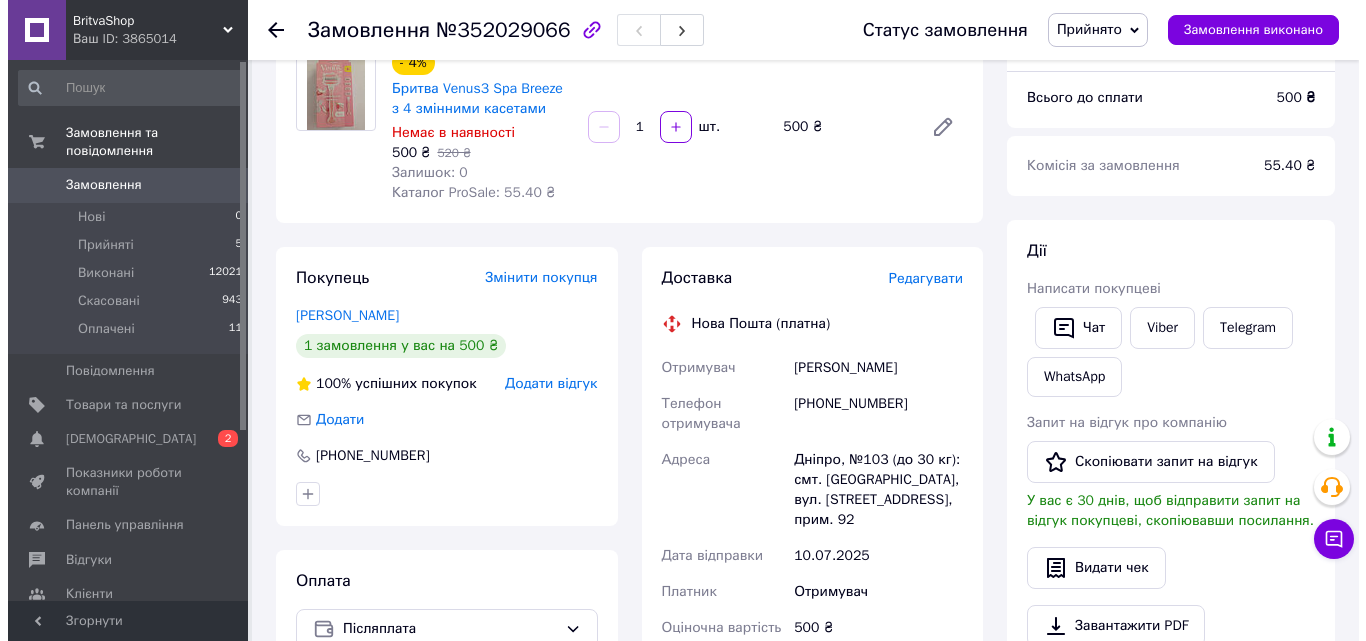scroll, scrollTop: 200, scrollLeft: 0, axis: vertical 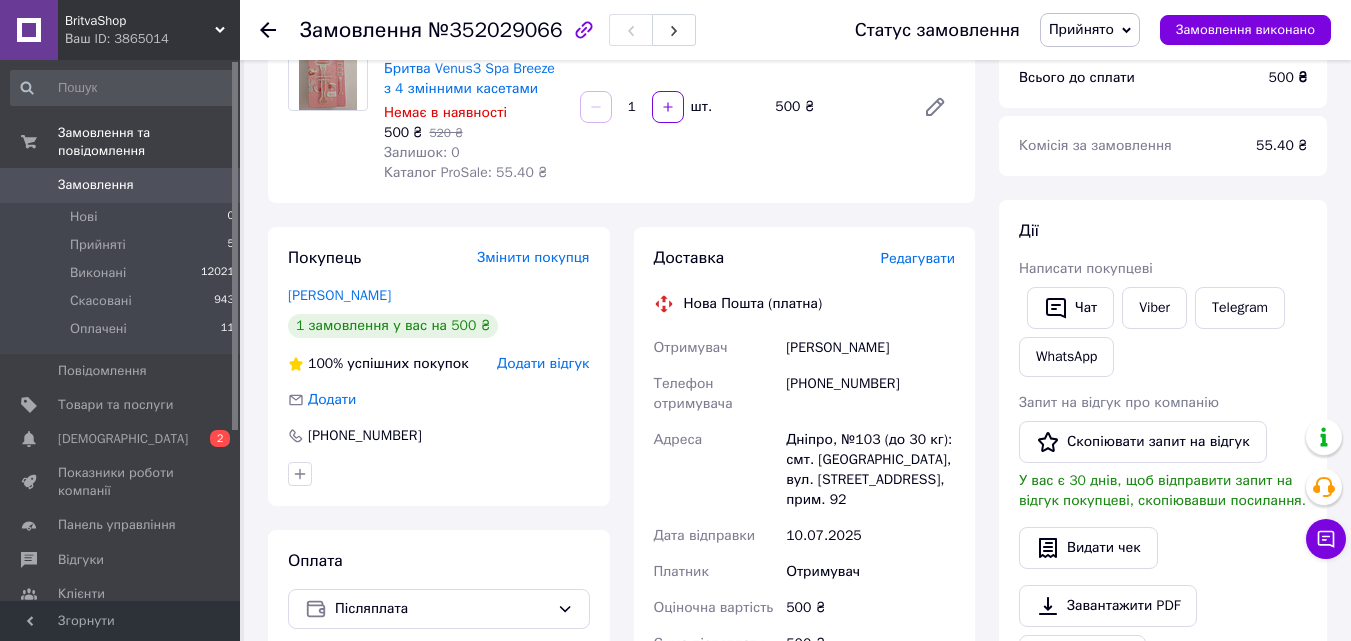 click on "Редагувати" at bounding box center [918, 258] 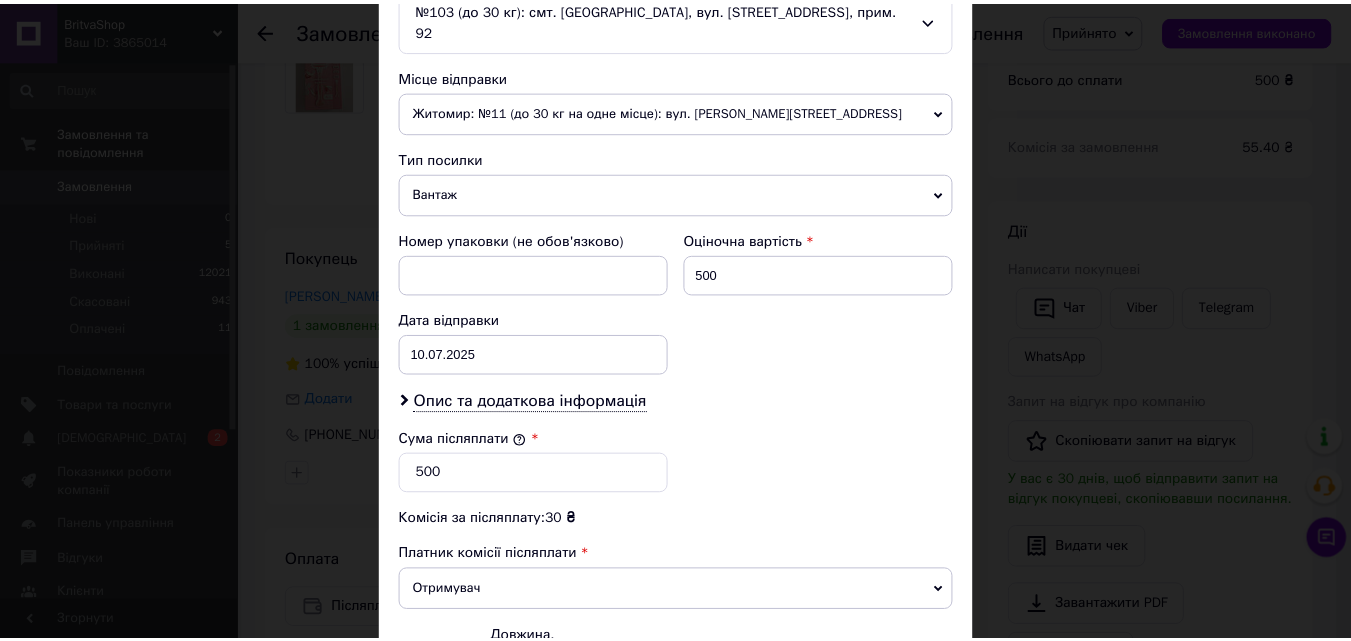 scroll, scrollTop: 885, scrollLeft: 0, axis: vertical 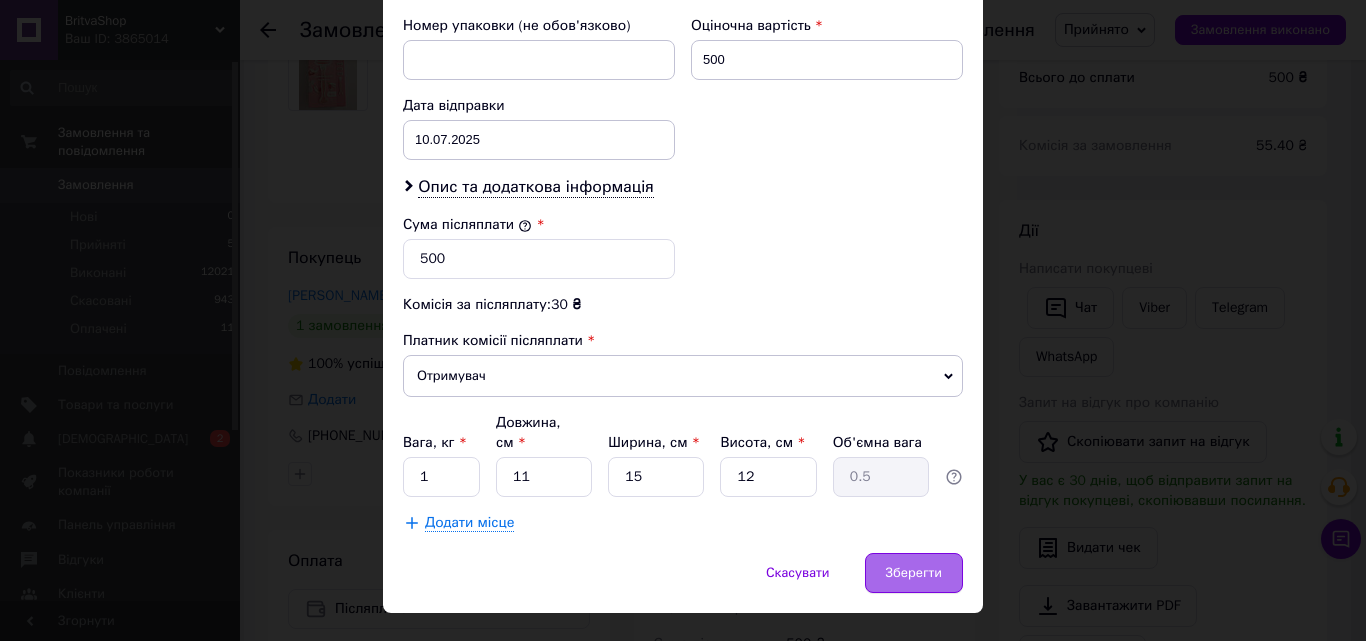 click on "Зберегти" at bounding box center (914, 573) 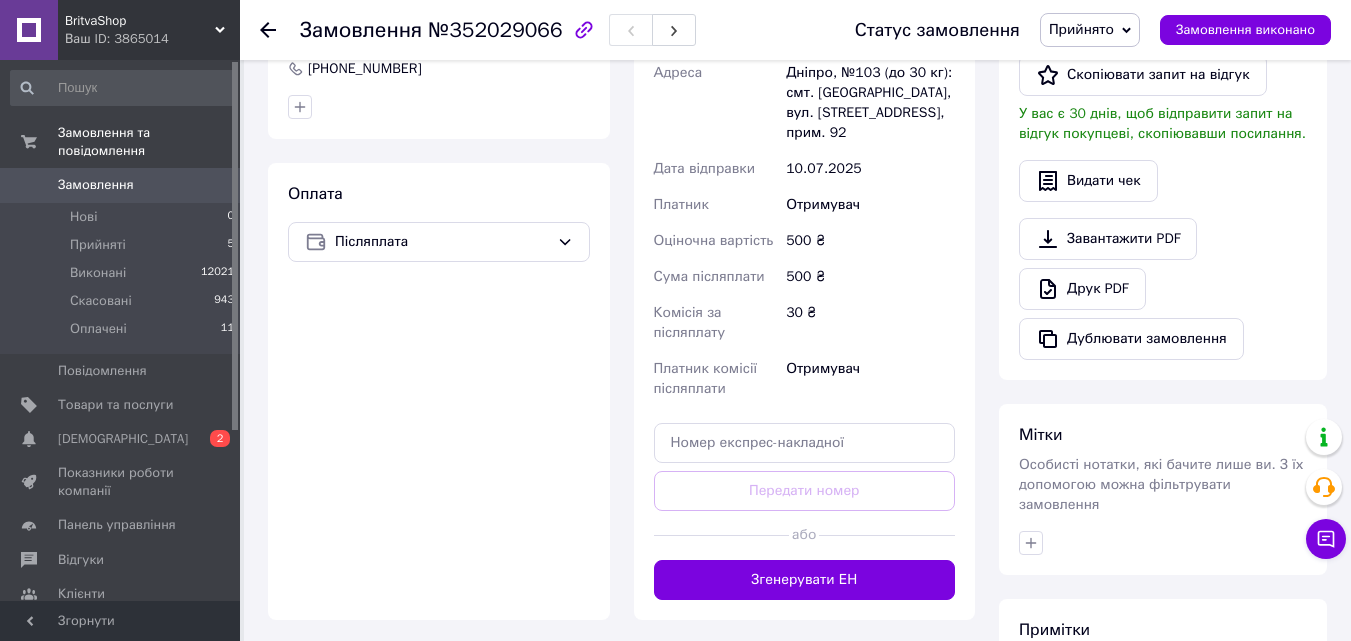 scroll, scrollTop: 600, scrollLeft: 0, axis: vertical 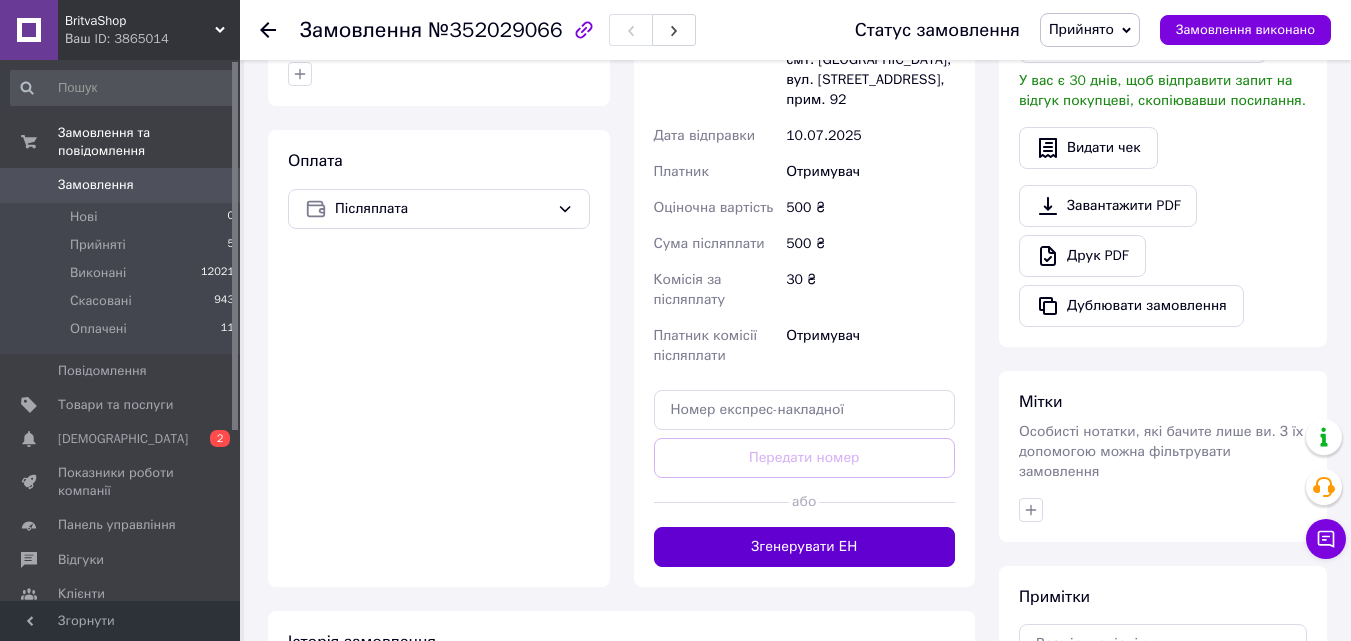 click on "Згенерувати ЕН" at bounding box center (805, 547) 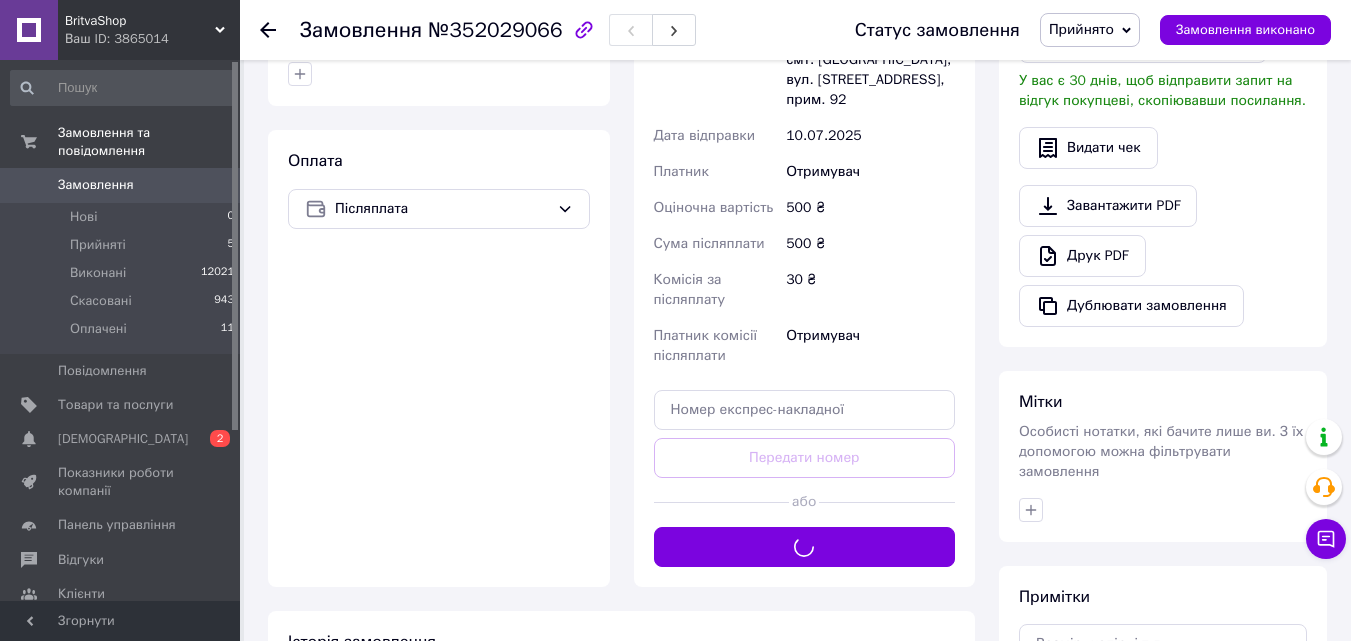 click 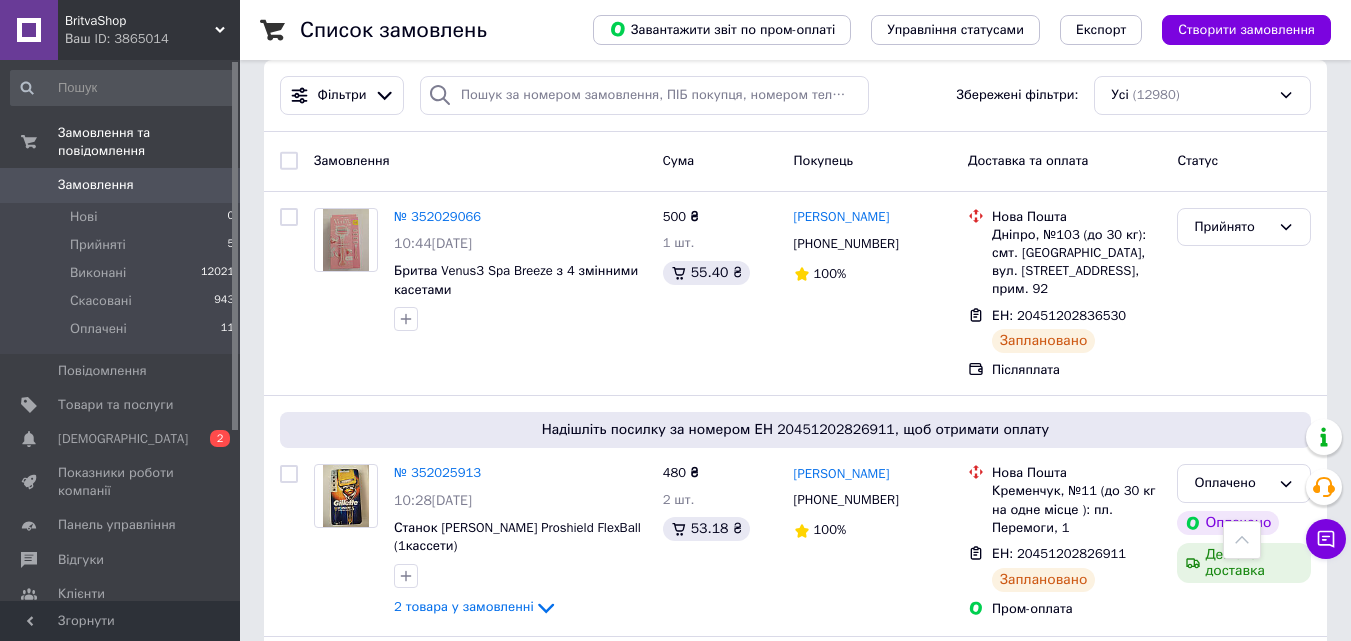 scroll, scrollTop: 0, scrollLeft: 0, axis: both 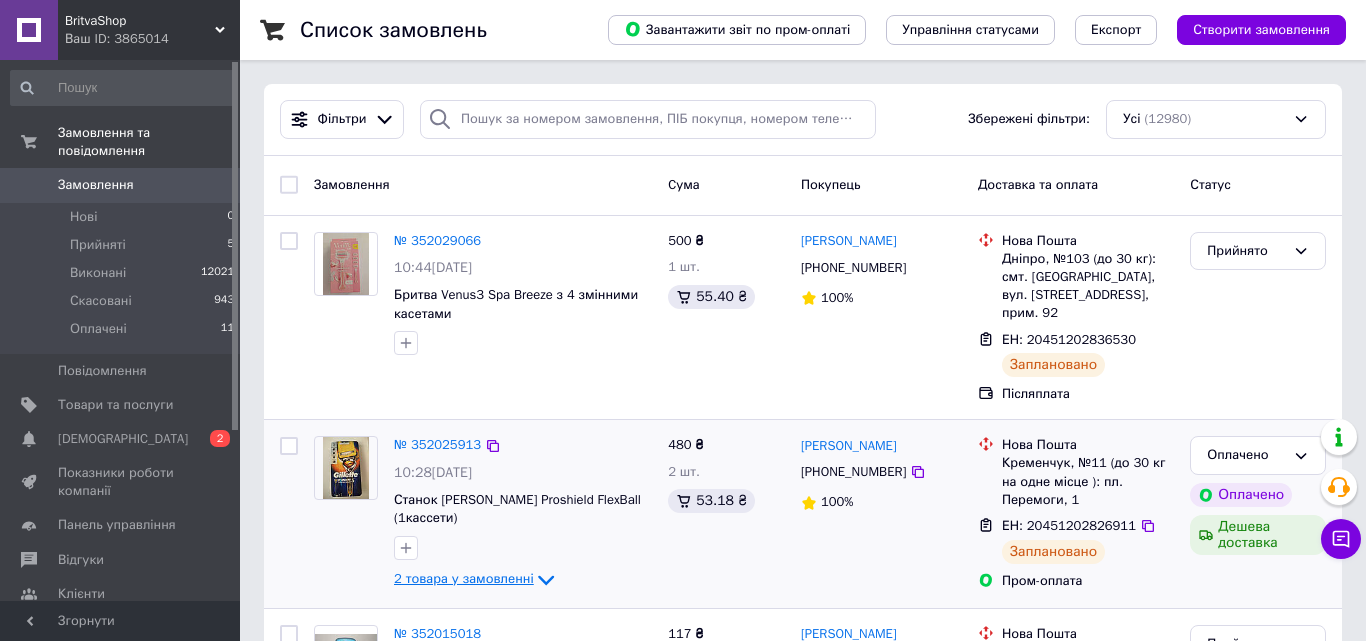 click 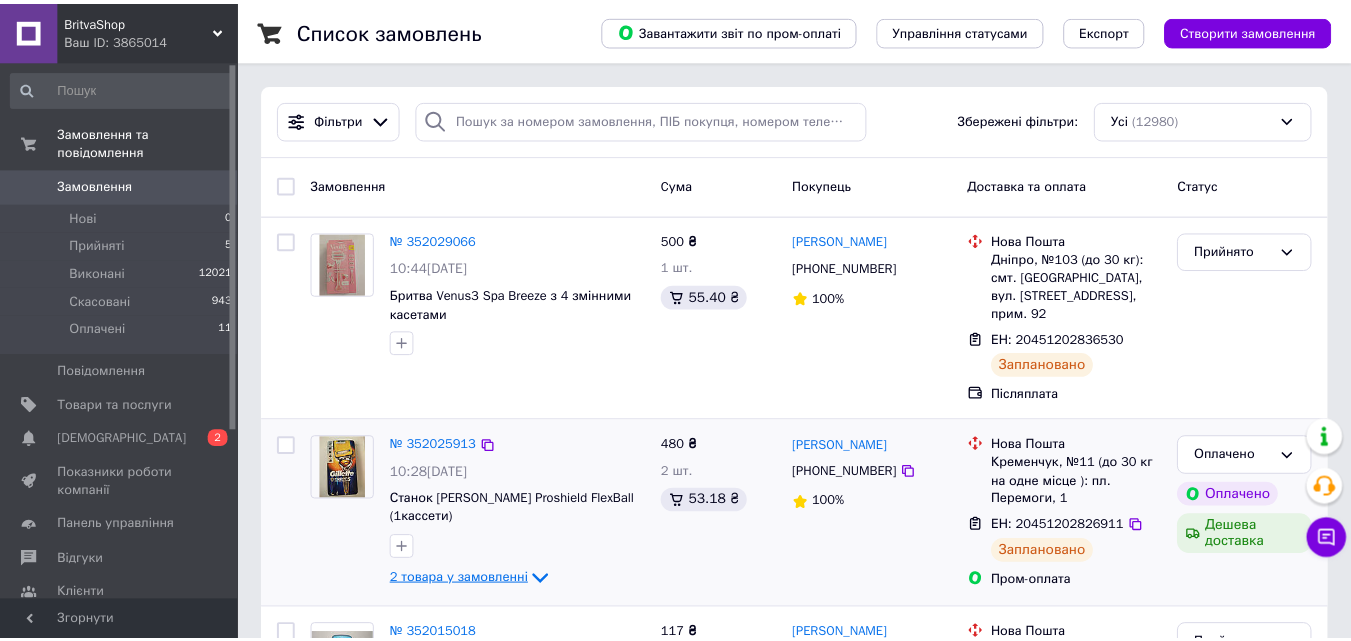 scroll, scrollTop: 200, scrollLeft: 0, axis: vertical 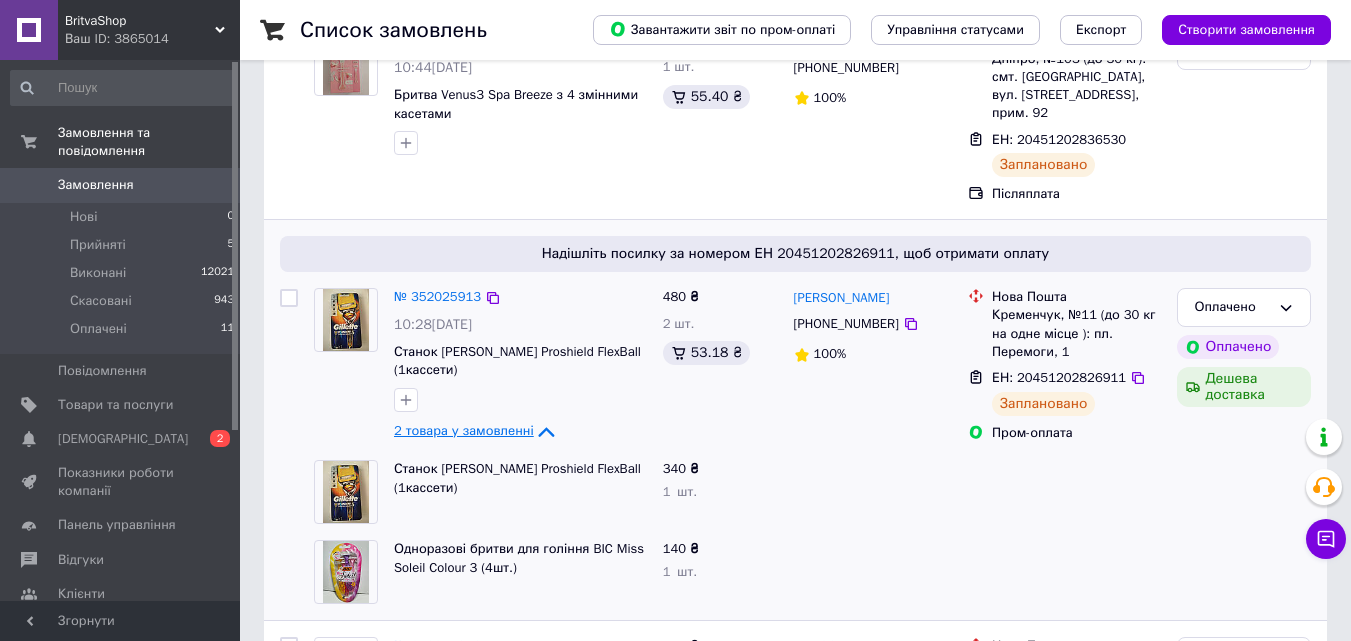 click 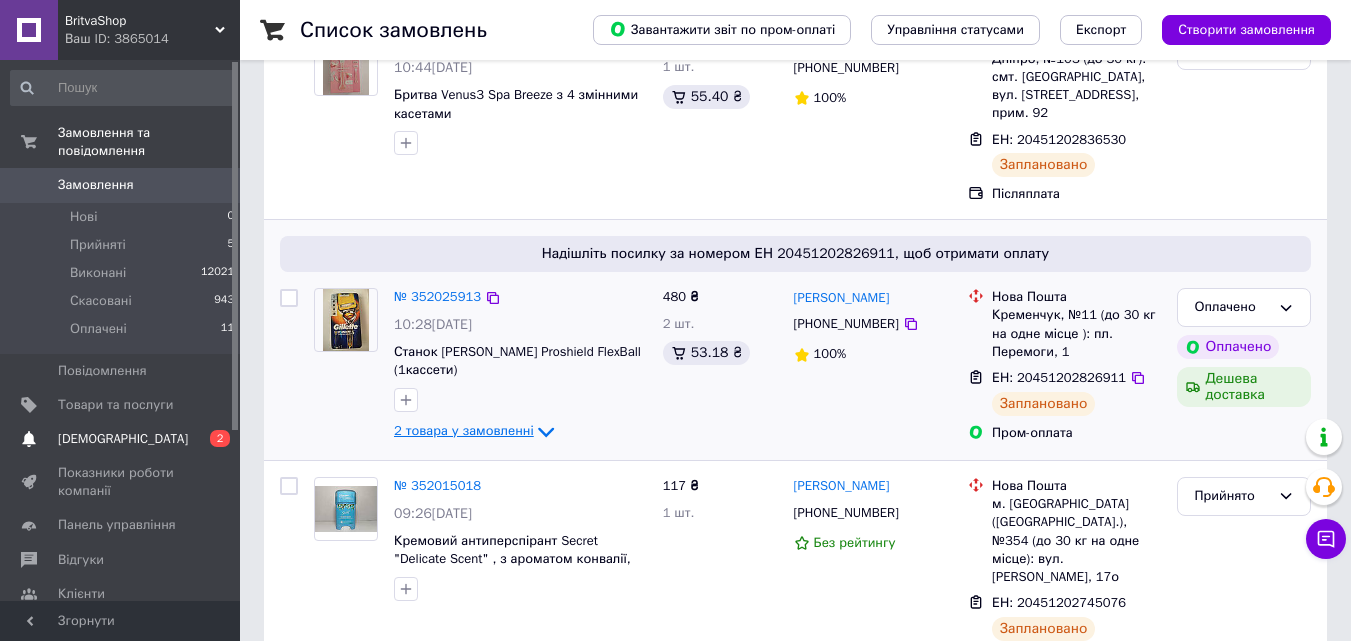 click on "[DEMOGRAPHIC_DATA]" at bounding box center [121, 439] 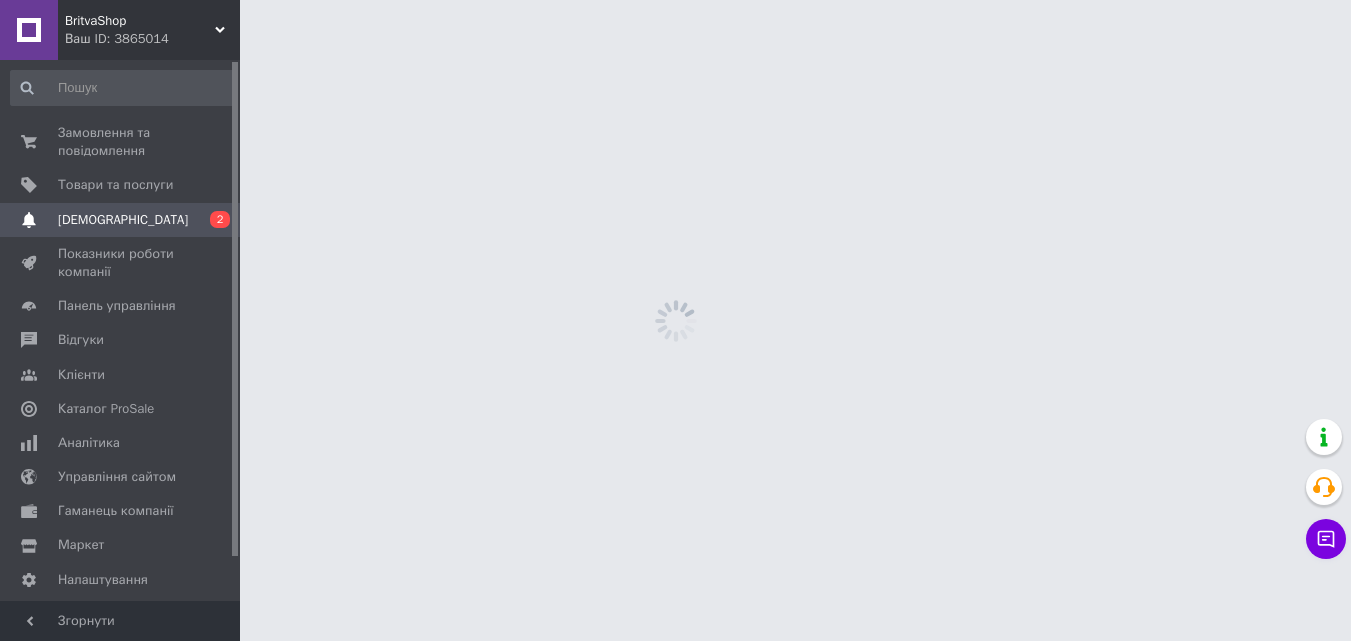 scroll, scrollTop: 0, scrollLeft: 0, axis: both 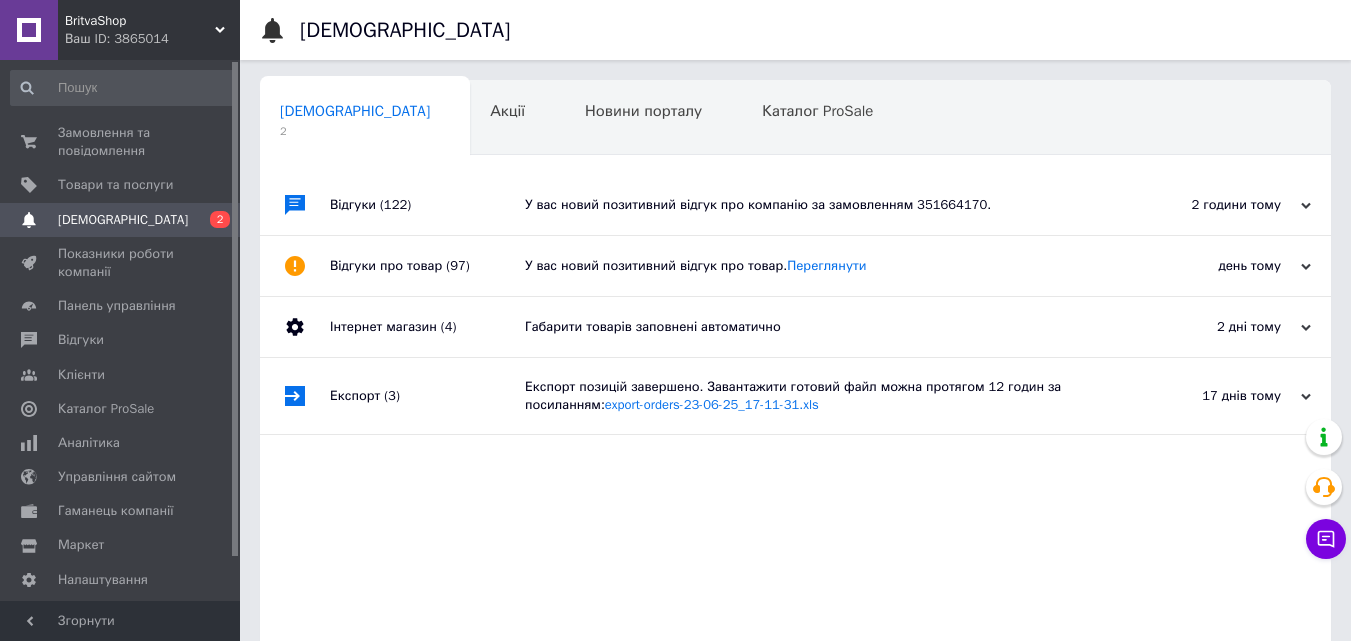 click on "У вас новий позитивний відгук про компанію за замовленням 351664170." at bounding box center [818, 205] 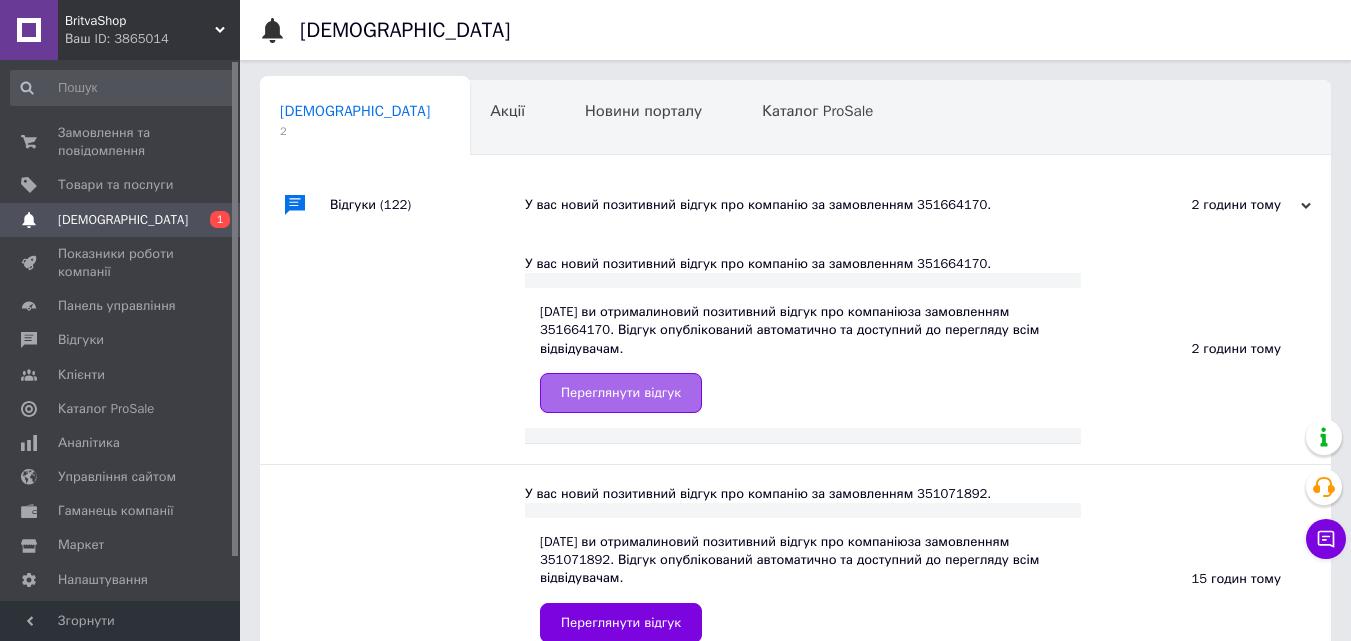 click on "Переглянути відгук" at bounding box center [621, 393] 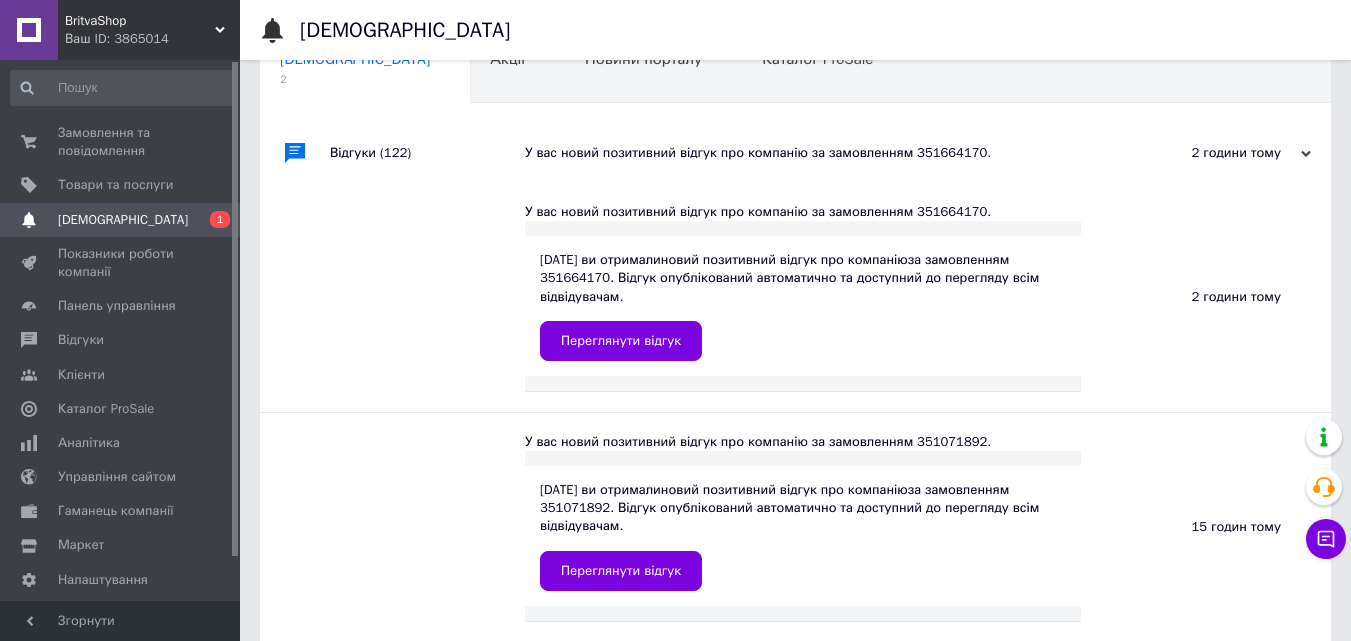 scroll, scrollTop: 100, scrollLeft: 0, axis: vertical 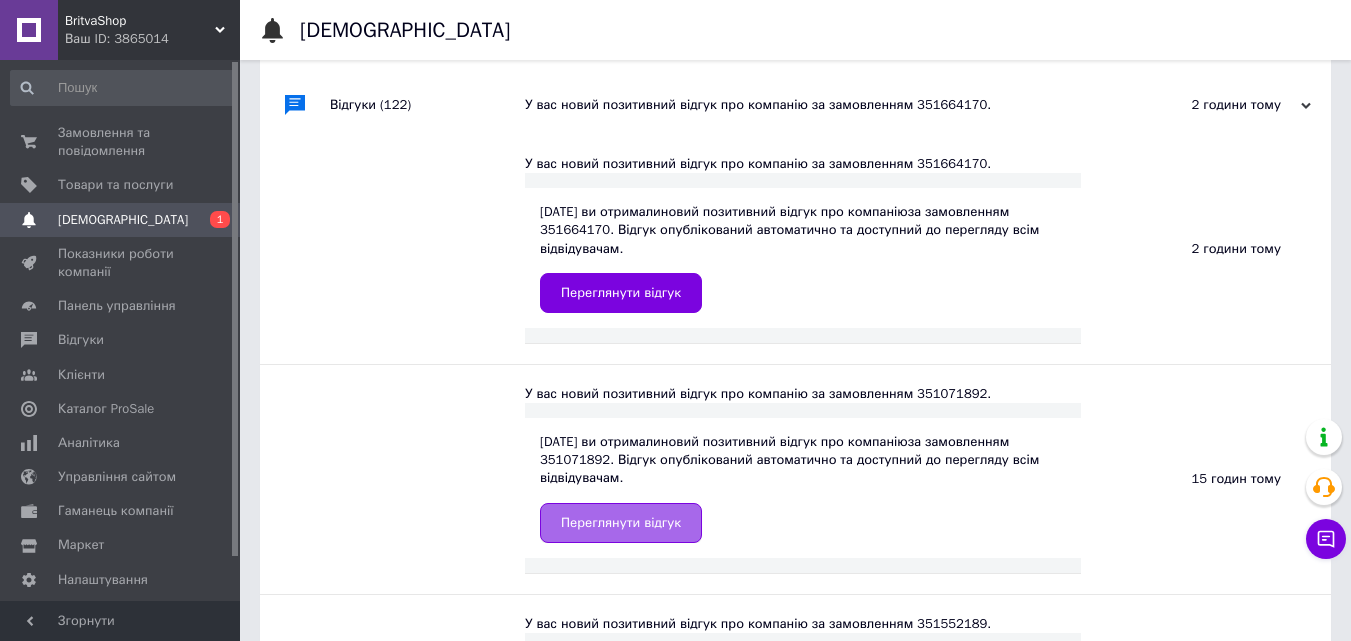 click on "Переглянути відгук" at bounding box center (621, 523) 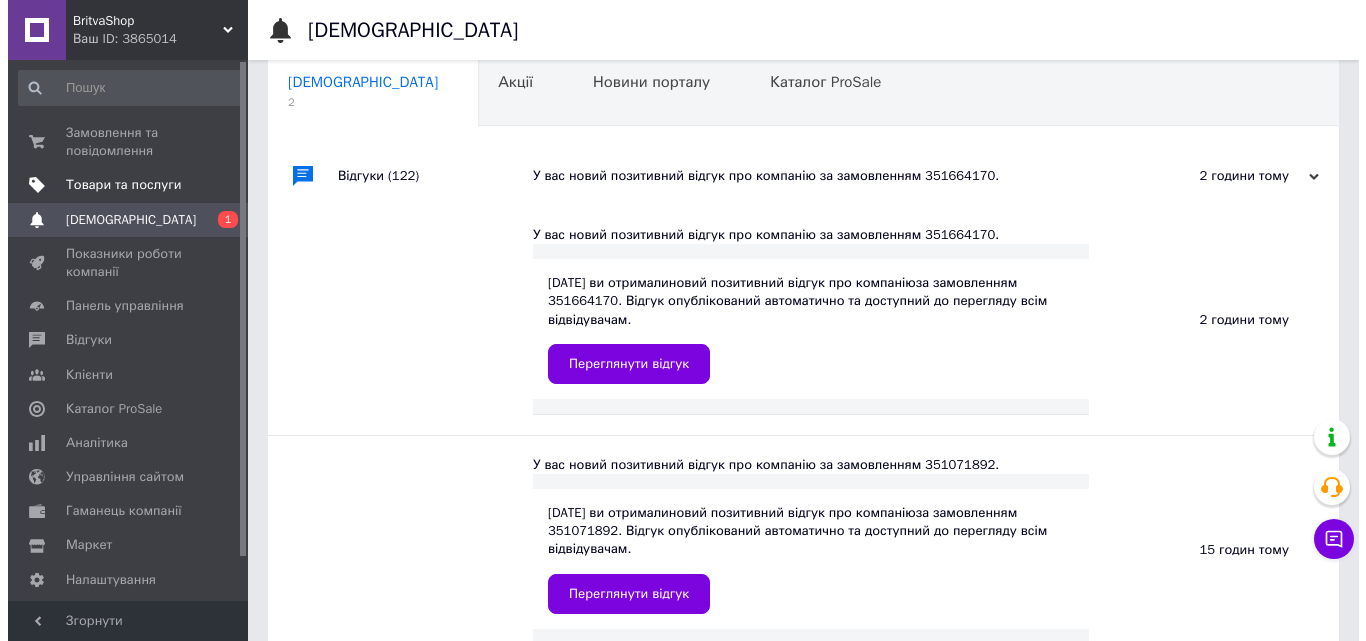 scroll, scrollTop: 0, scrollLeft: 0, axis: both 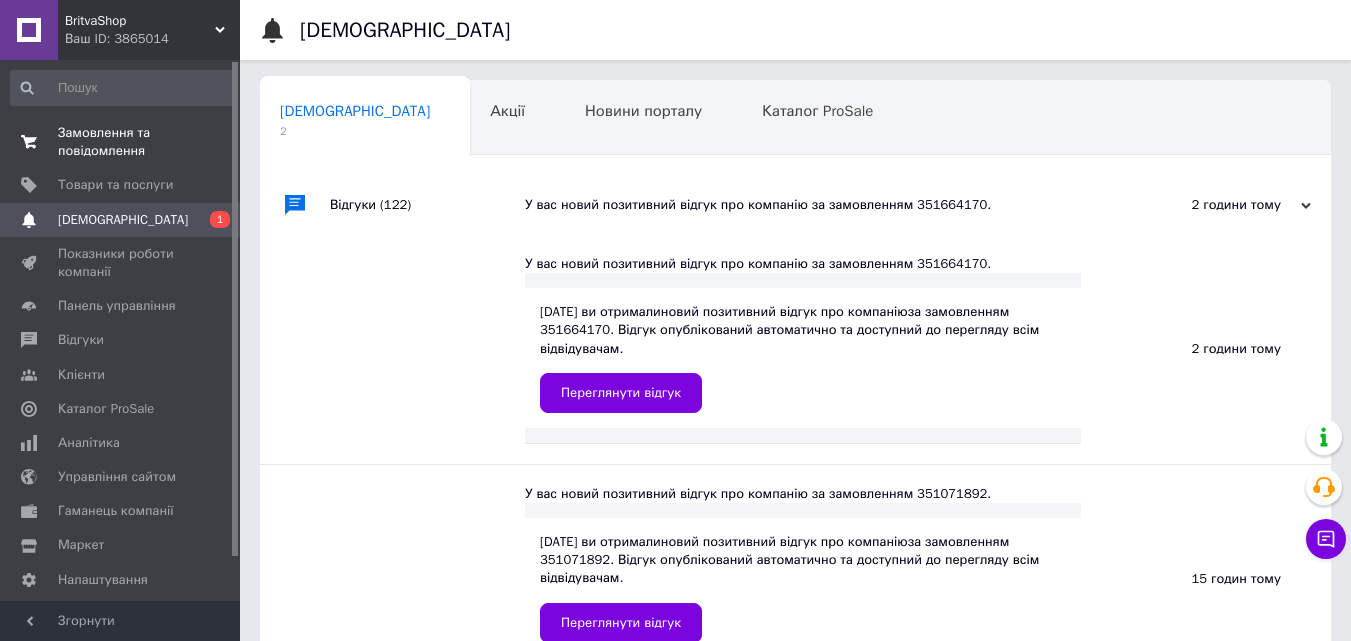 click on "Замовлення та повідомлення" at bounding box center [121, 142] 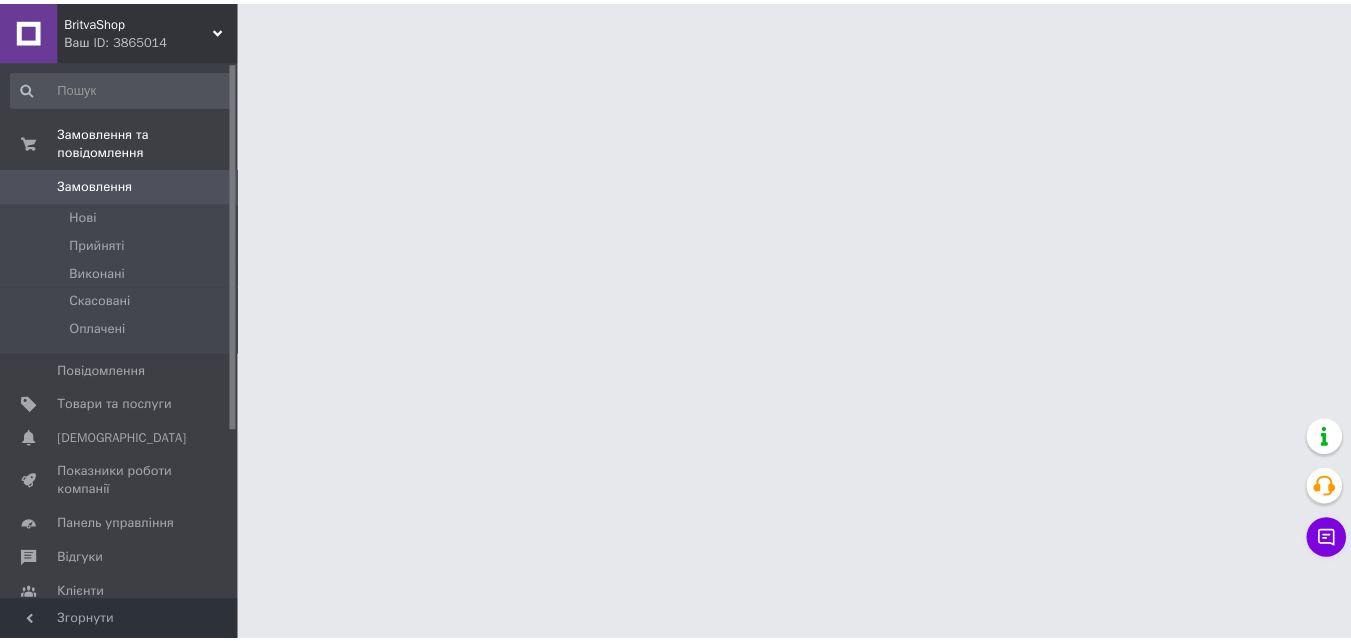 scroll, scrollTop: 0, scrollLeft: 0, axis: both 